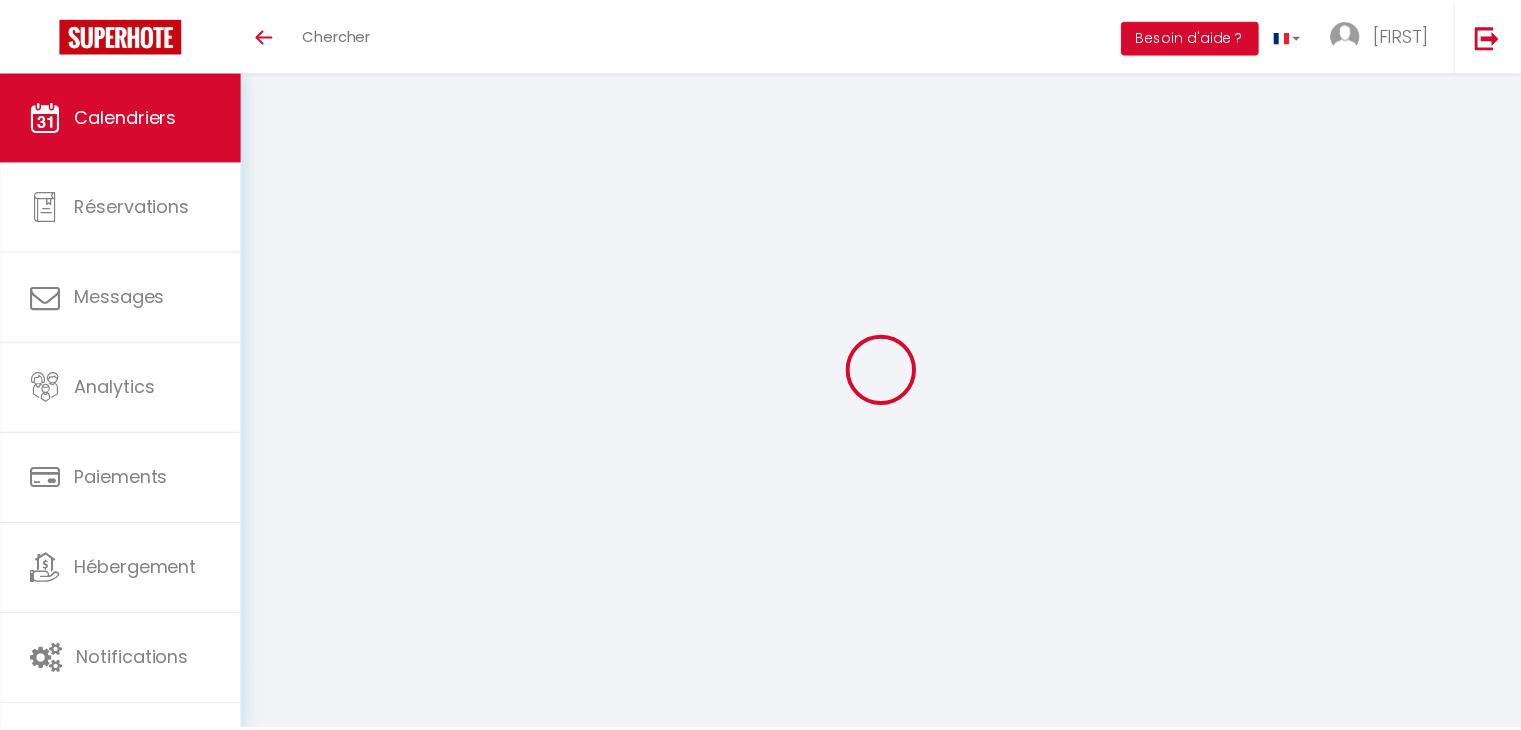 scroll, scrollTop: 0, scrollLeft: 0, axis: both 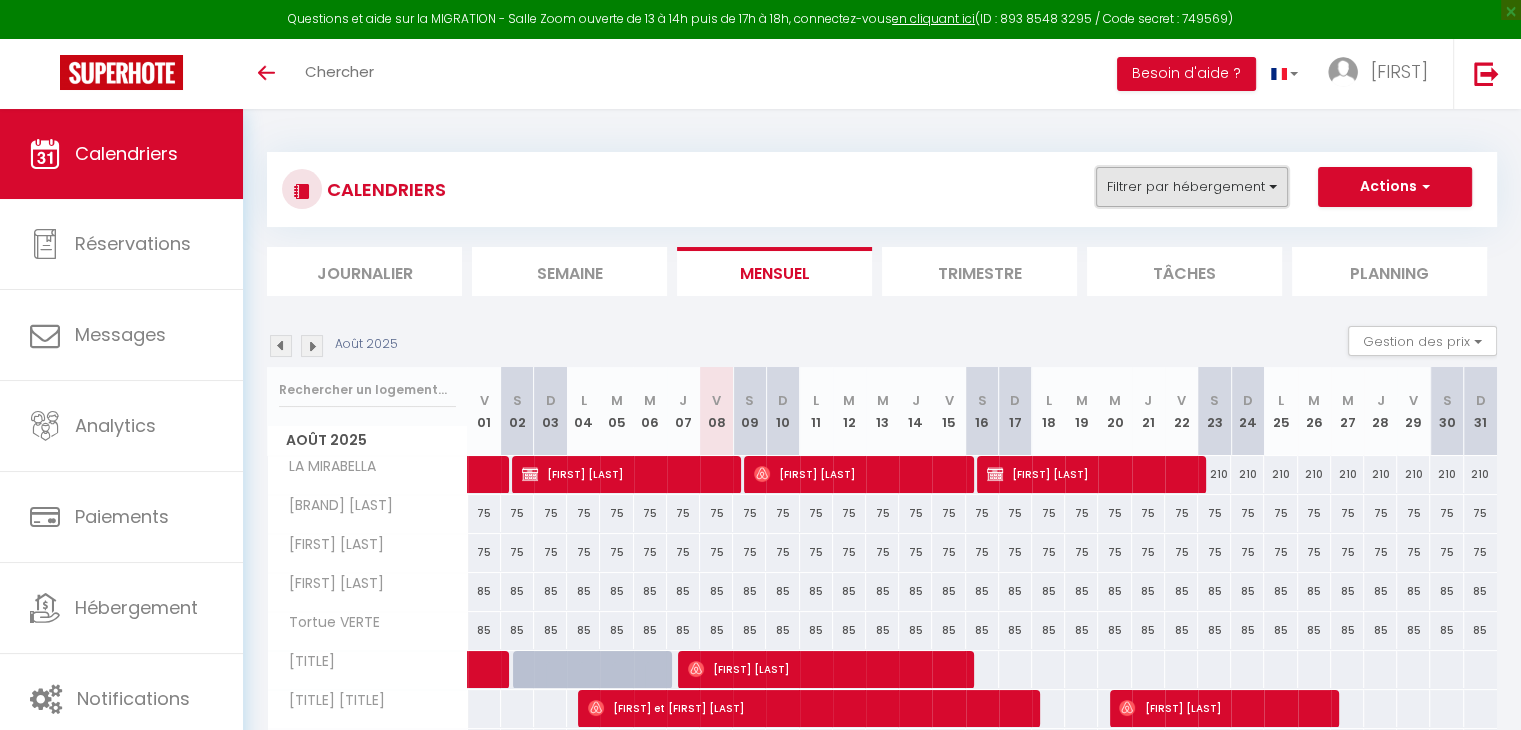 click on "Filtrer par hébergement" at bounding box center [1192, 187] 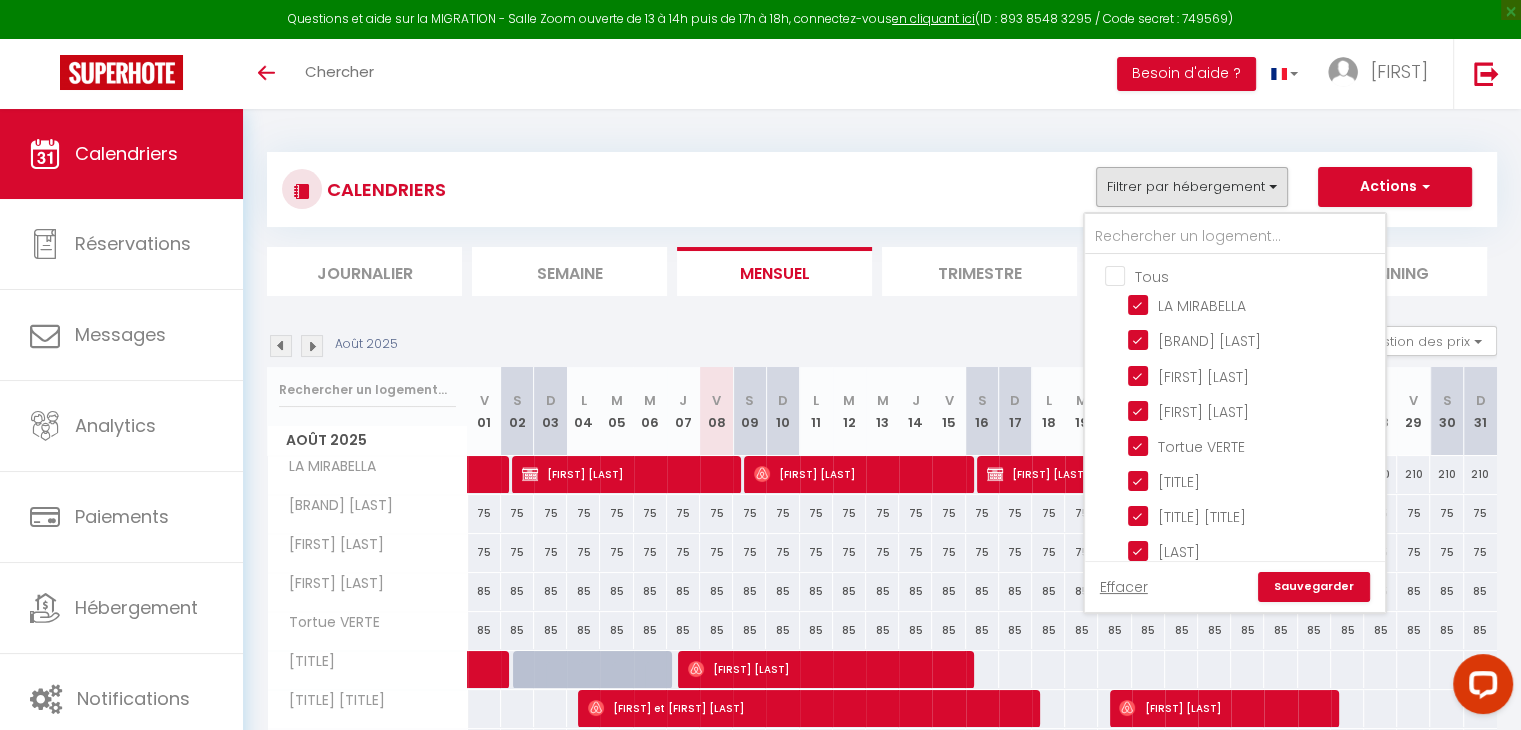click on "Tous" at bounding box center [1255, 275] 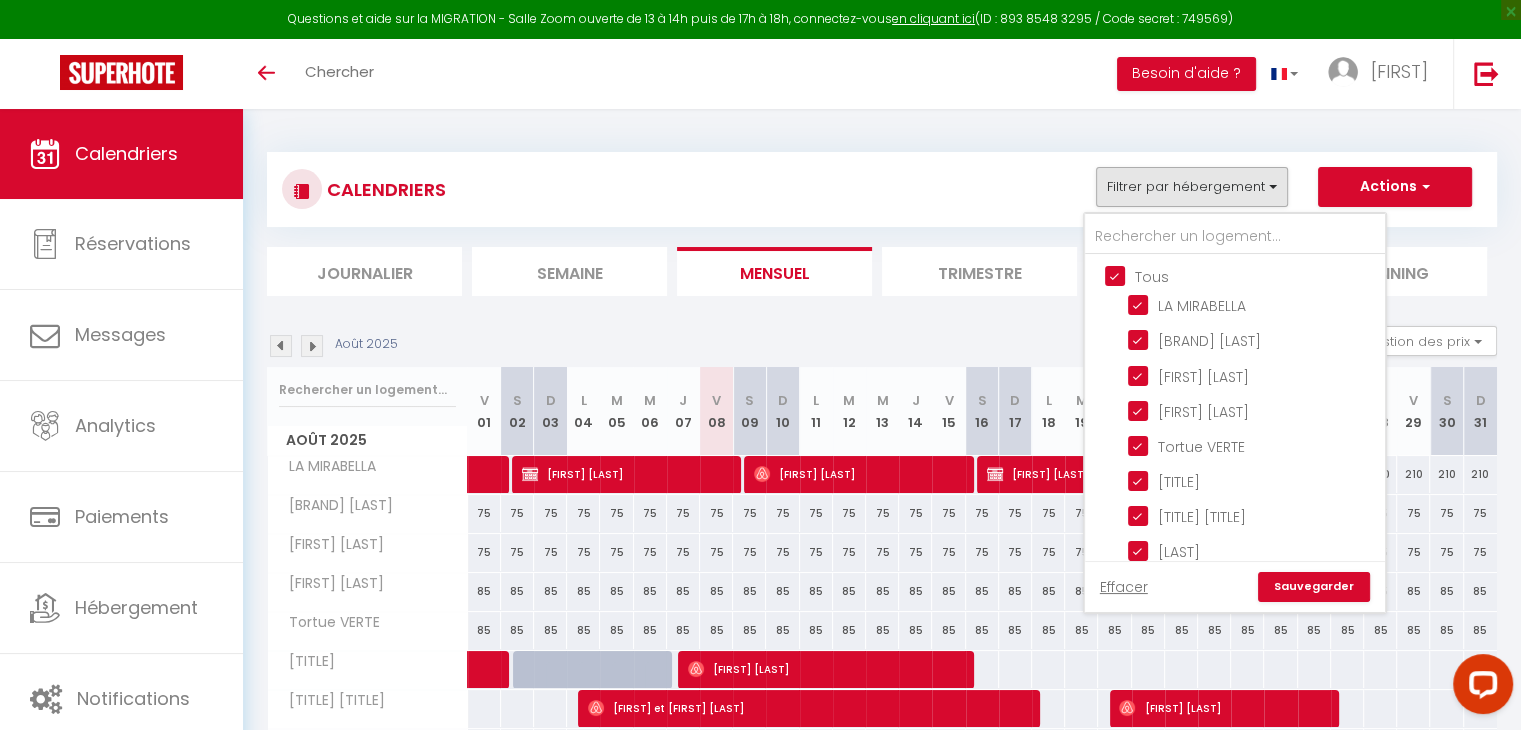 scroll, scrollTop: 0, scrollLeft: 0, axis: both 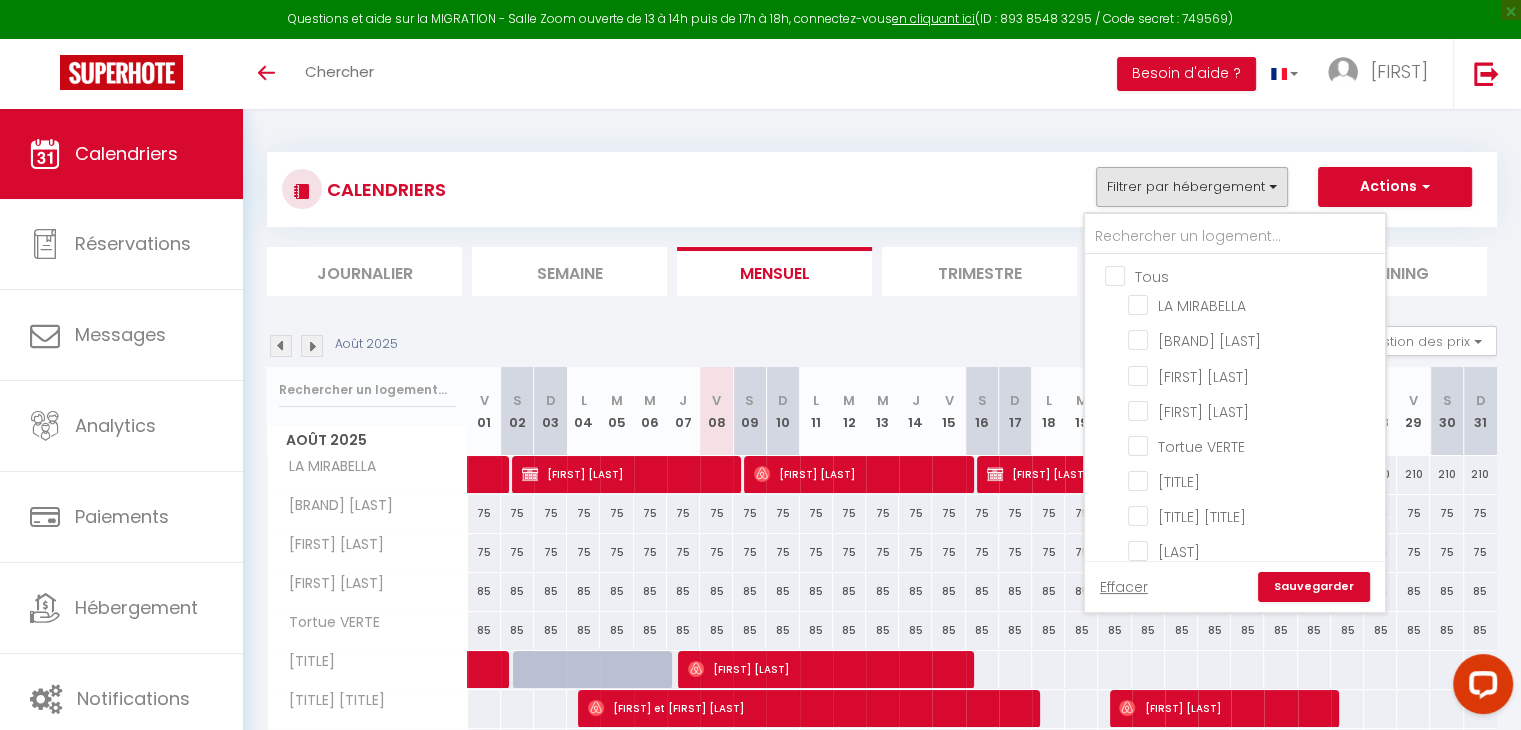 checkbox on "false" 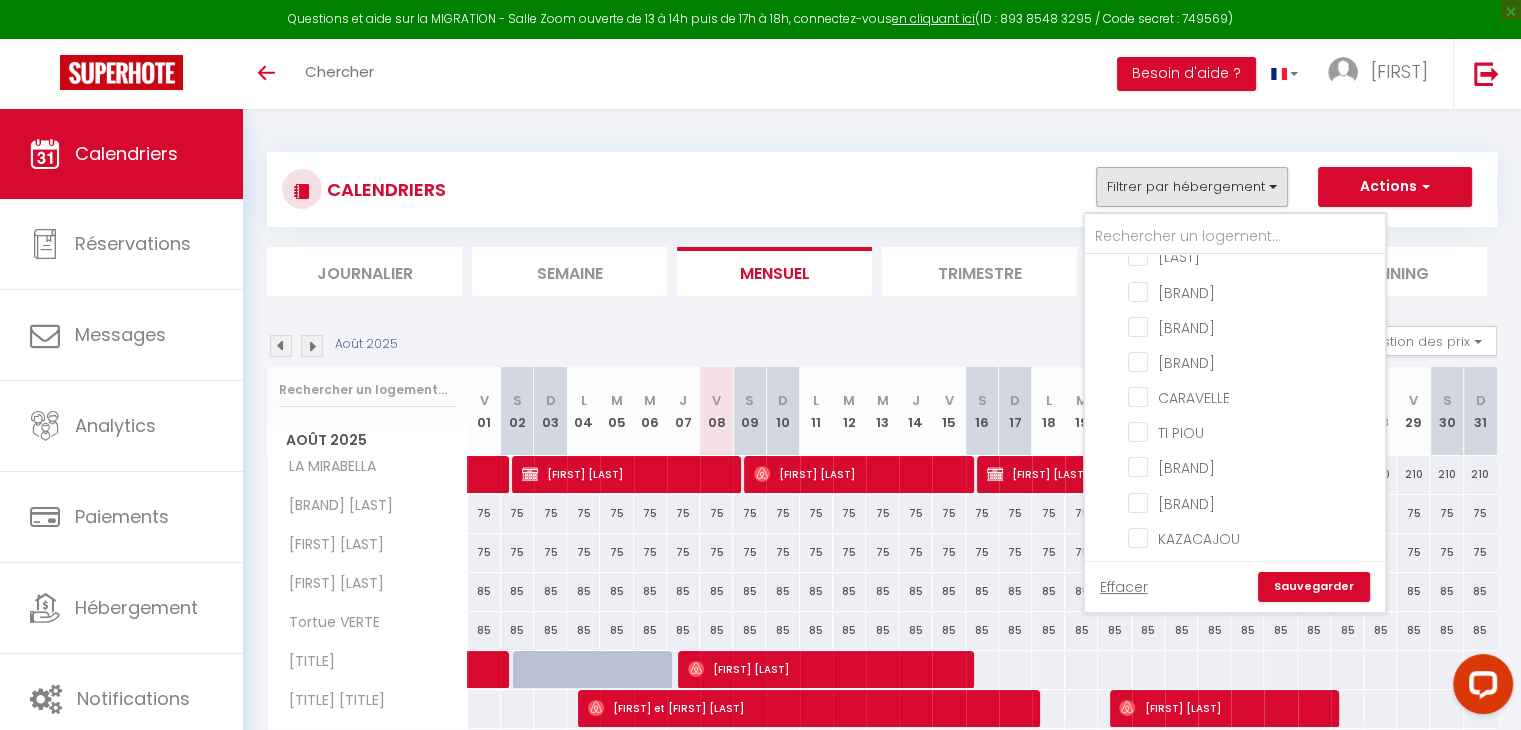 scroll, scrollTop: 300, scrollLeft: 0, axis: vertical 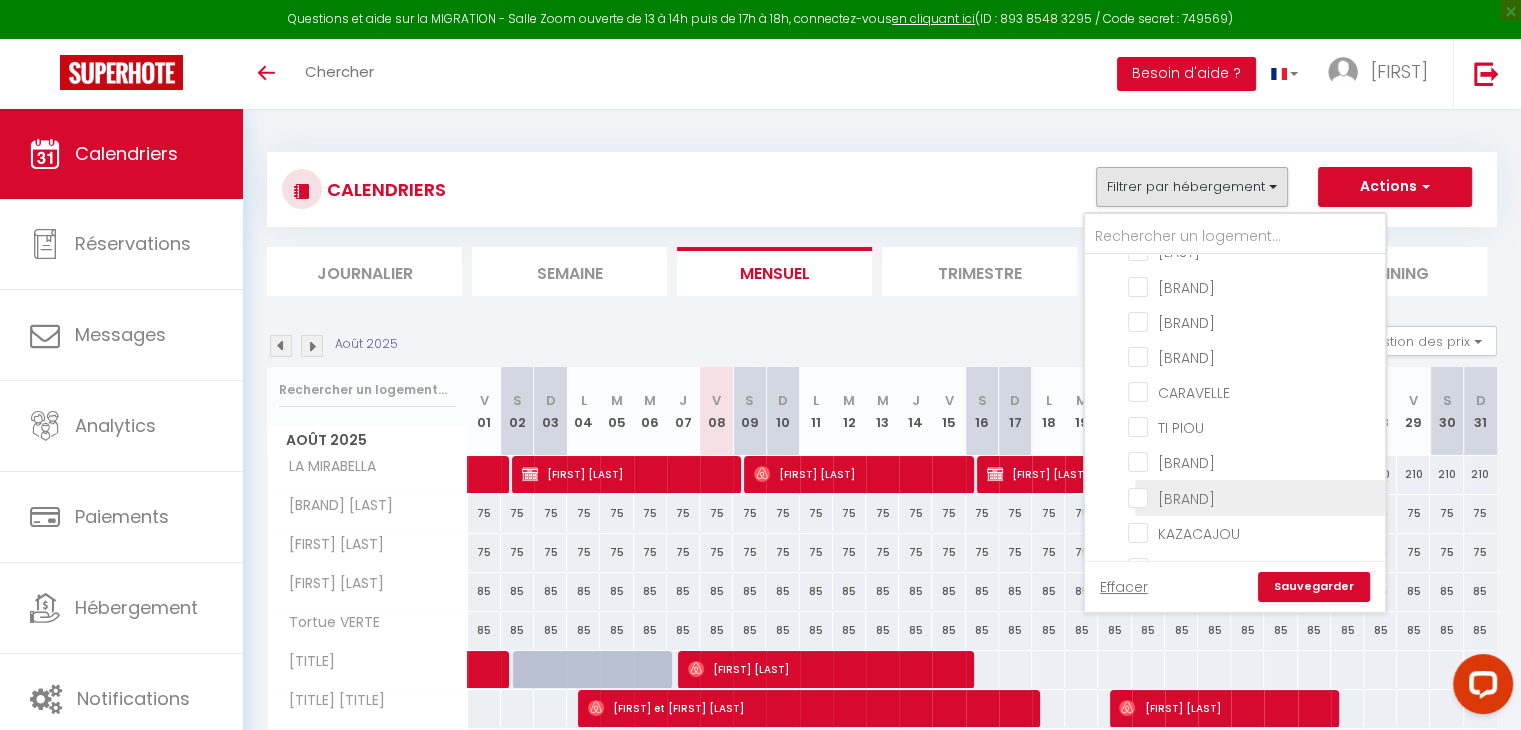 click on "[BRAND]" at bounding box center [1253, 496] 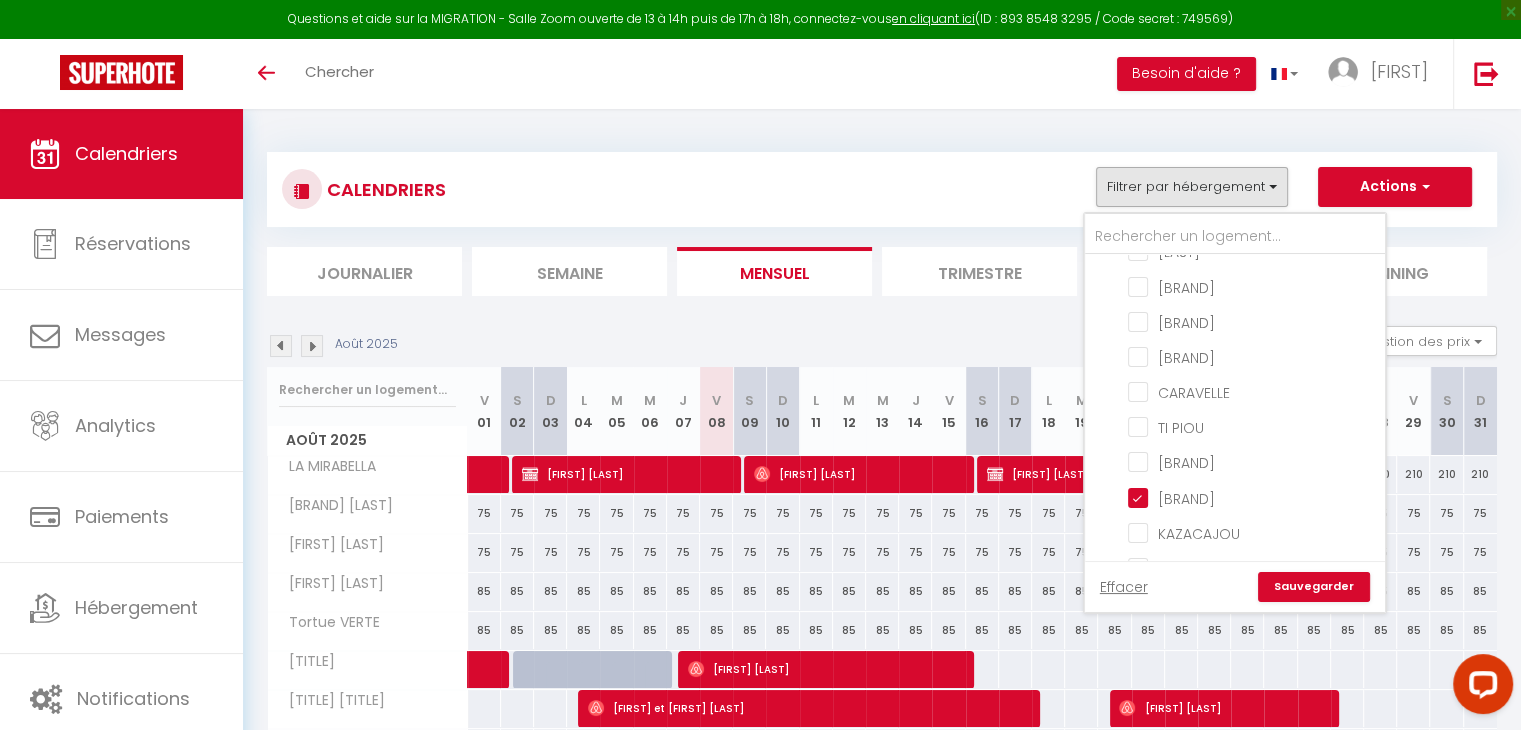 click on "Trimestre" at bounding box center (979, 271) 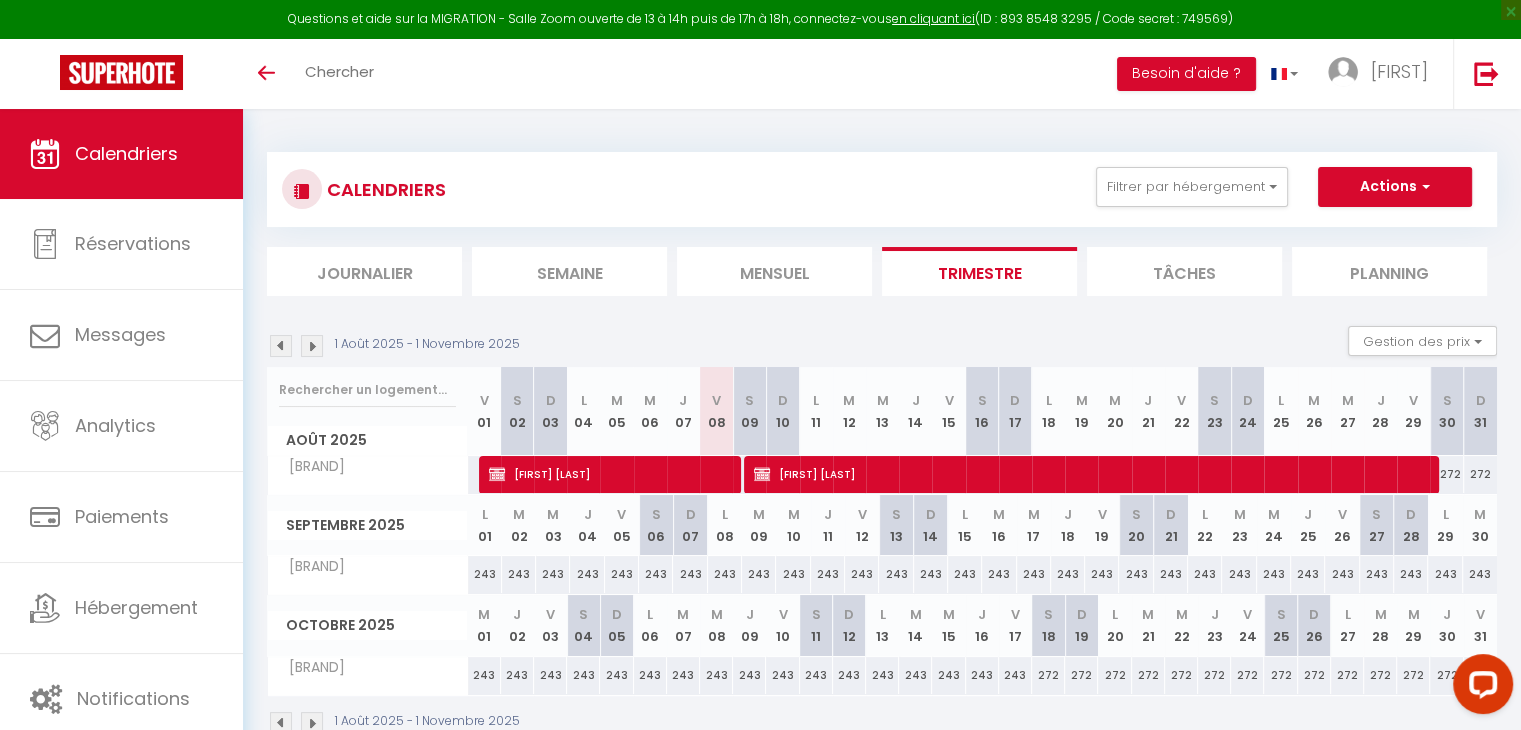 click at bounding box center (312, 346) 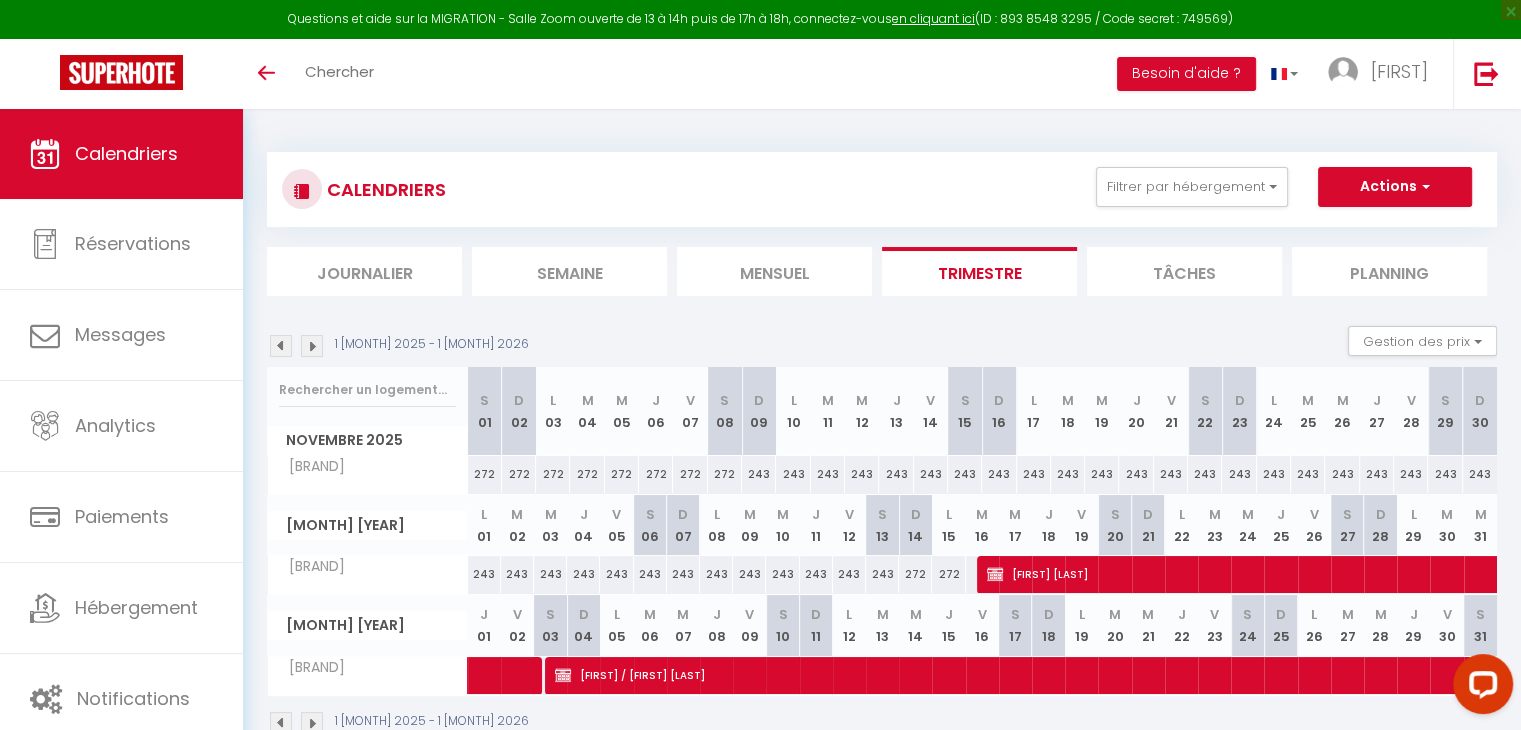 click at bounding box center [312, 346] 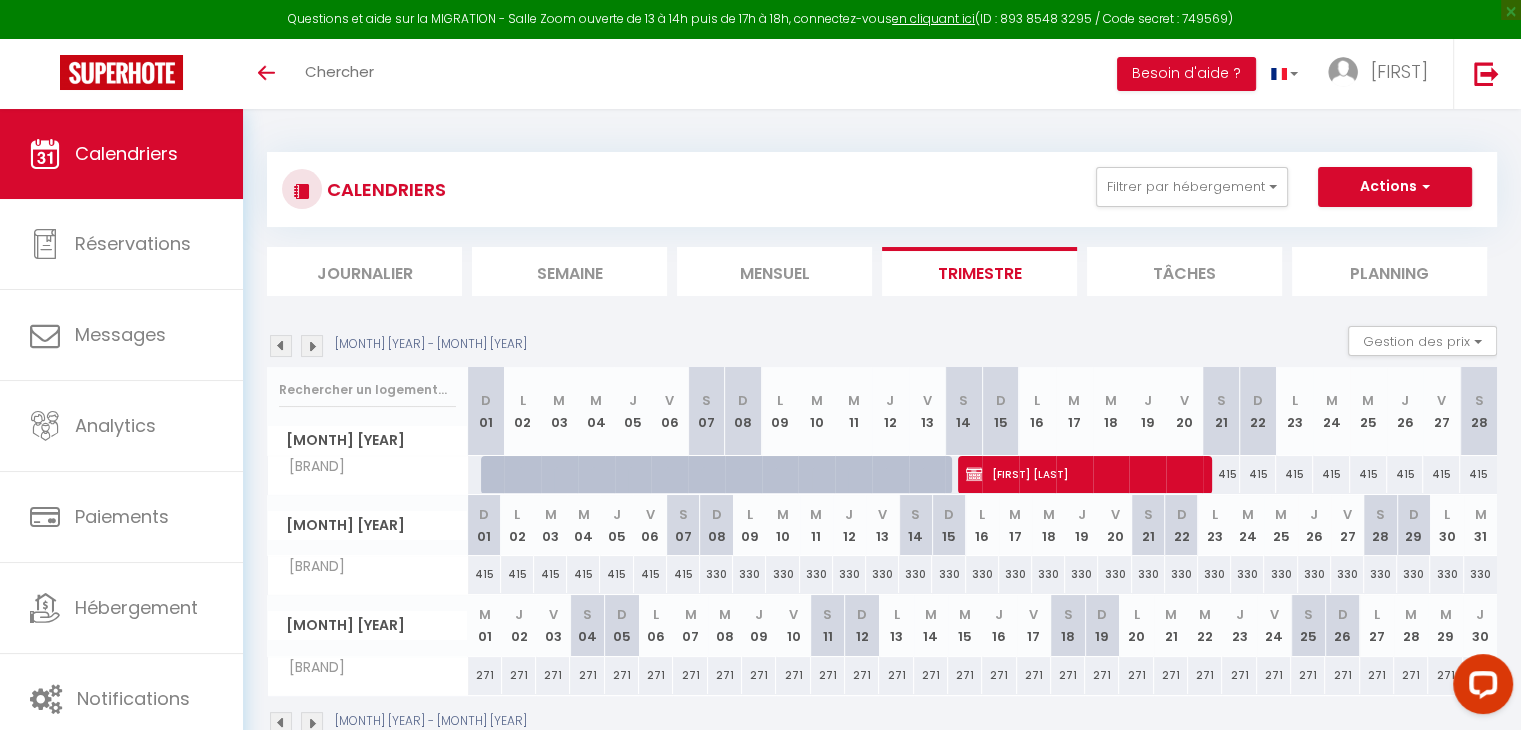 scroll, scrollTop: 100, scrollLeft: 0, axis: vertical 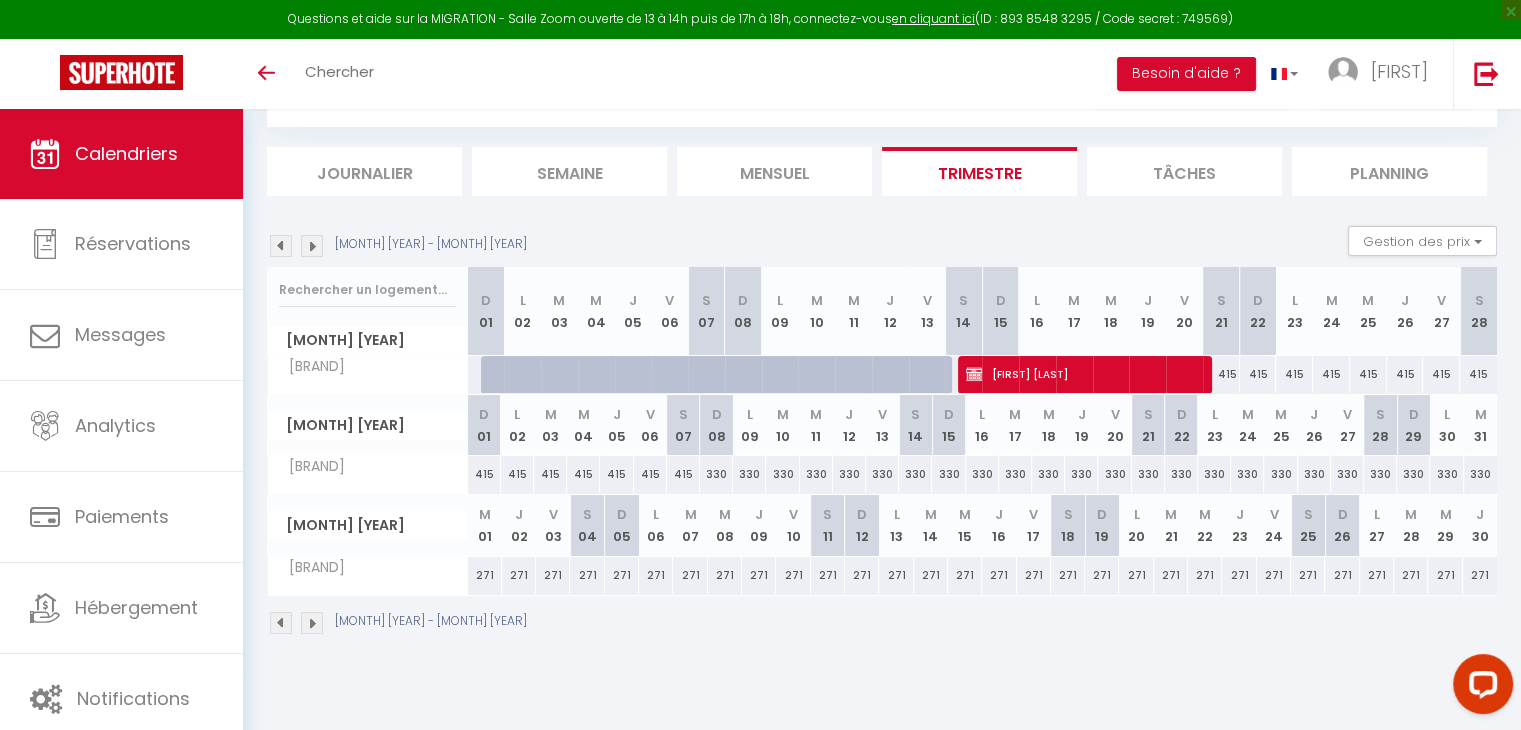 click at bounding box center (499, 375) 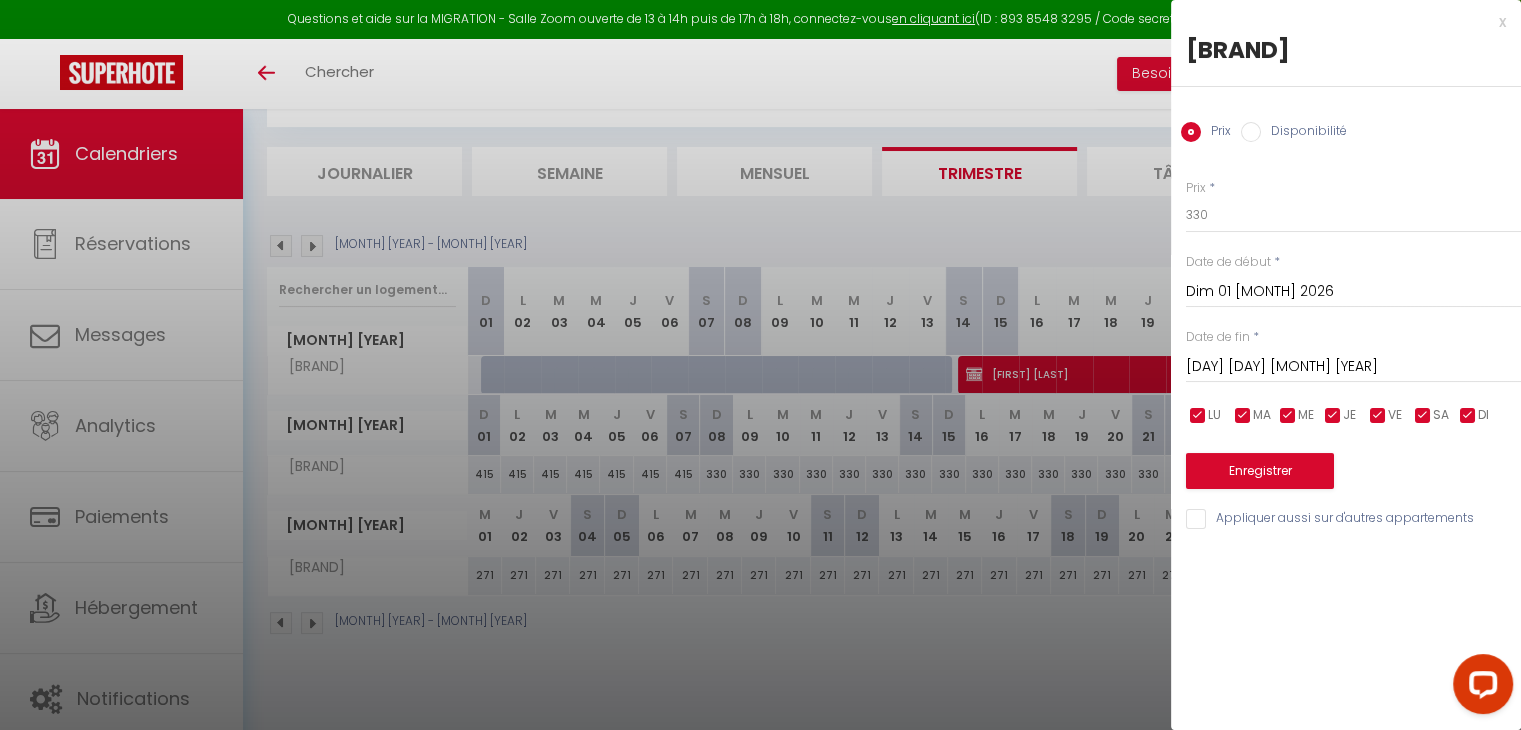 click on "[DAY] [DAY] [MONTH] [YEAR]" at bounding box center (1353, 367) 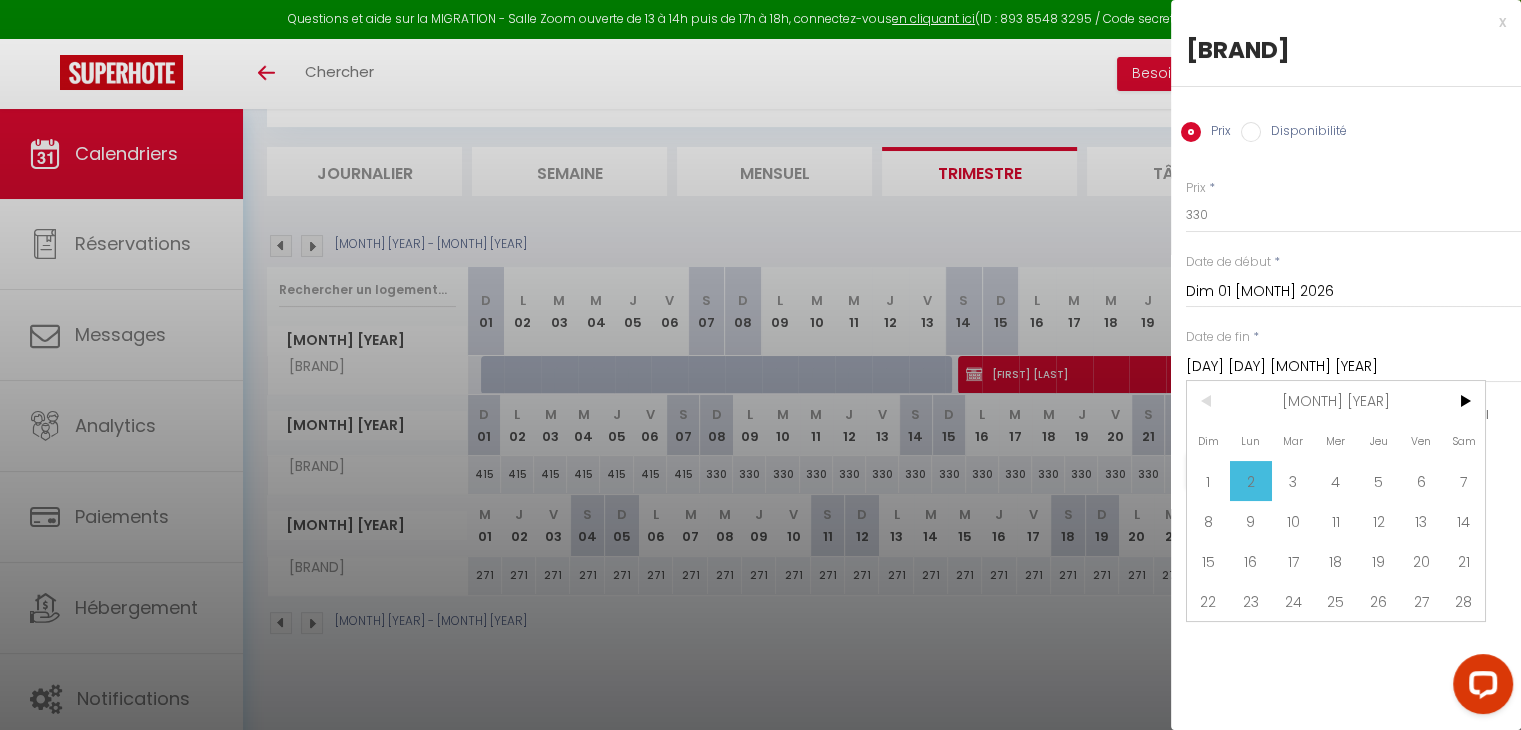 click on "14" at bounding box center (1463, 521) 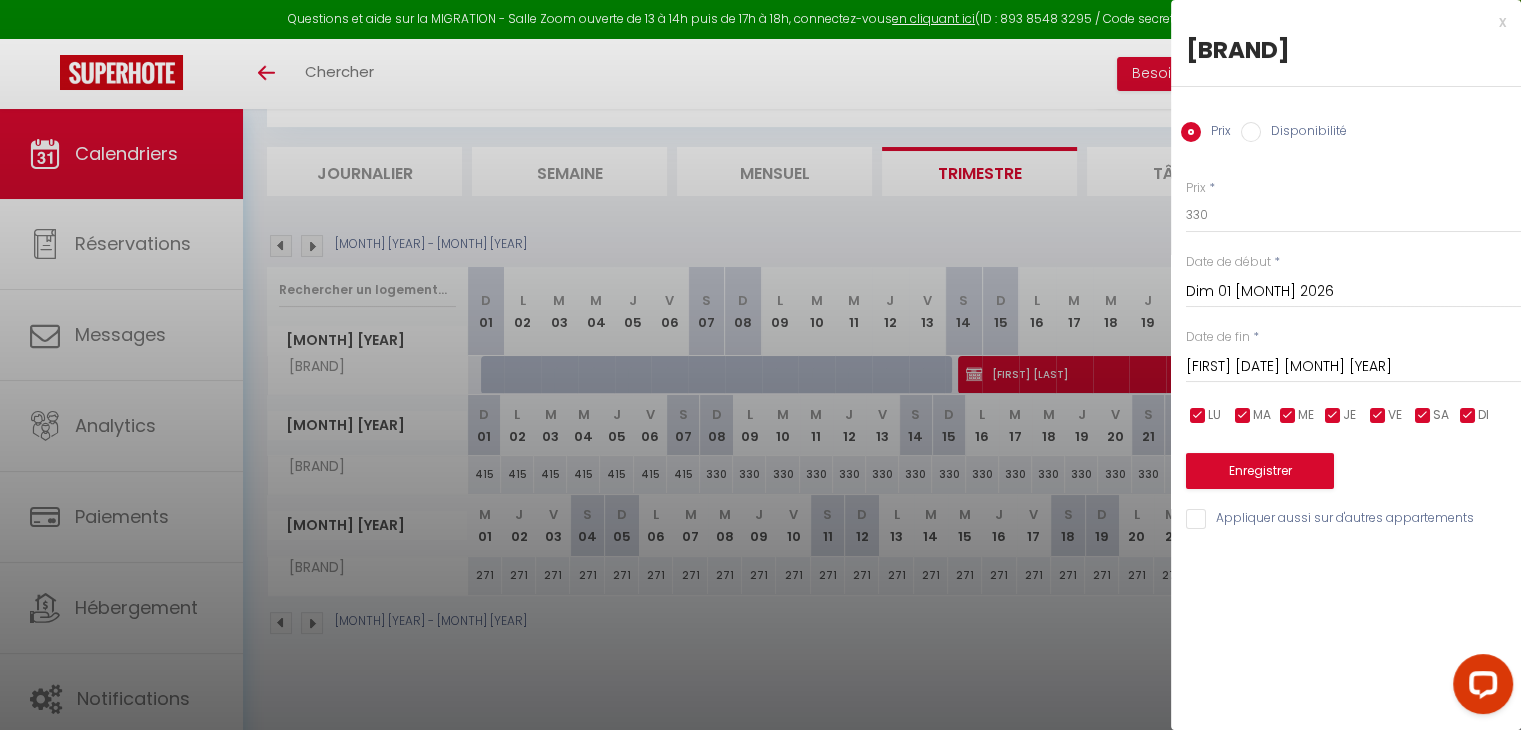 click on "Prix     Disponibilité" at bounding box center [1346, 120] 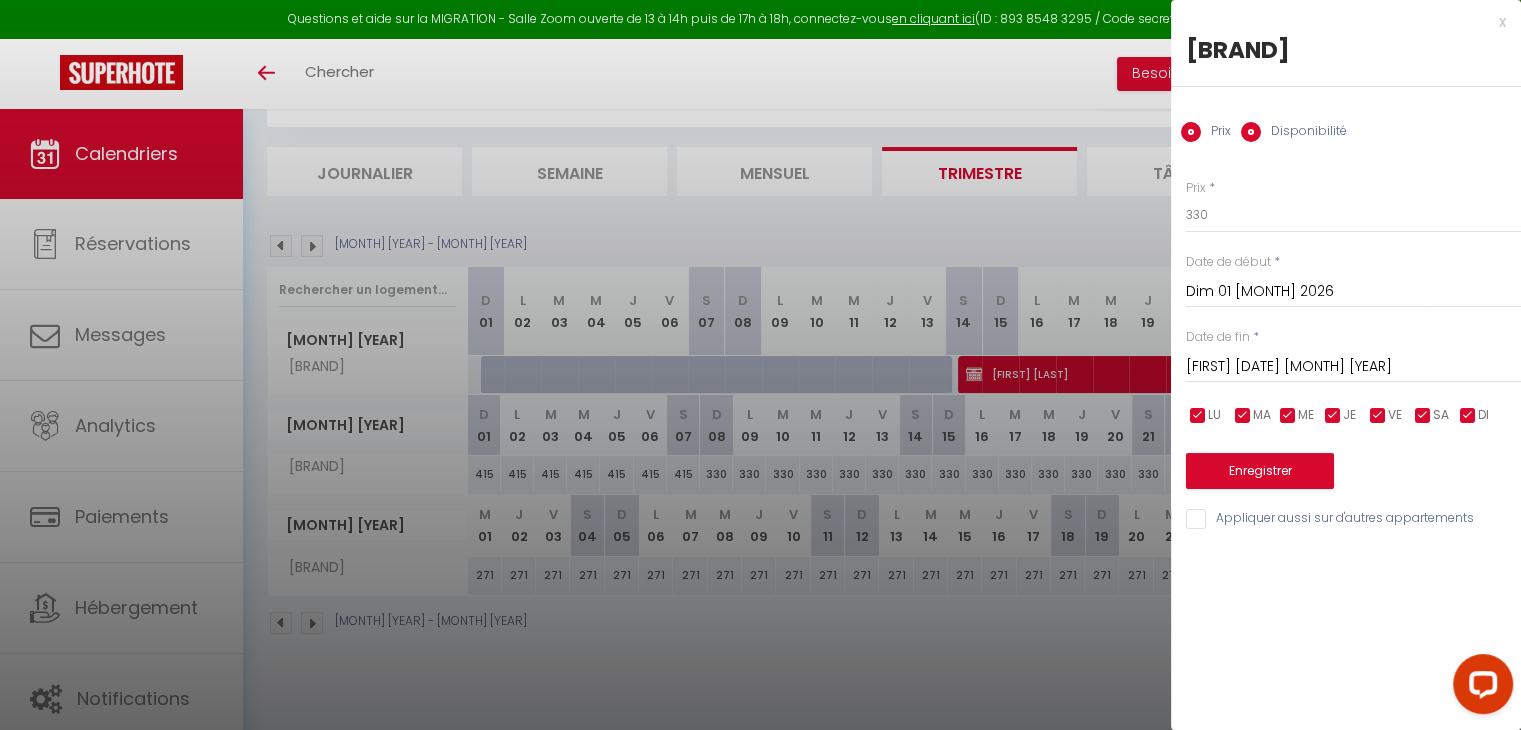 radio on "false" 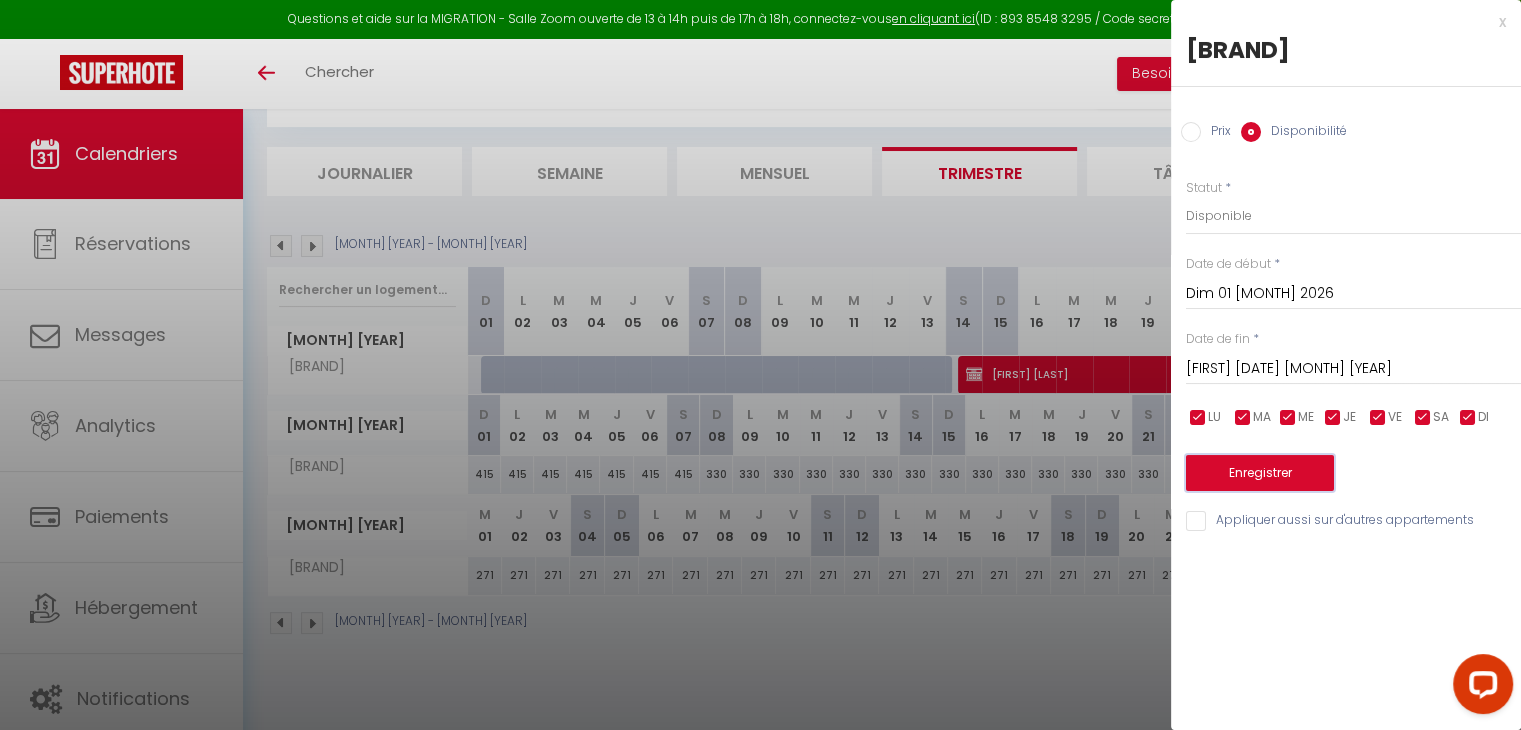 click on "Enregistrer" at bounding box center [1260, 473] 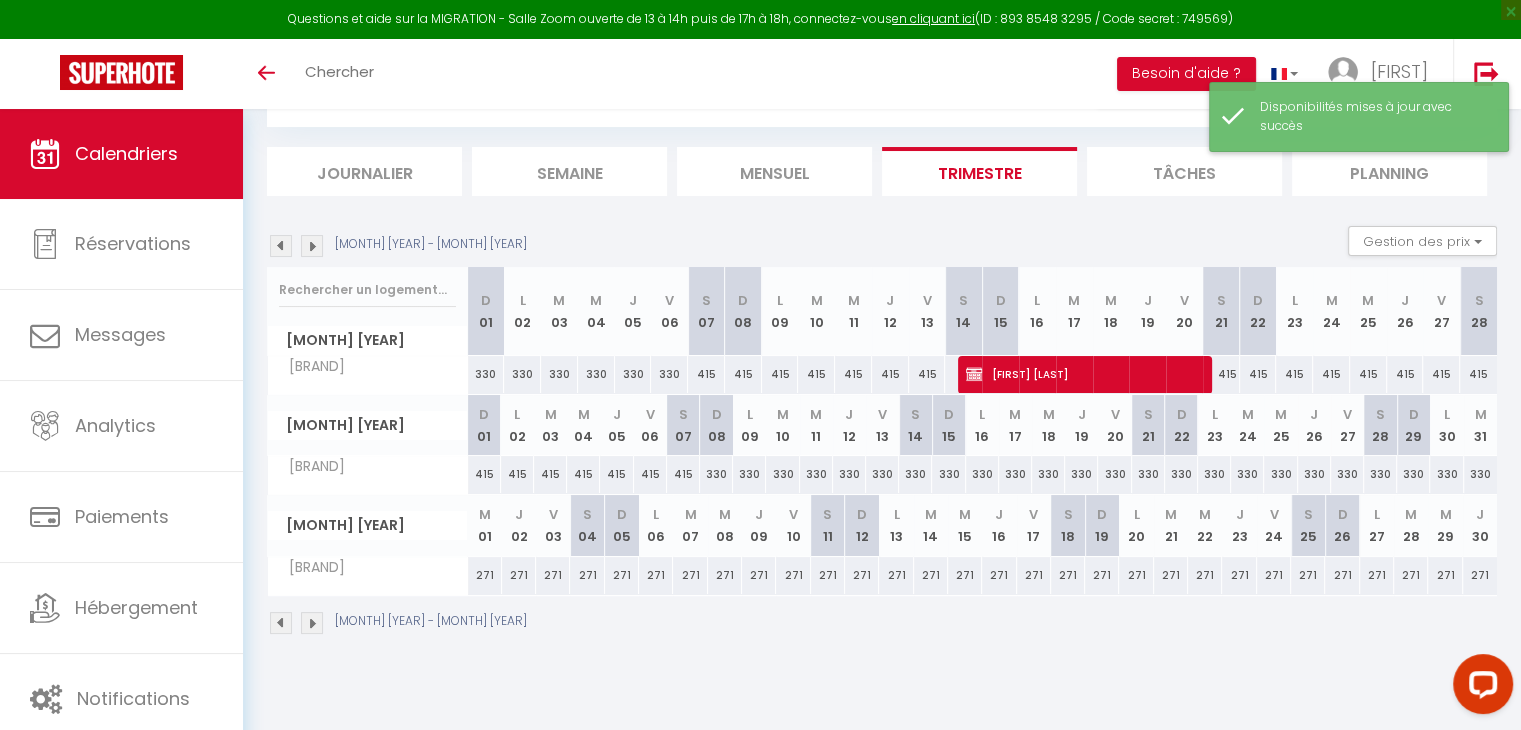 click on "Disponibilités mises à jour avec succès" at bounding box center [1374, 117] 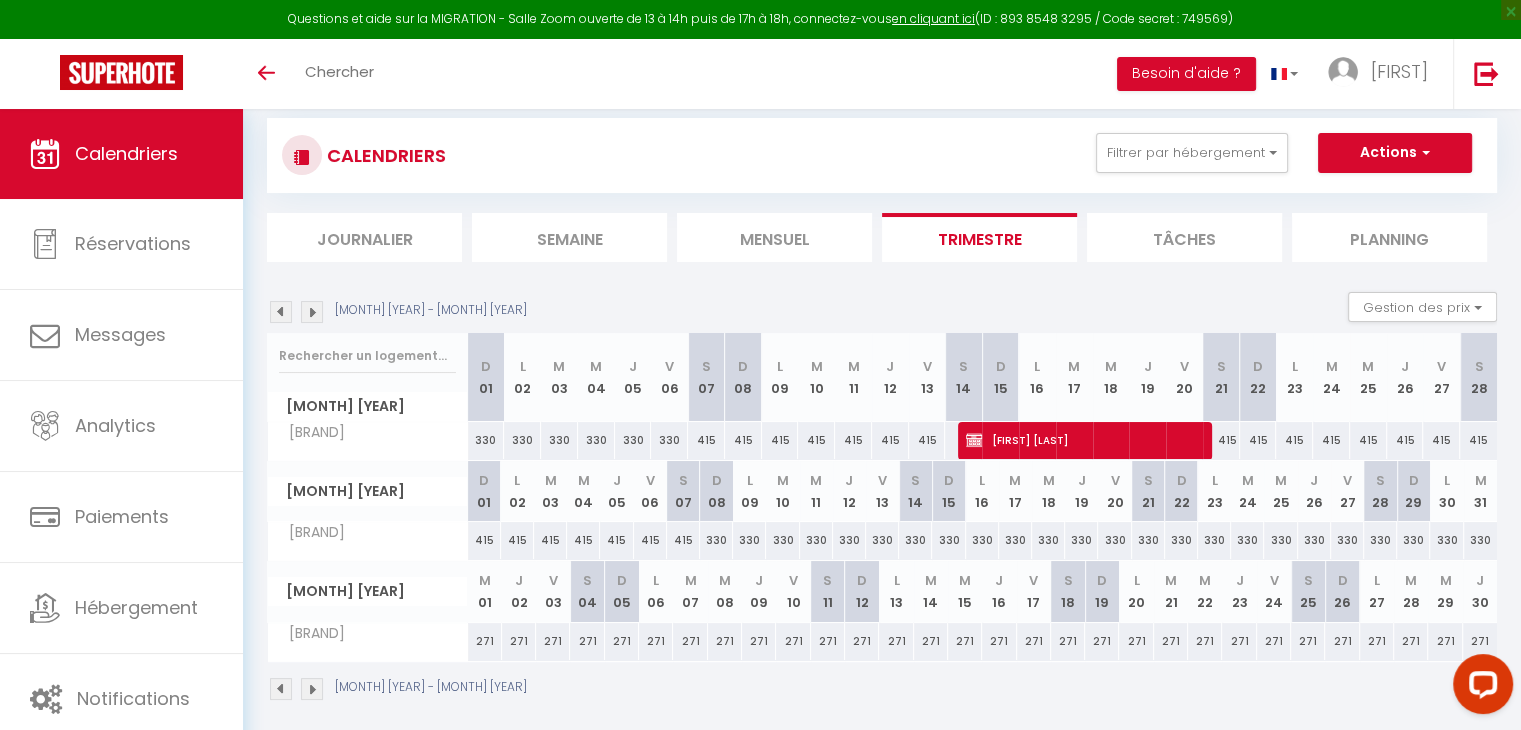 scroll, scrollTop: 0, scrollLeft: 0, axis: both 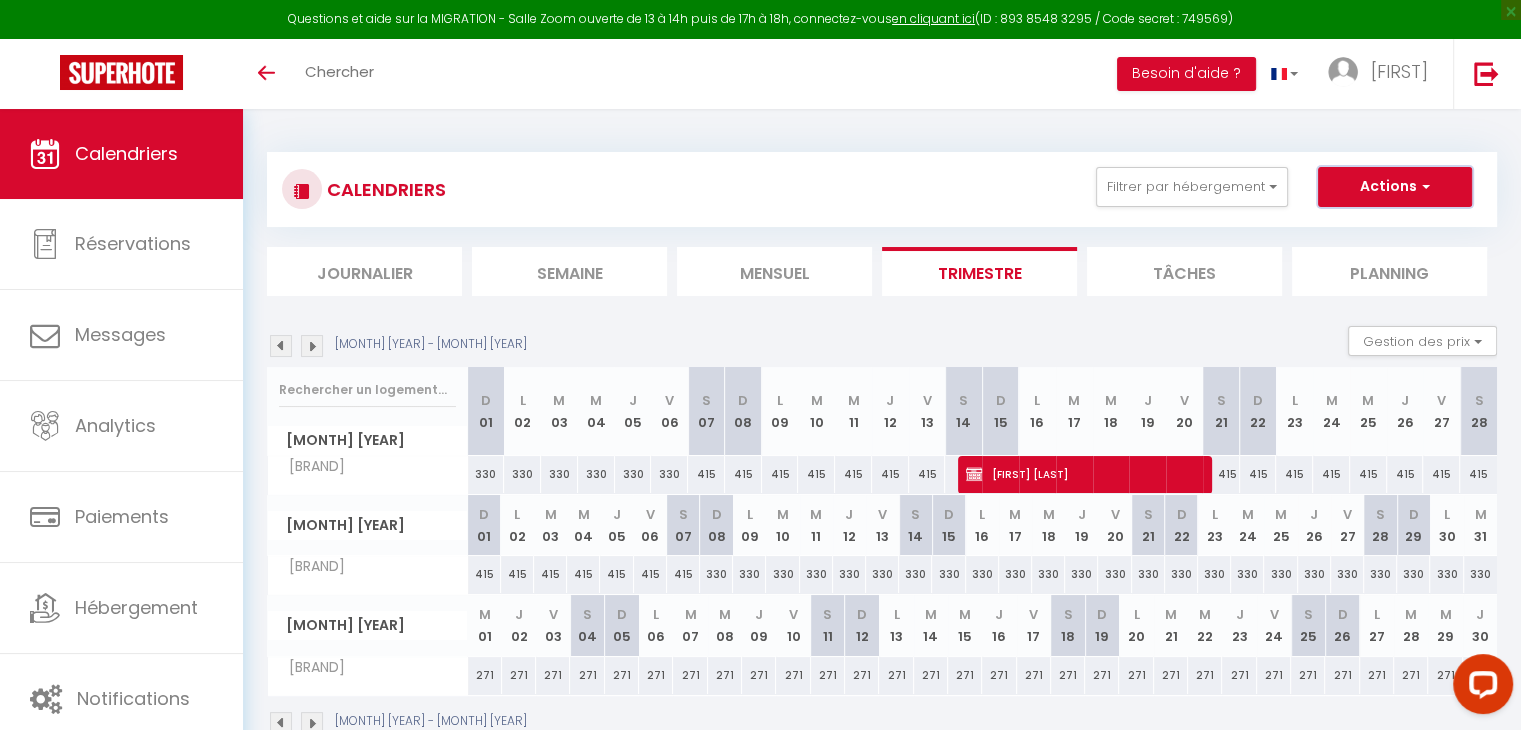 click on "Actions" at bounding box center (1395, 187) 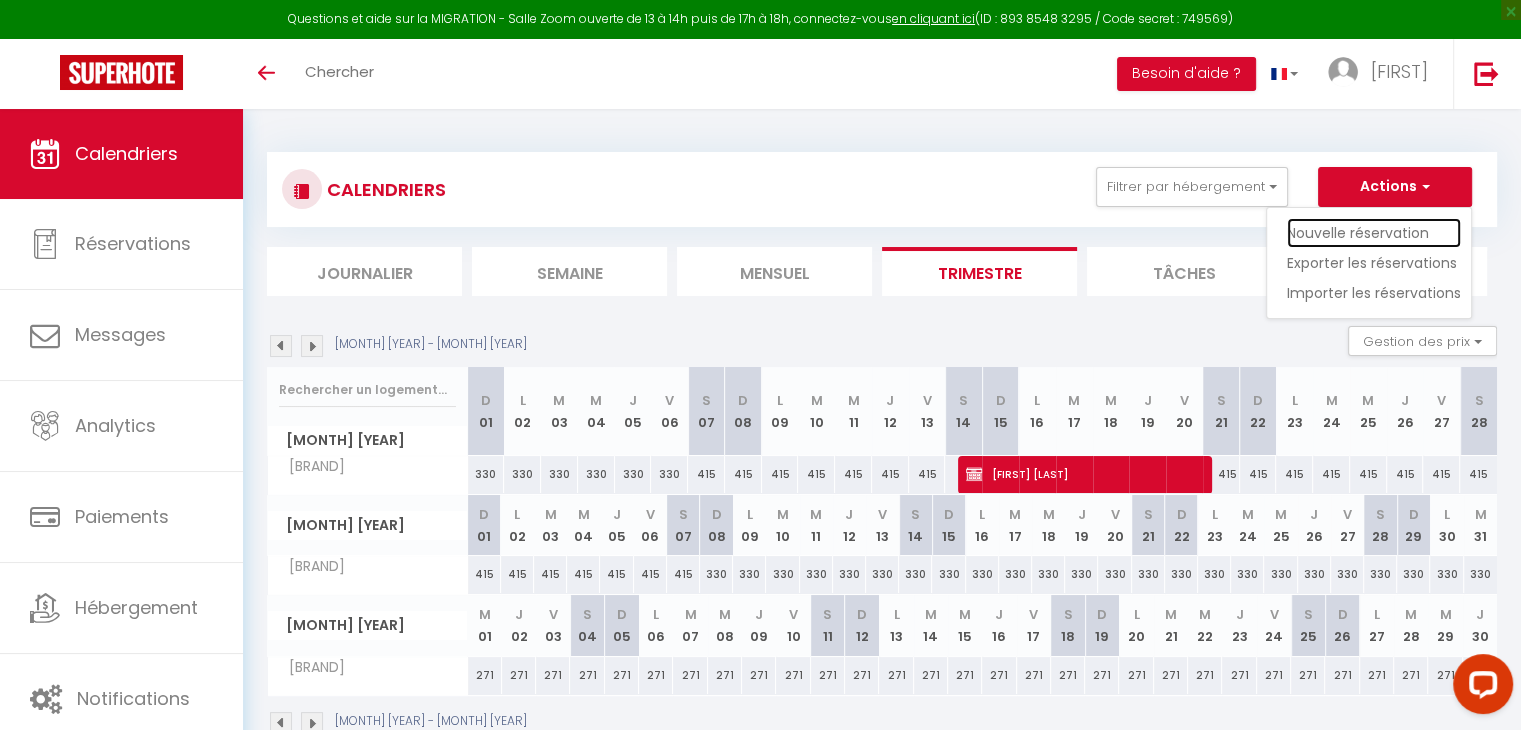 click on "Nouvelle réservation" at bounding box center (1374, 233) 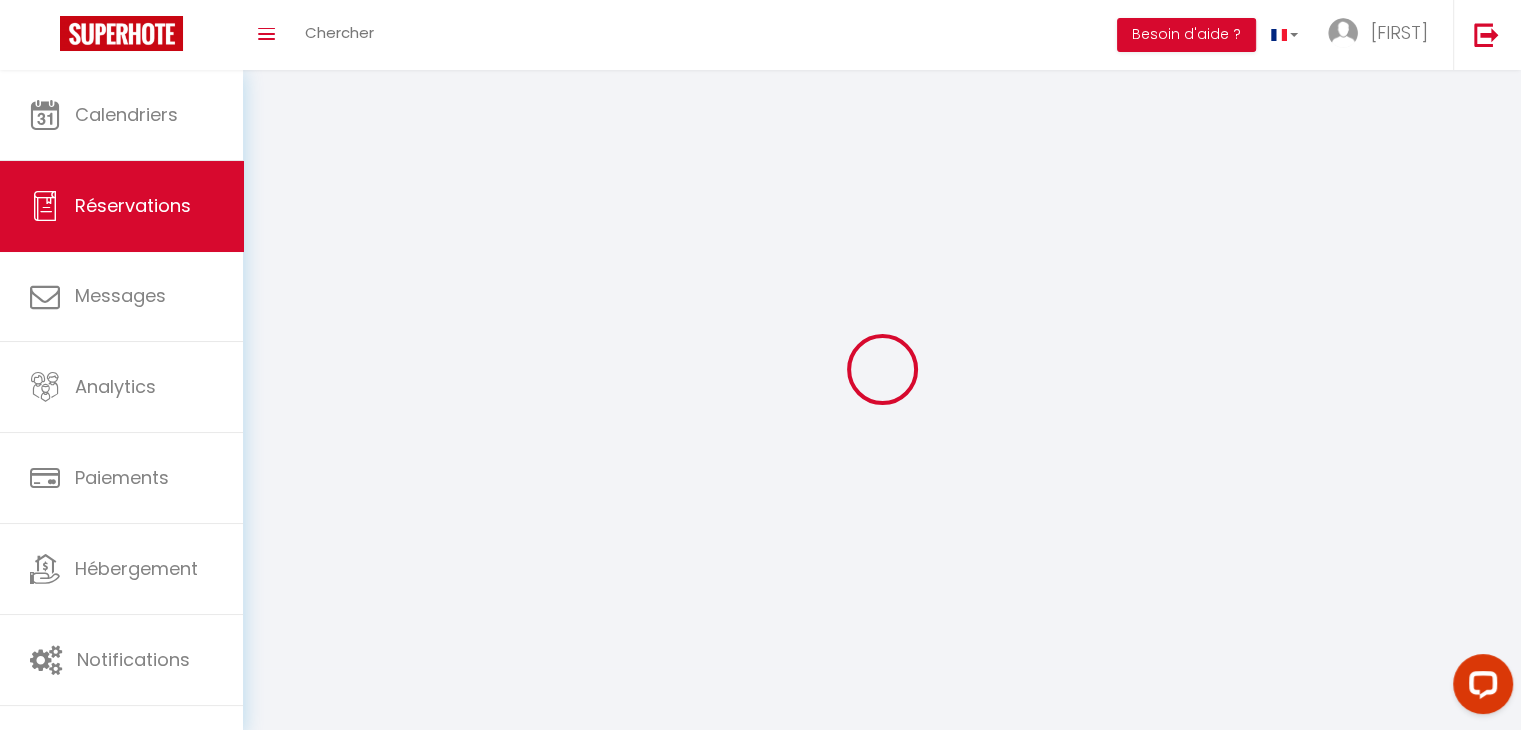 select 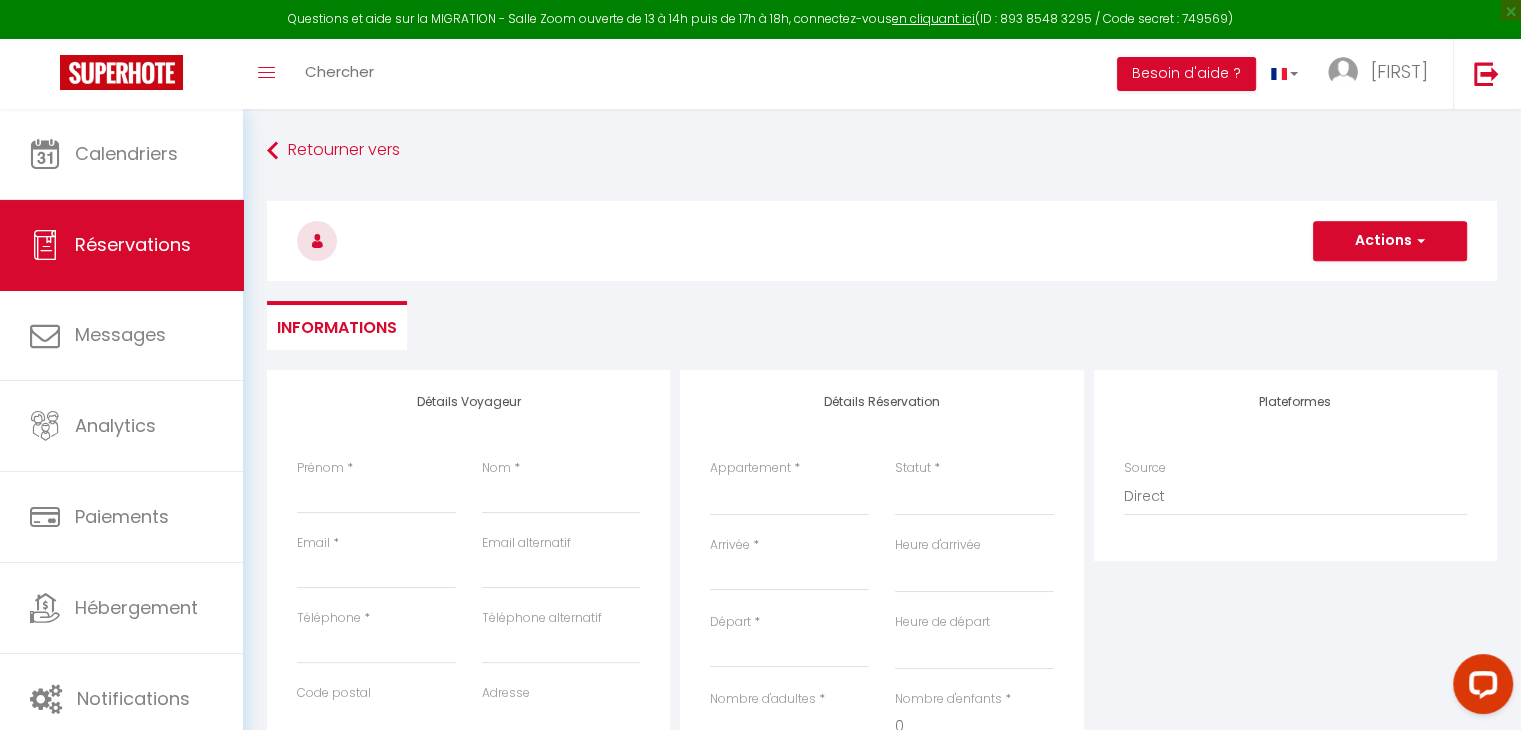 select 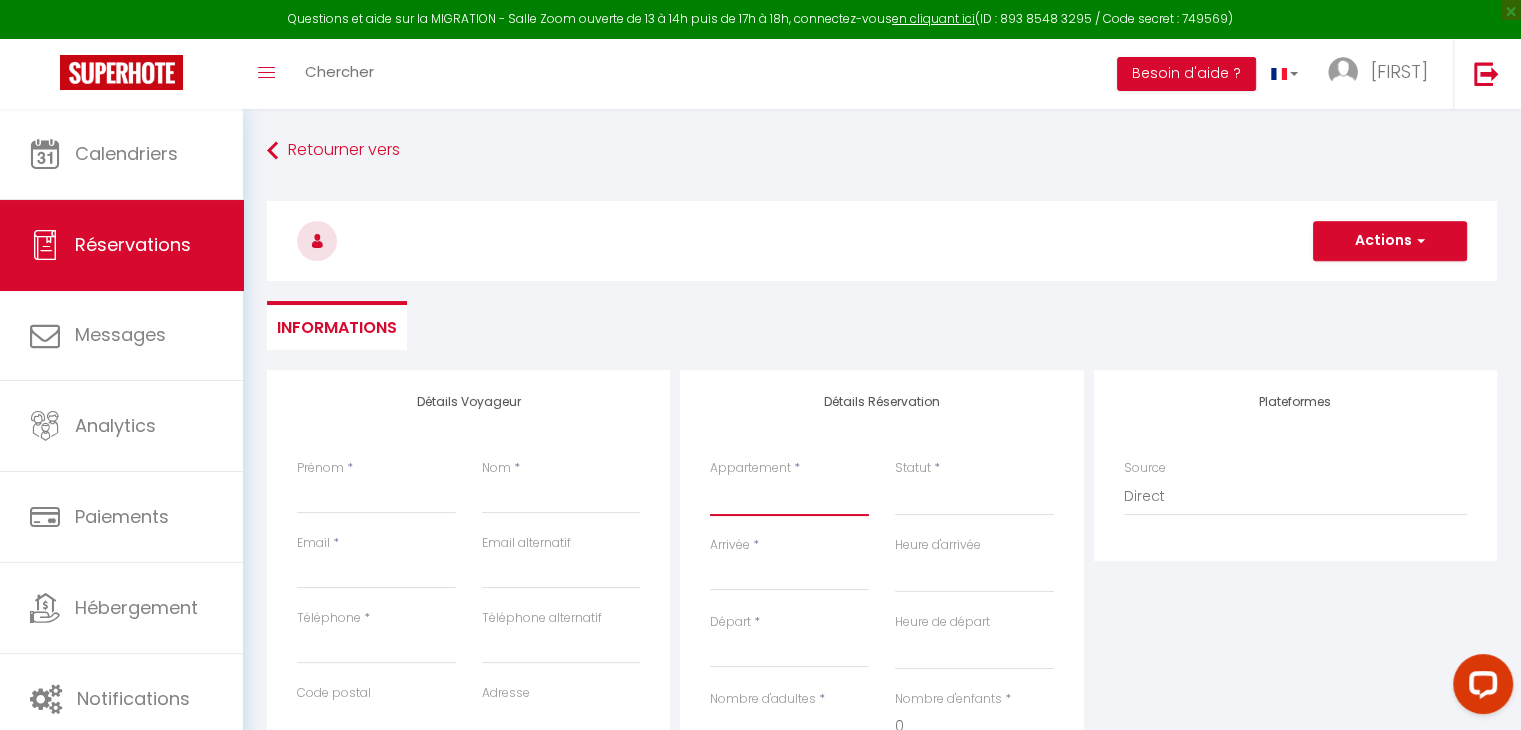 drag, startPoint x: 768, startPoint y: 507, endPoint x: 784, endPoint y: 484, distance: 28.01785 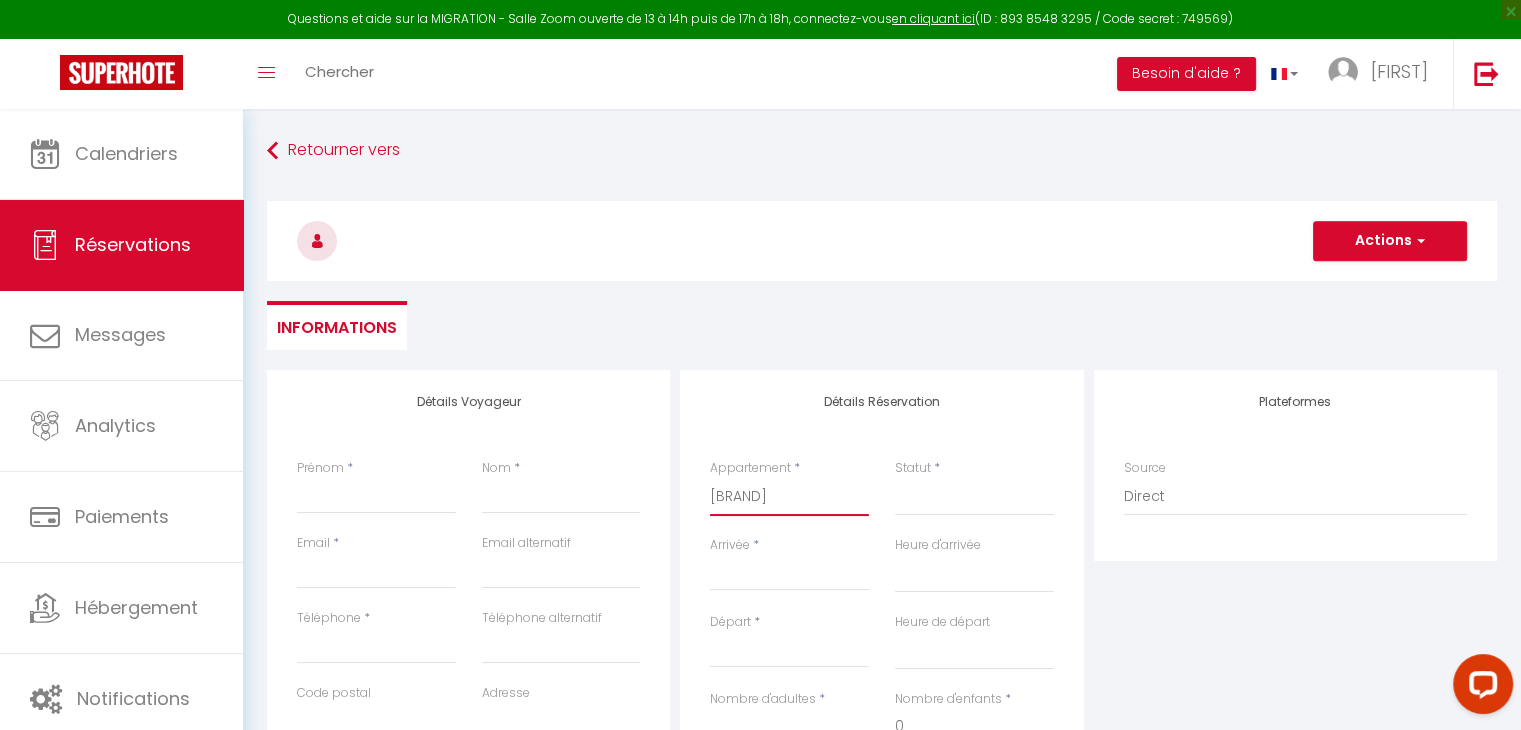 click on "LA MIRABELLA Tortue CAOUANNE Tortue OLIVE Tortue LUTH Tortue VERTE KARUMAYA OUEST KAWAN EST KARET FRANCO JASMINE KYO CARAVELLE TI PIOU MAYA COCOON KAZACAJOU CYANN CARAMBOLE ANANAS TI KAZ CHIC DESIREE ZEN LA KAZ DES ÎLES TI JIMO UTRILLO TI PARADIS FIFI CHACHA CHALET SIMINI TI KAZ AN NOU LALA MANGUE MONT SOFA SOFAÏA TIKAZ TWOPIKAL" at bounding box center [789, 497] 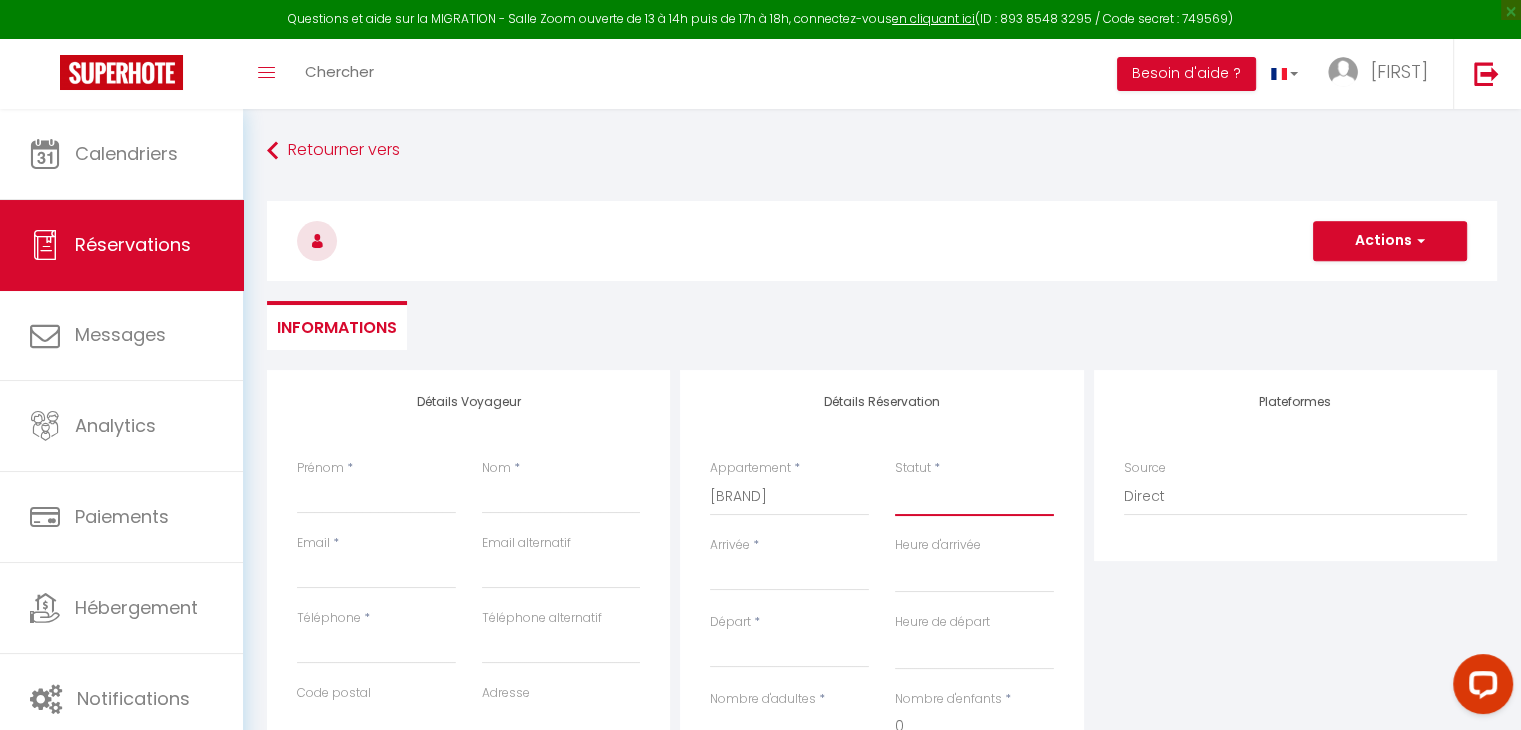 click on "Confirmé Non Confirmé Annulé Annulé par le voyageur No Show Request" at bounding box center (974, 497) 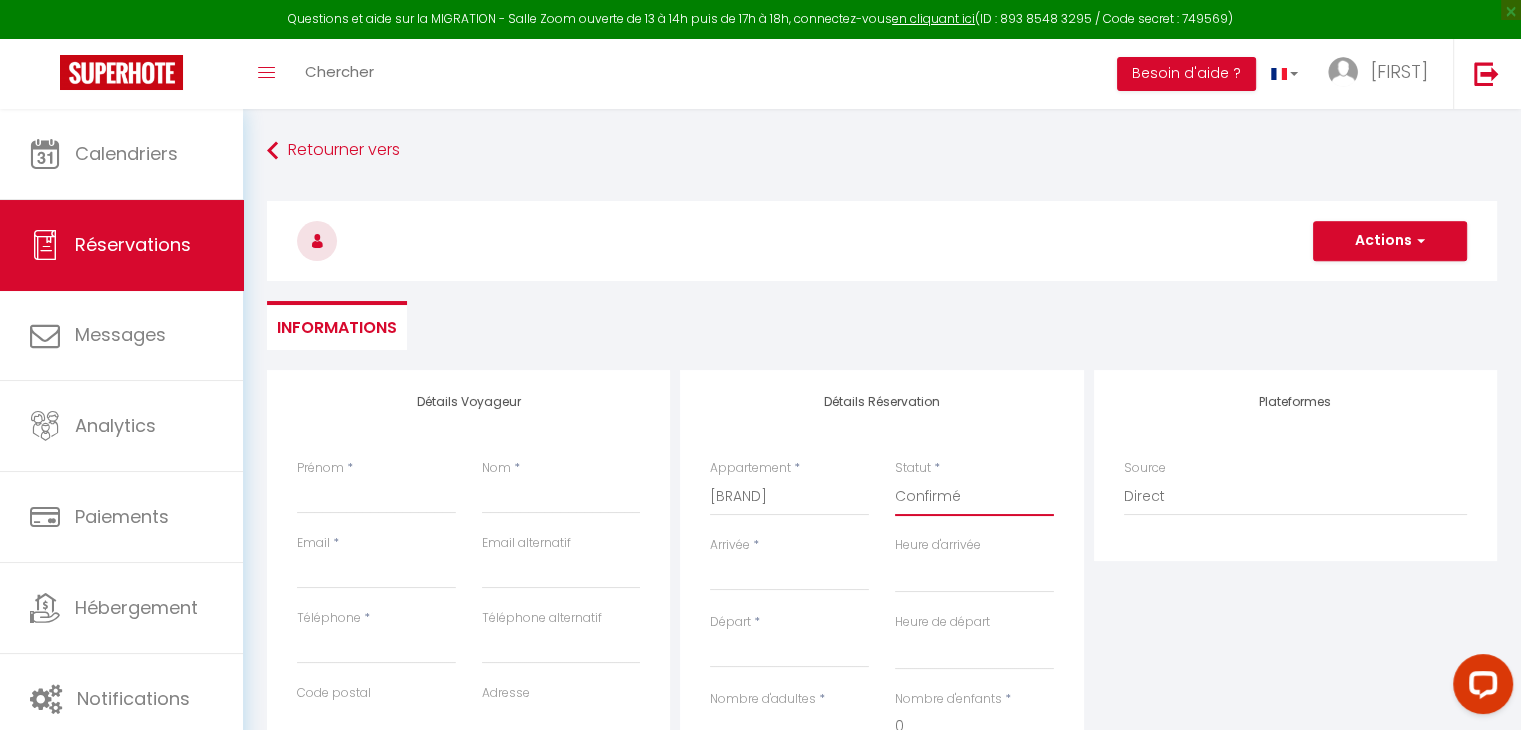 select 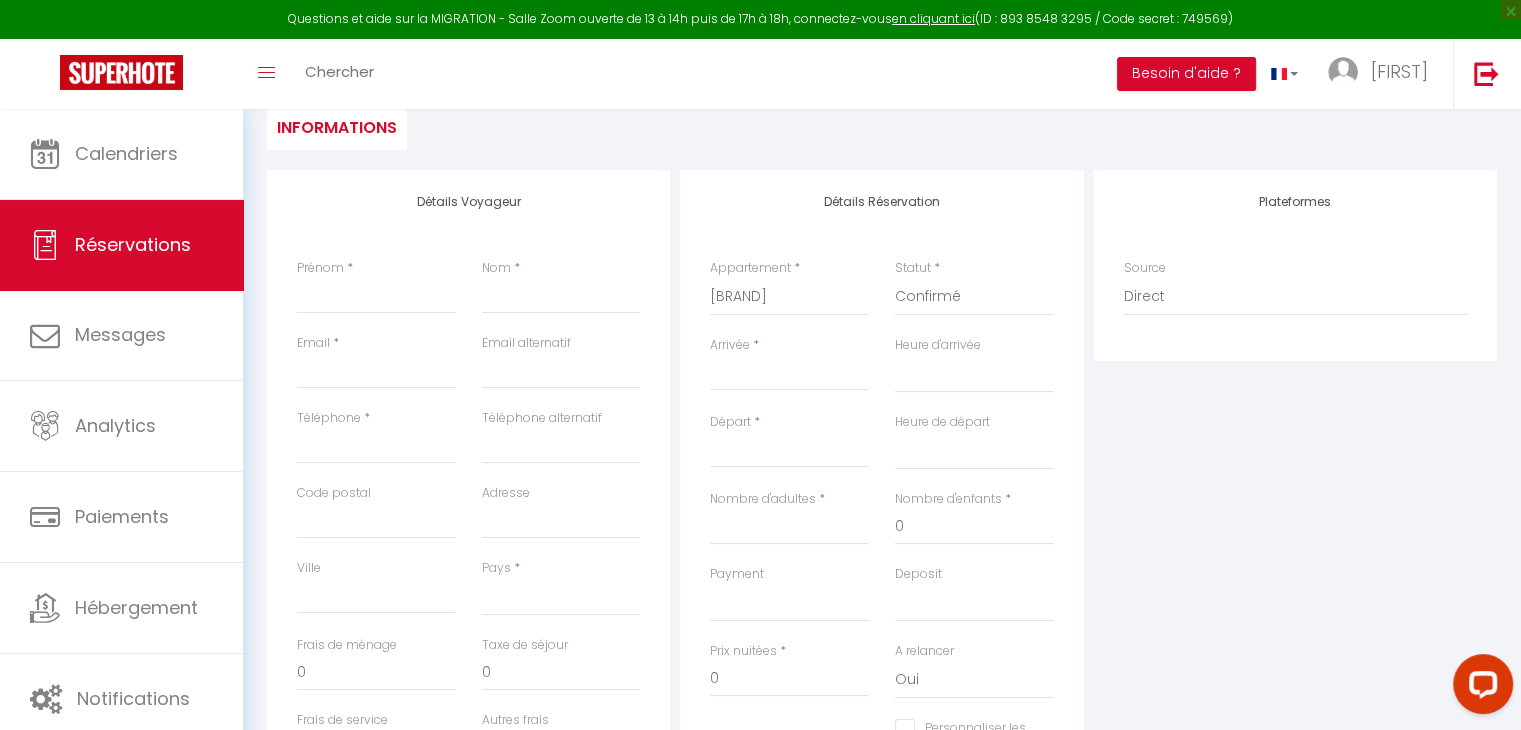 click on "Arrivée" at bounding box center (789, 375) 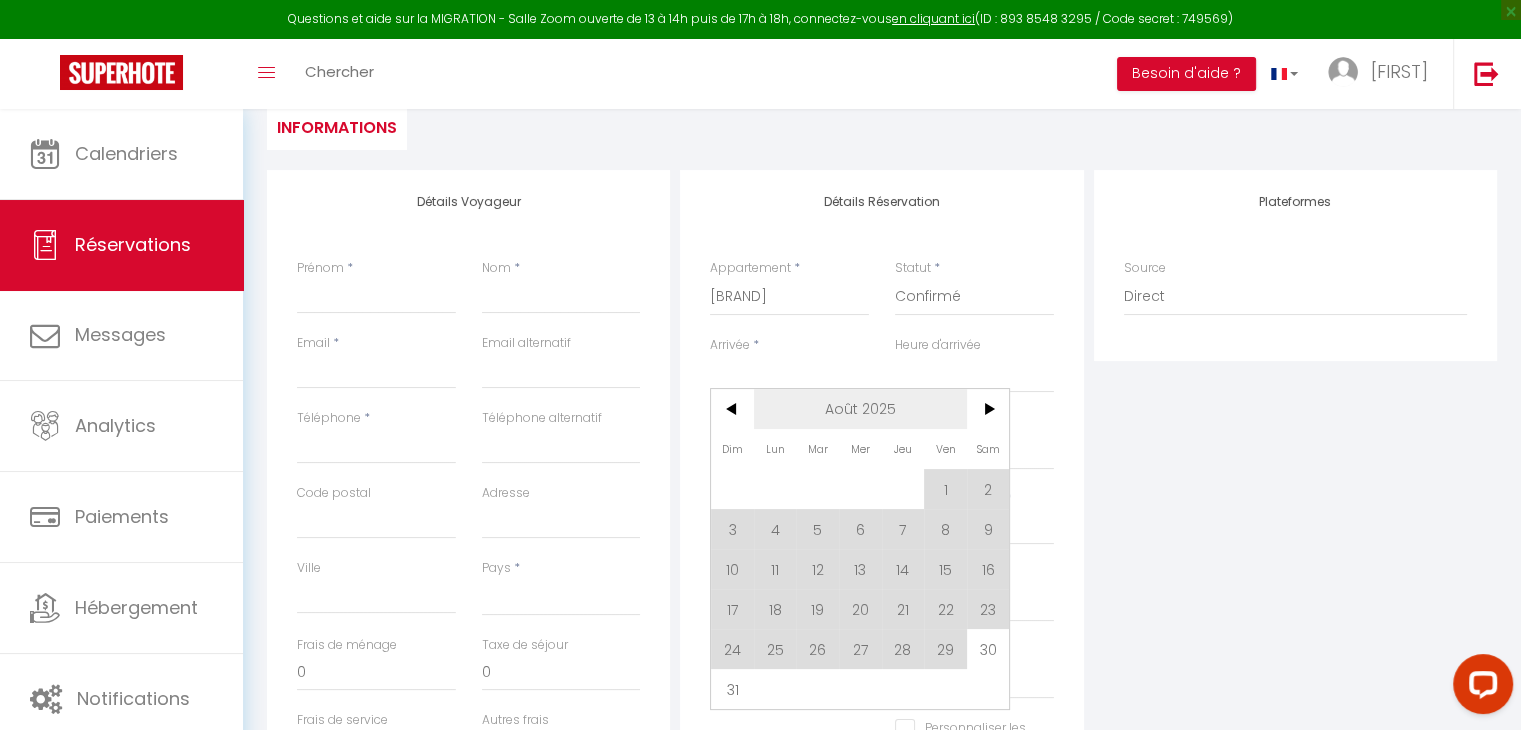 click on "Août 2025" at bounding box center (860, 409) 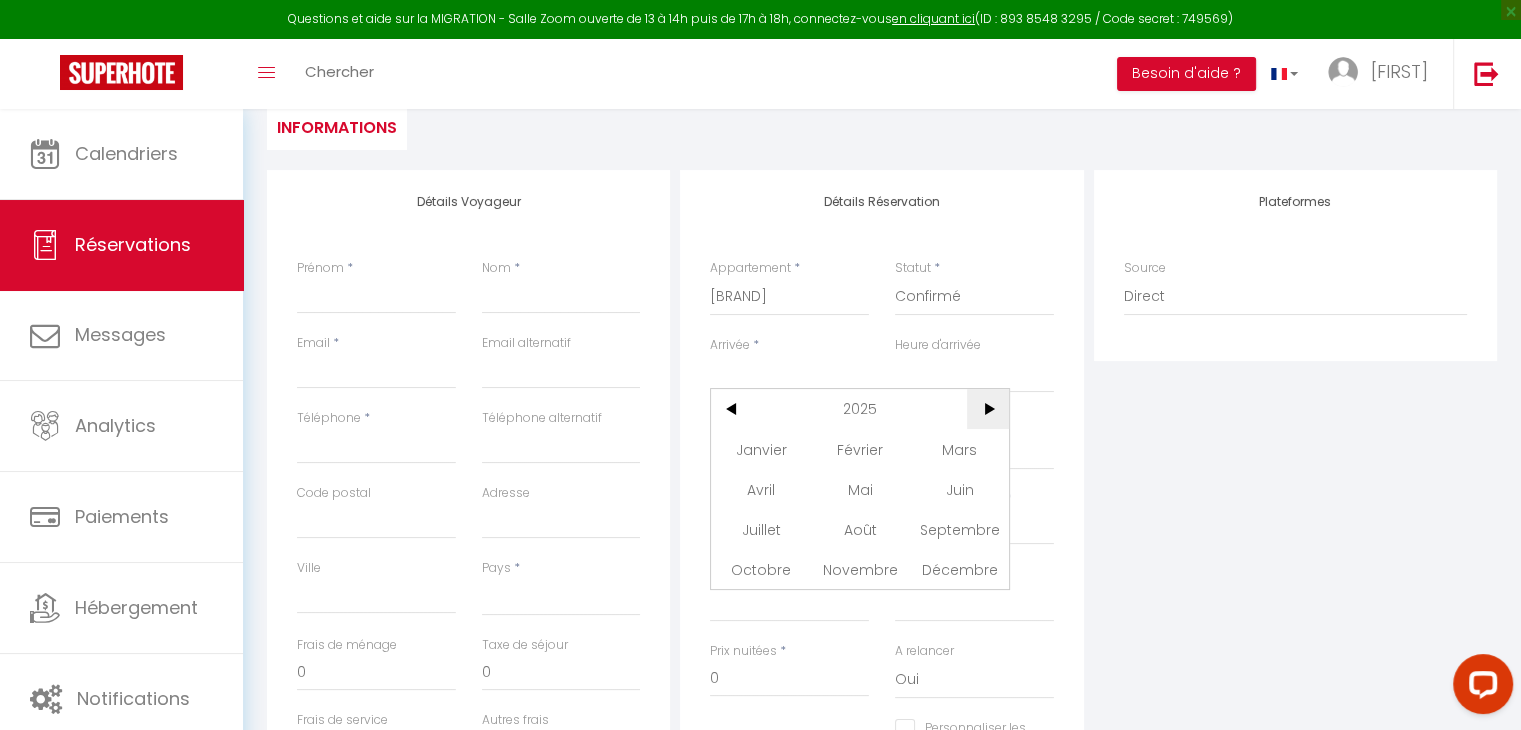 click on ">" at bounding box center [988, 409] 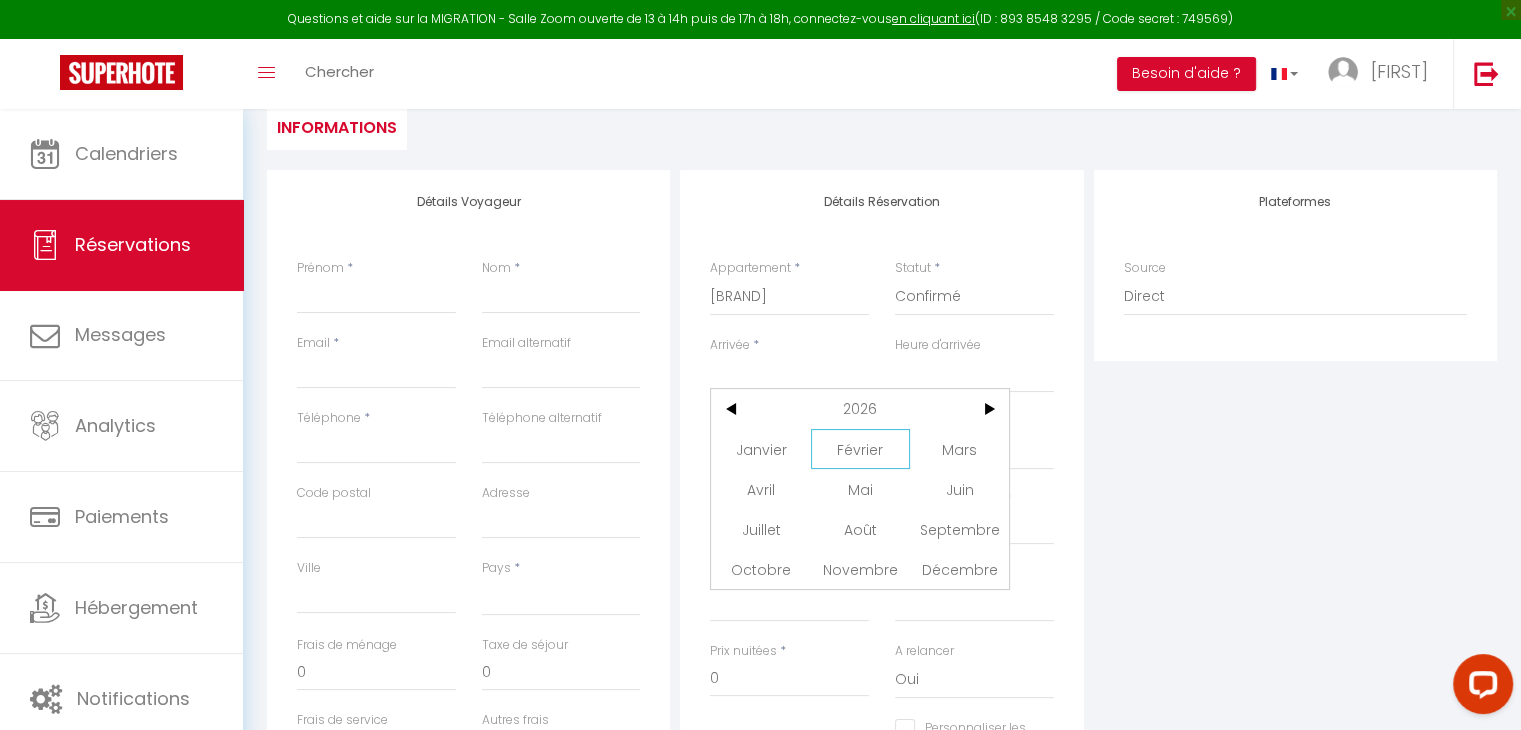 click on "Février" at bounding box center [860, 449] 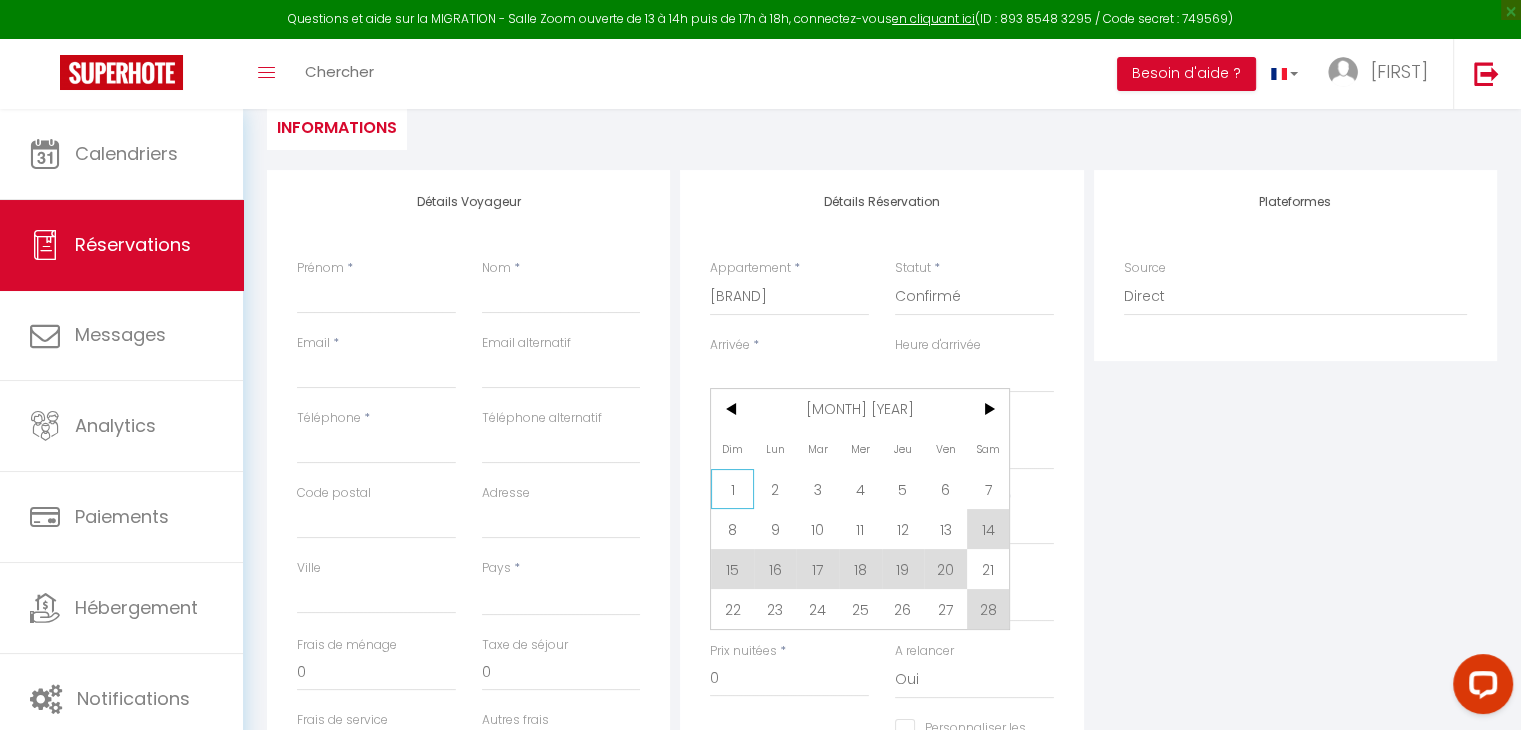 click on "1" at bounding box center [732, 489] 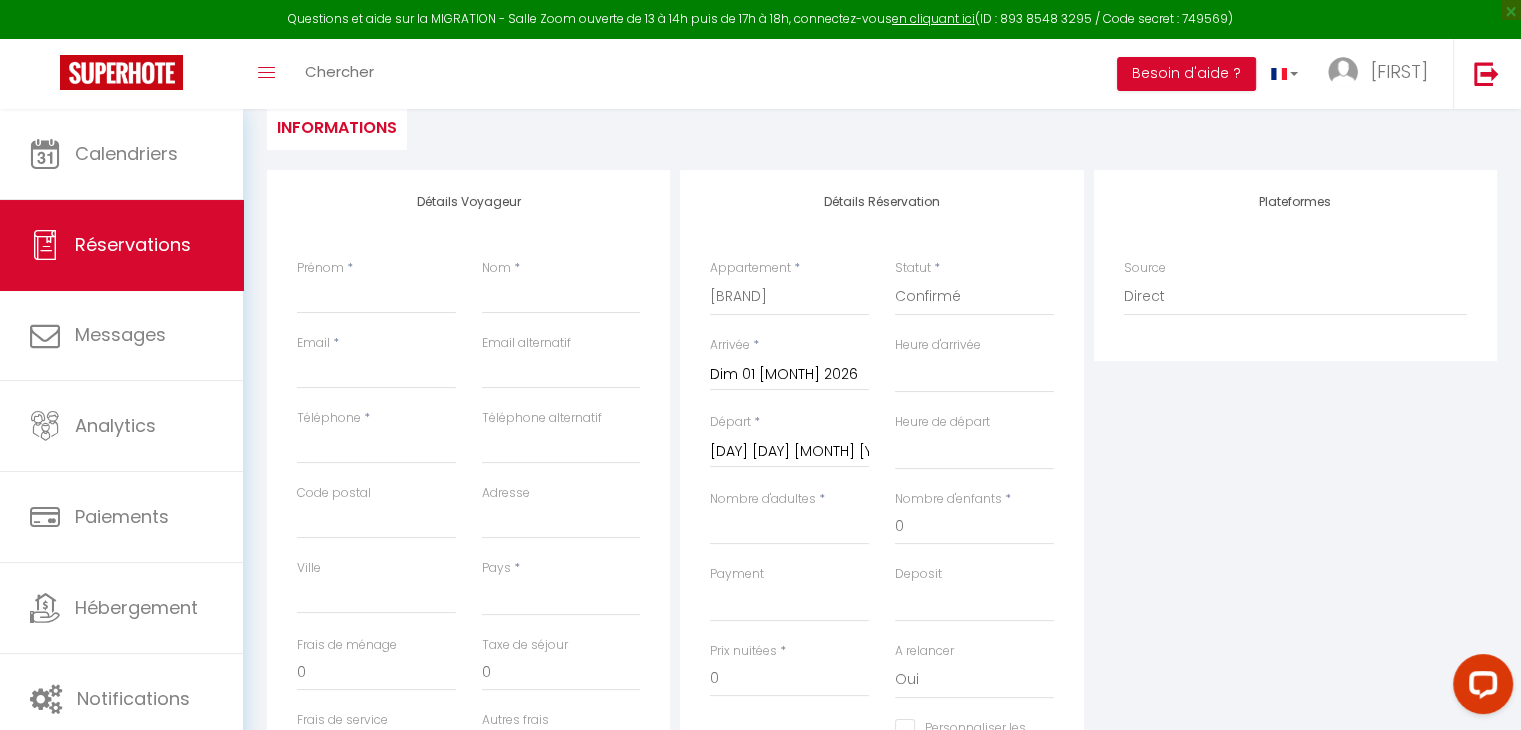 click on "[DAY] [DAY] [MONTH] [YEAR]" at bounding box center (789, 452) 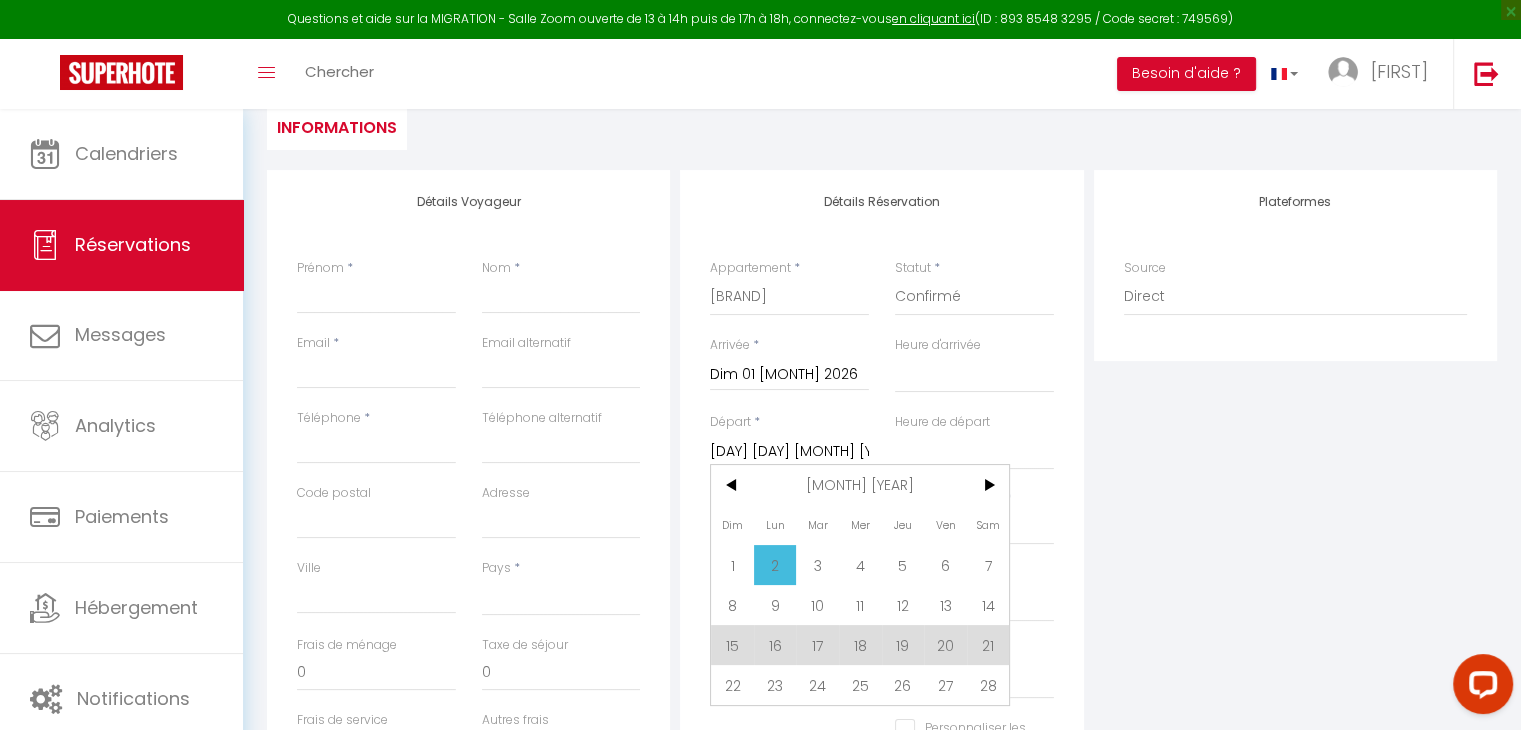 drag, startPoint x: 976, startPoint y: 605, endPoint x: 776, endPoint y: 363, distance: 313.94904 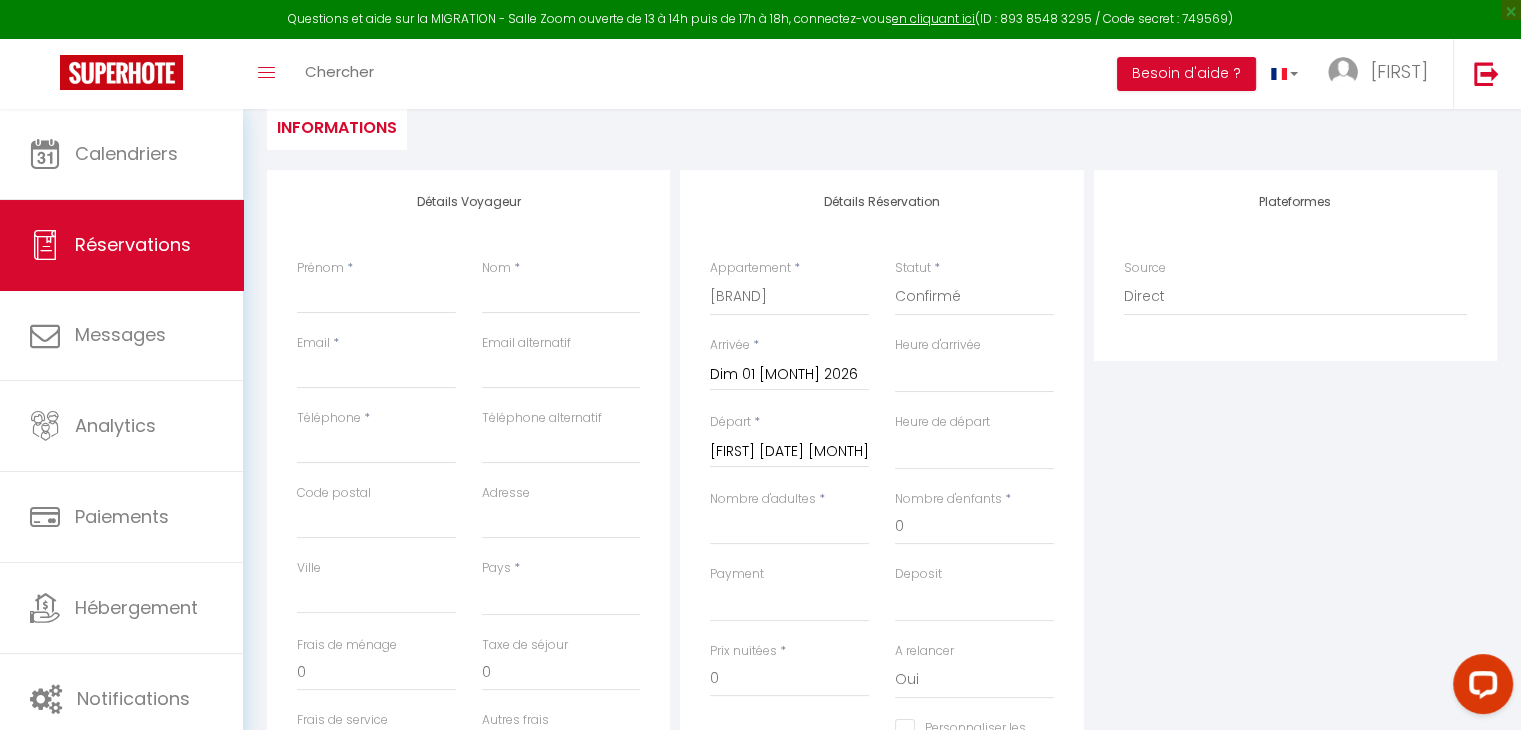 scroll, scrollTop: 400, scrollLeft: 0, axis: vertical 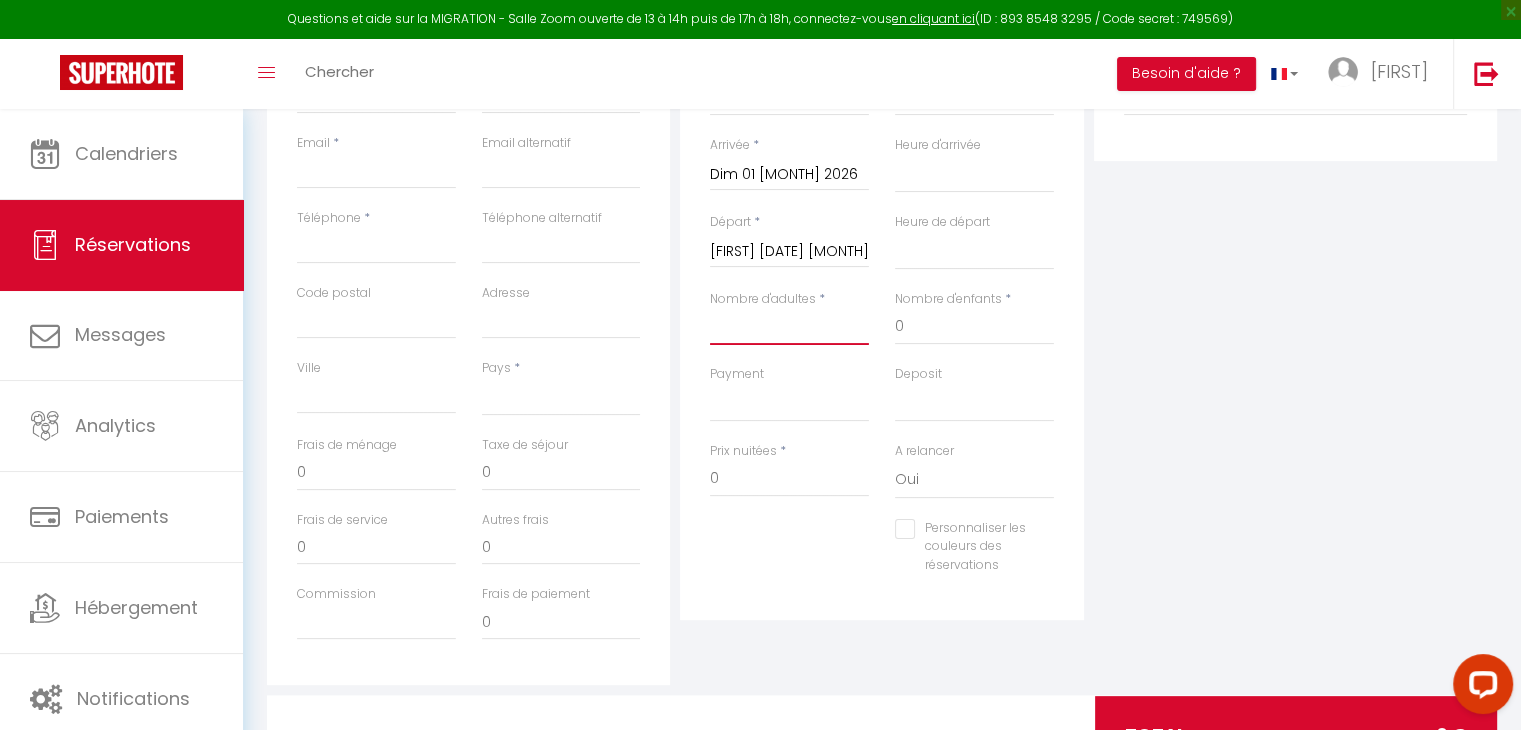 click on "Nombre d'adultes" at bounding box center [789, 327] 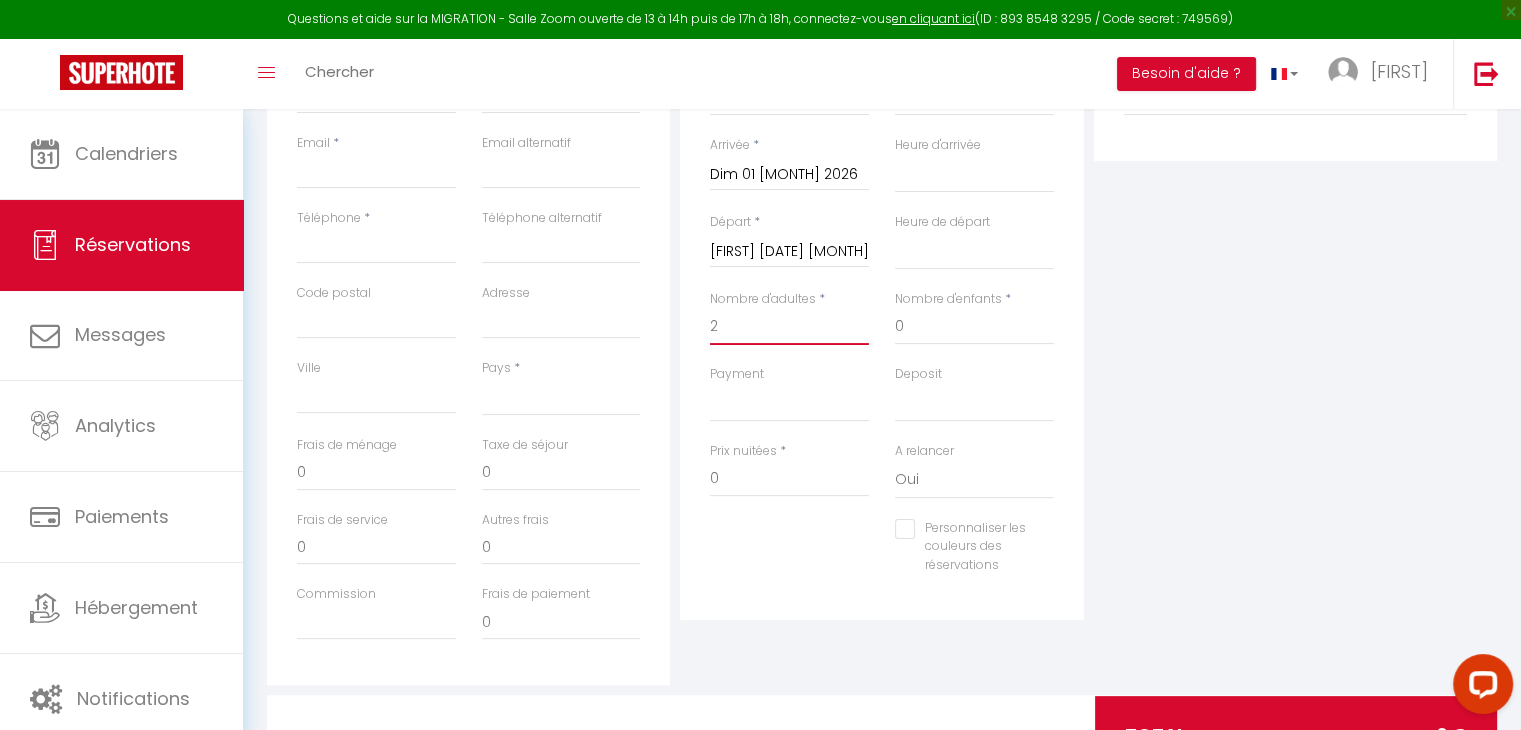 select 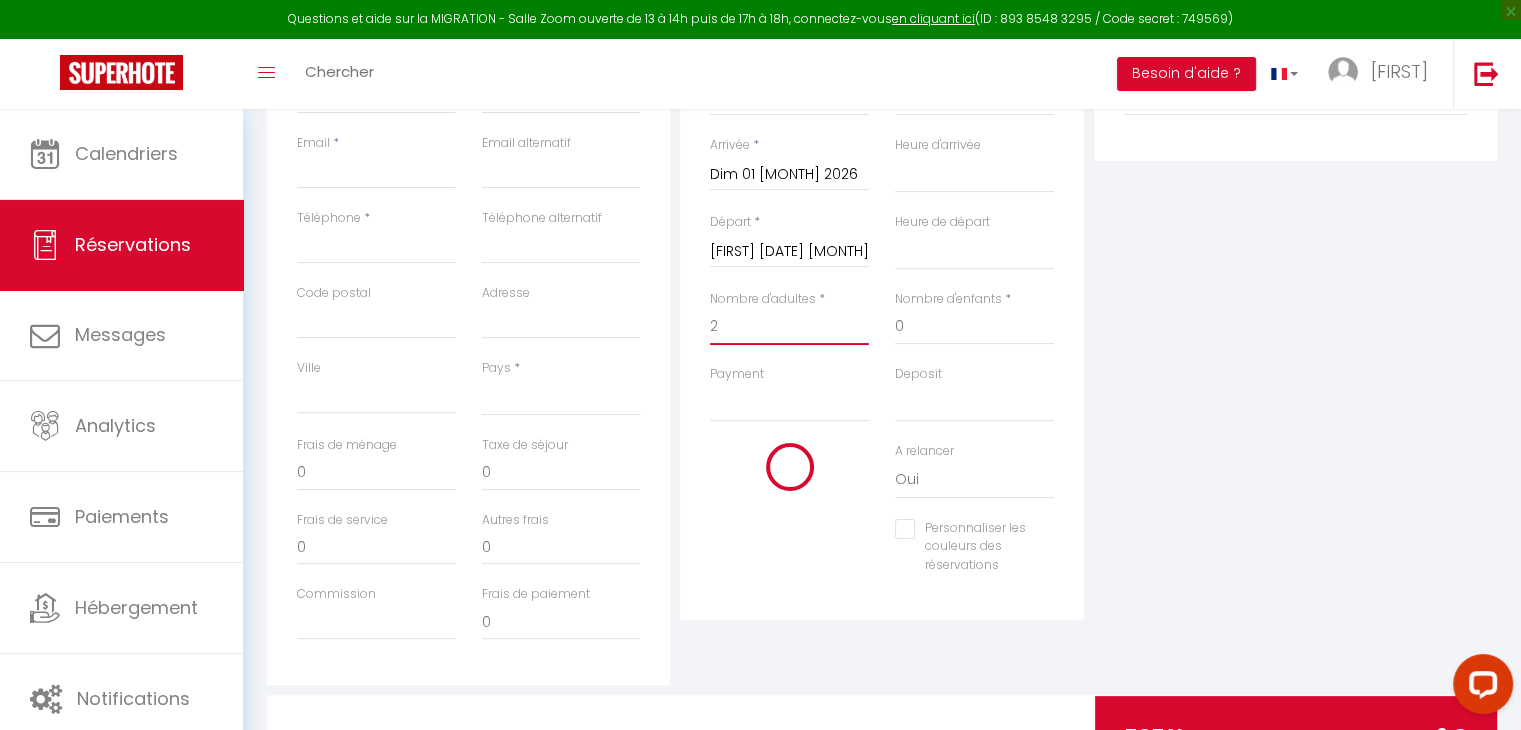 select 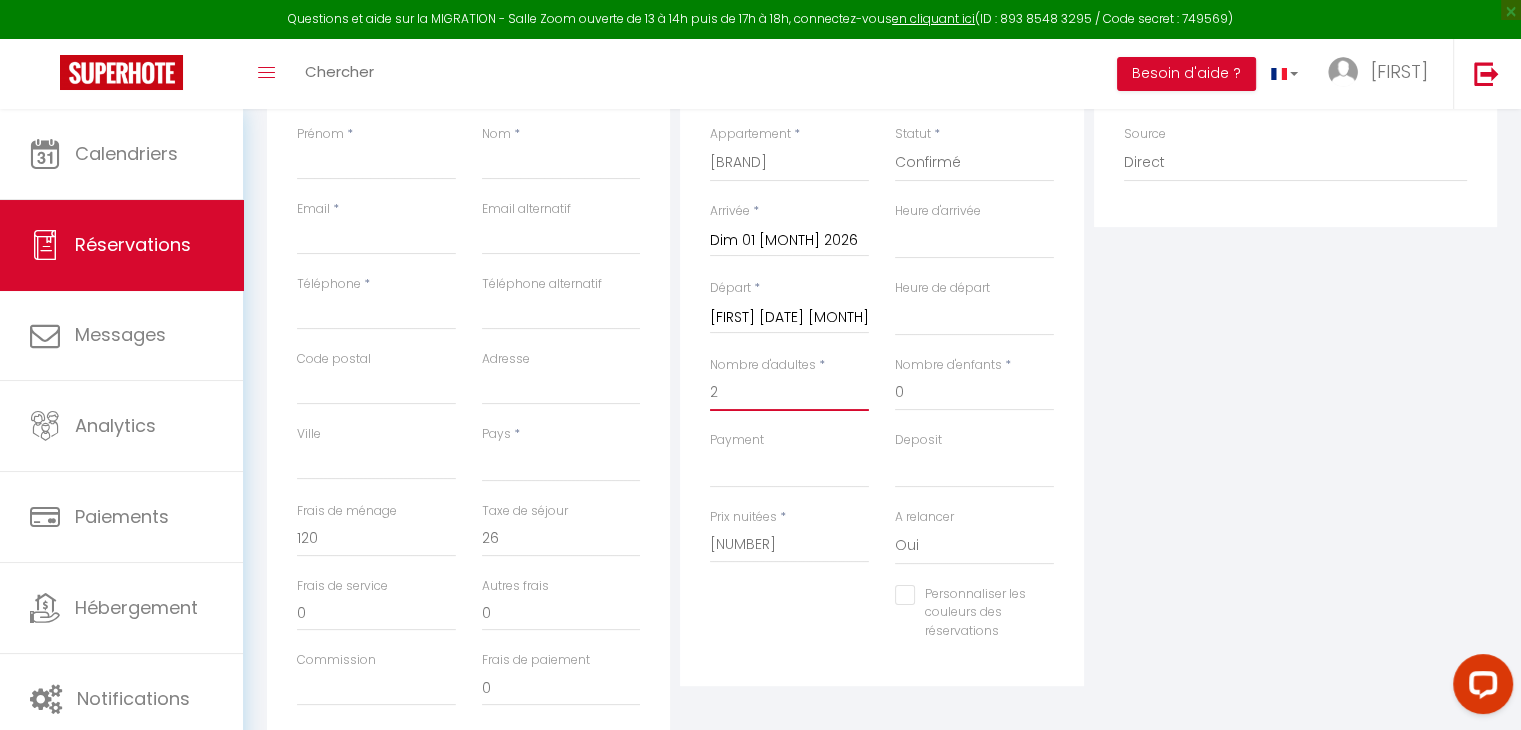 scroll, scrollTop: 300, scrollLeft: 0, axis: vertical 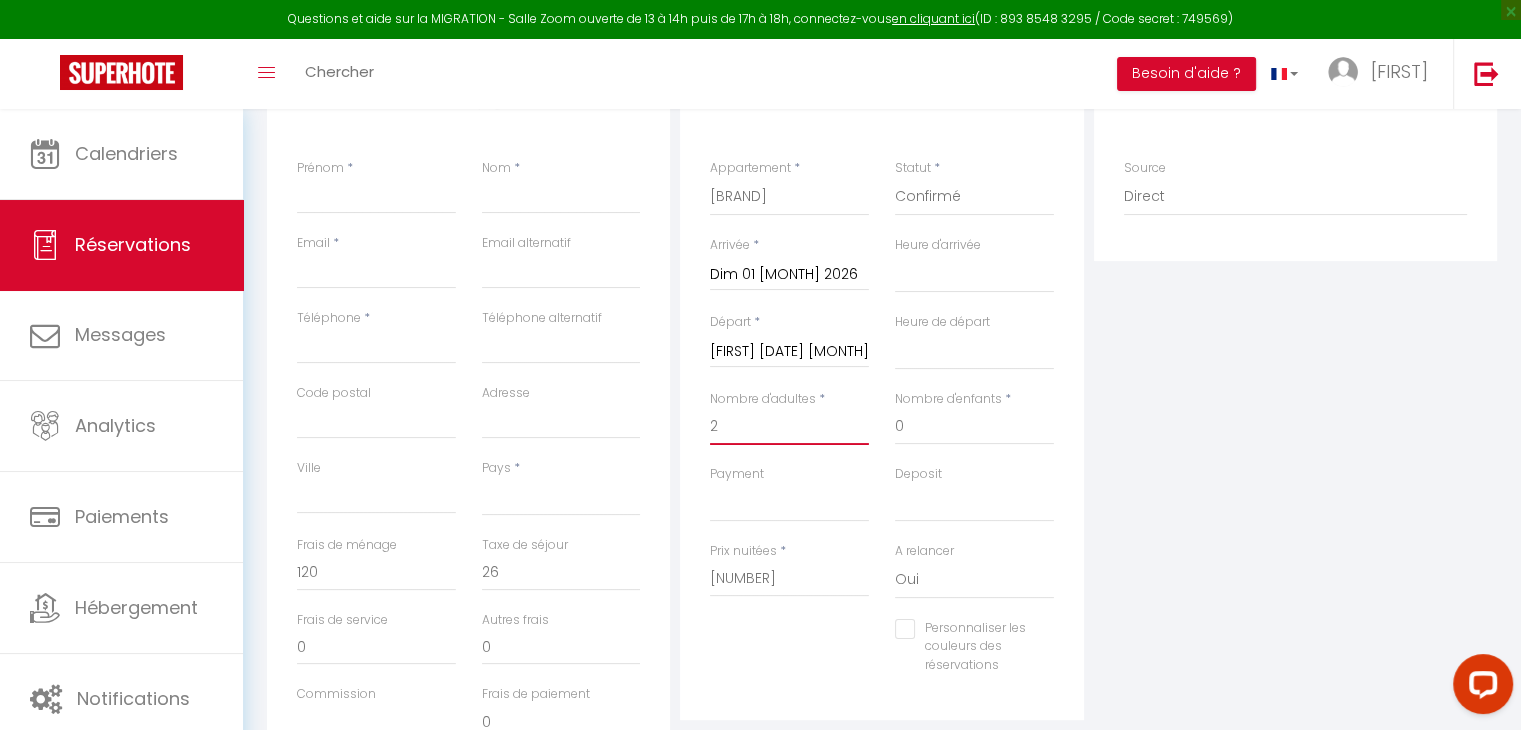 type on "2" 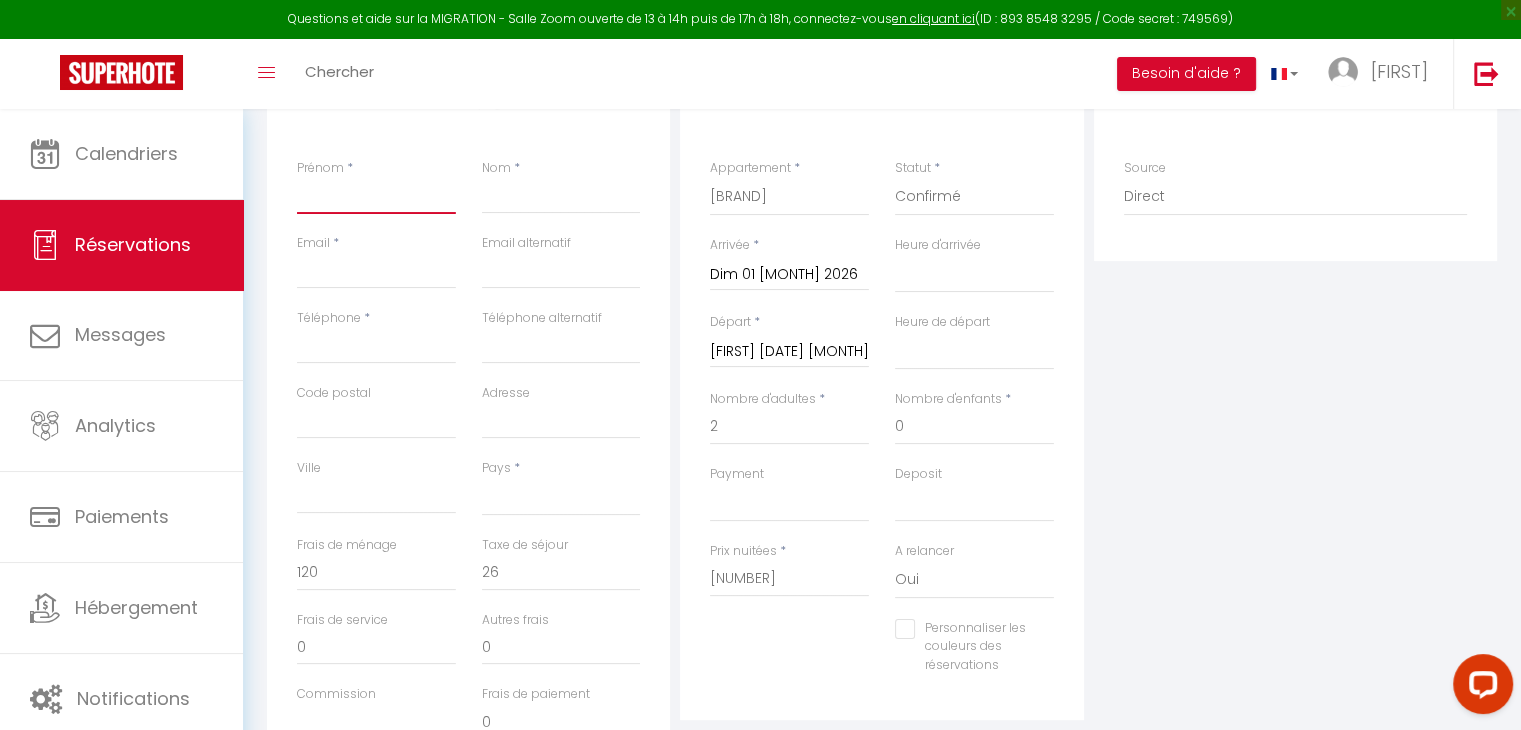 click on "Prénom" at bounding box center (376, 196) 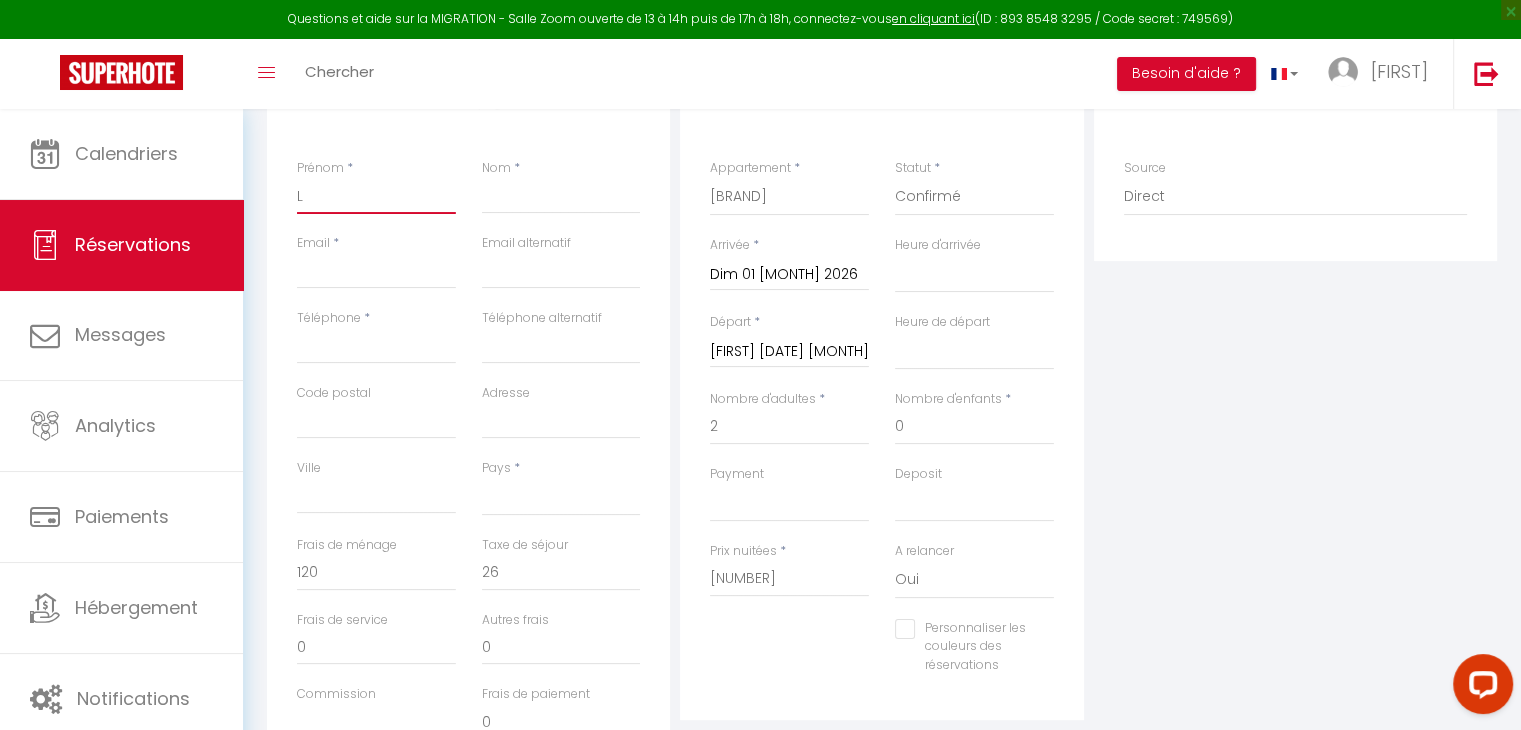 select 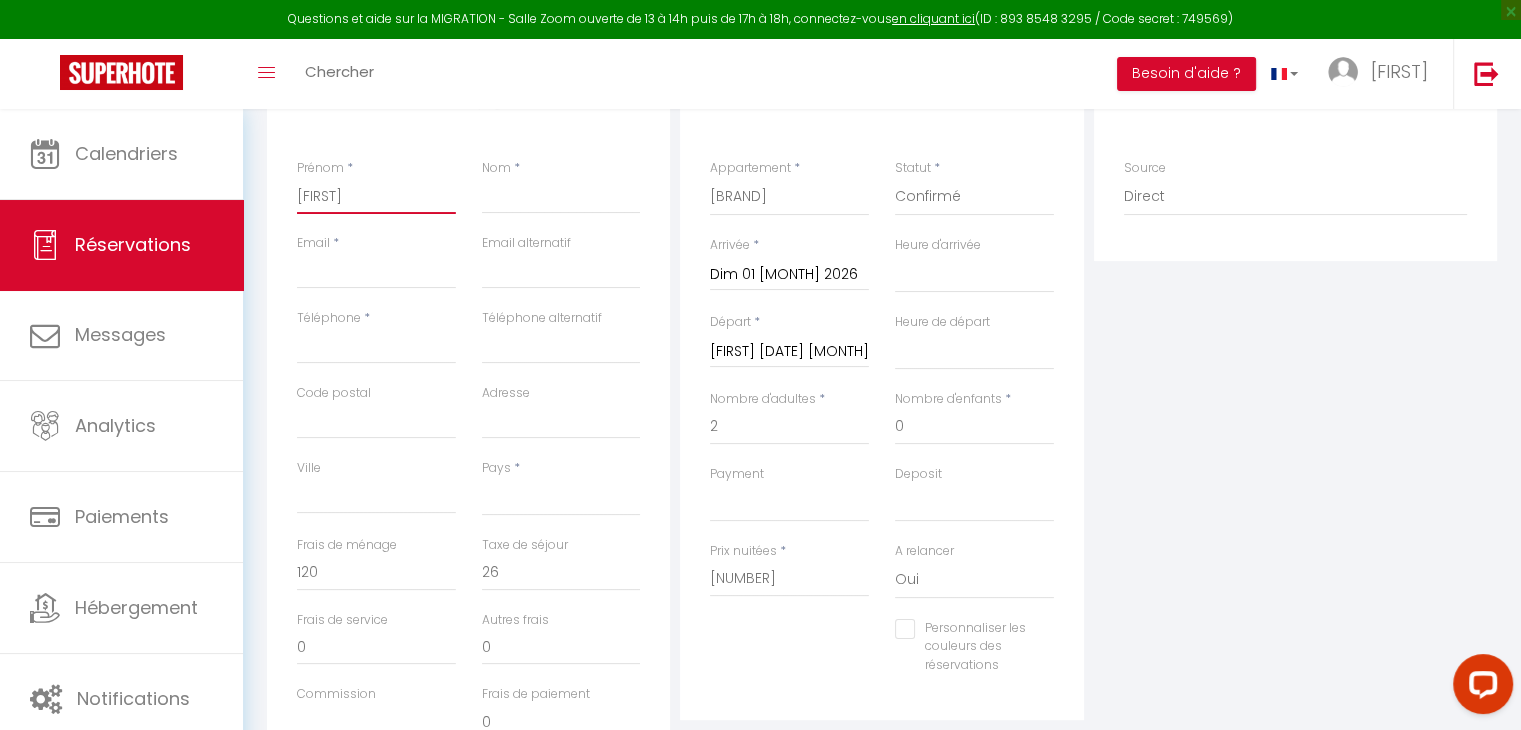 select 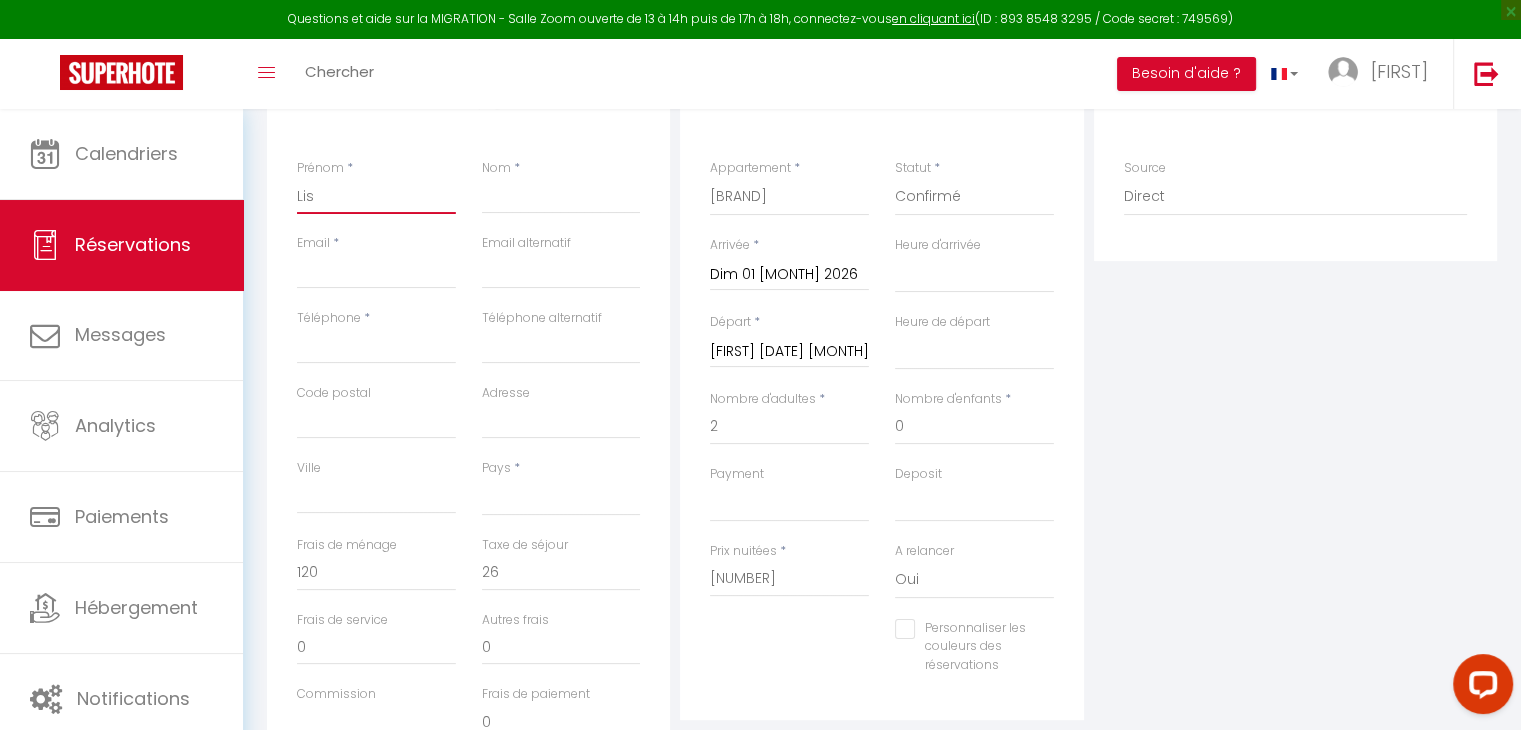 select 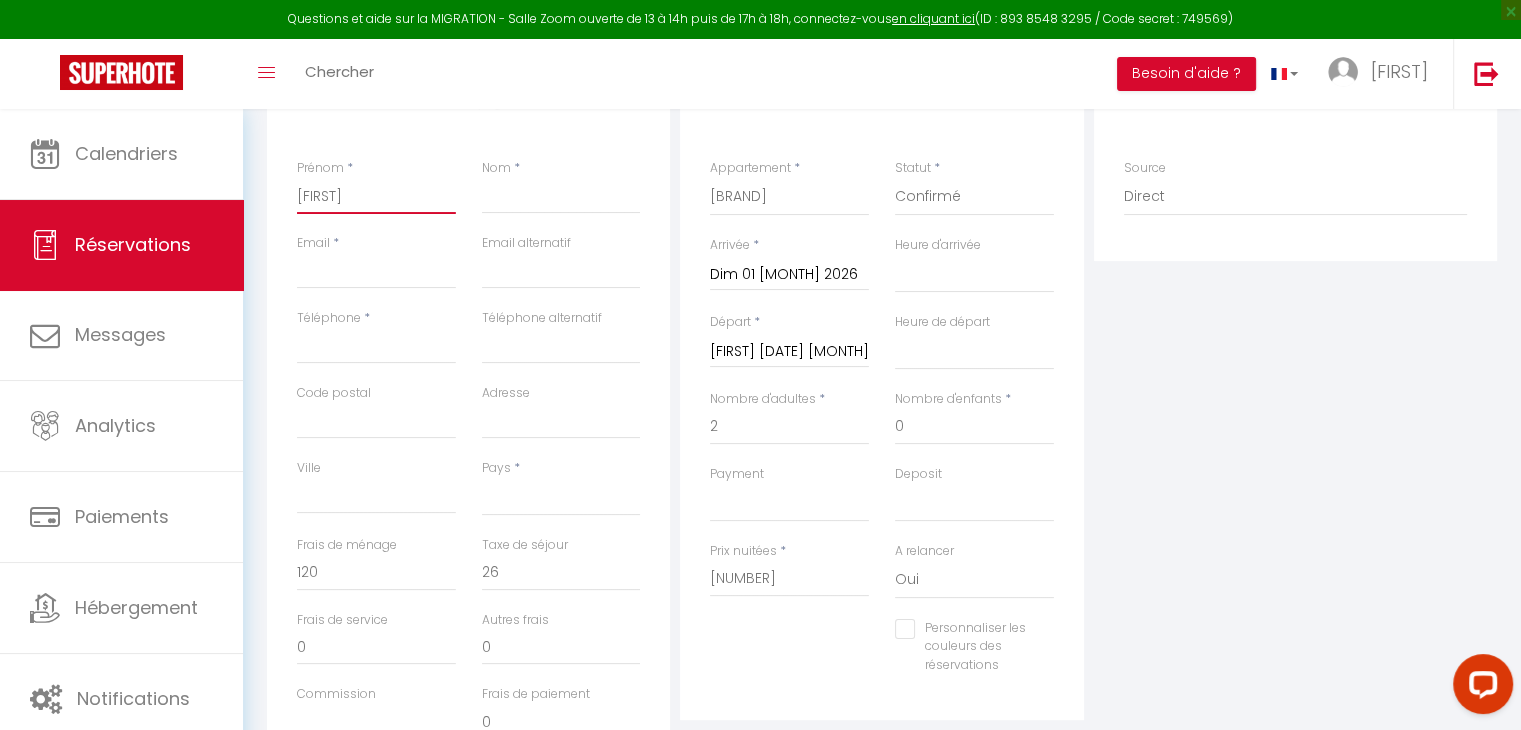 select 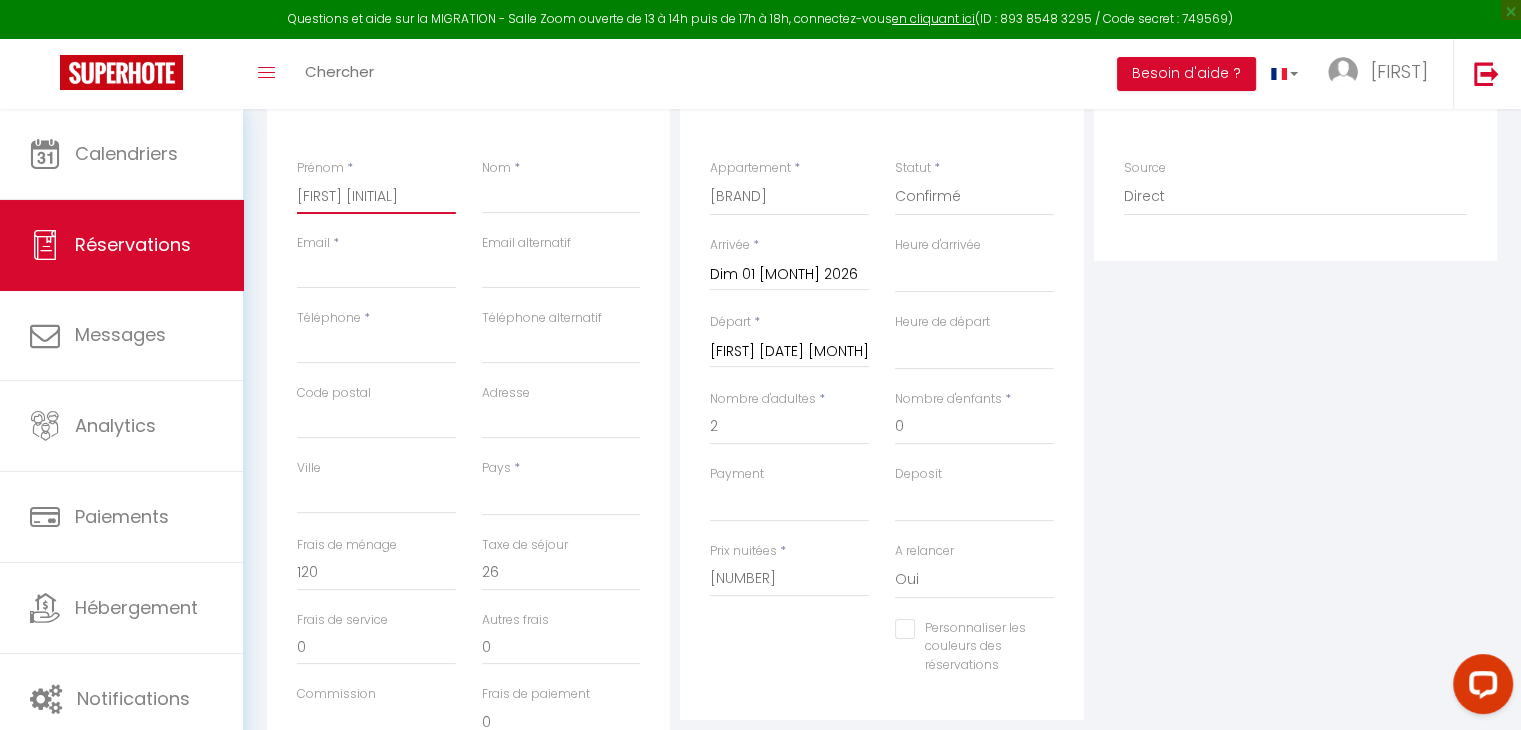 select 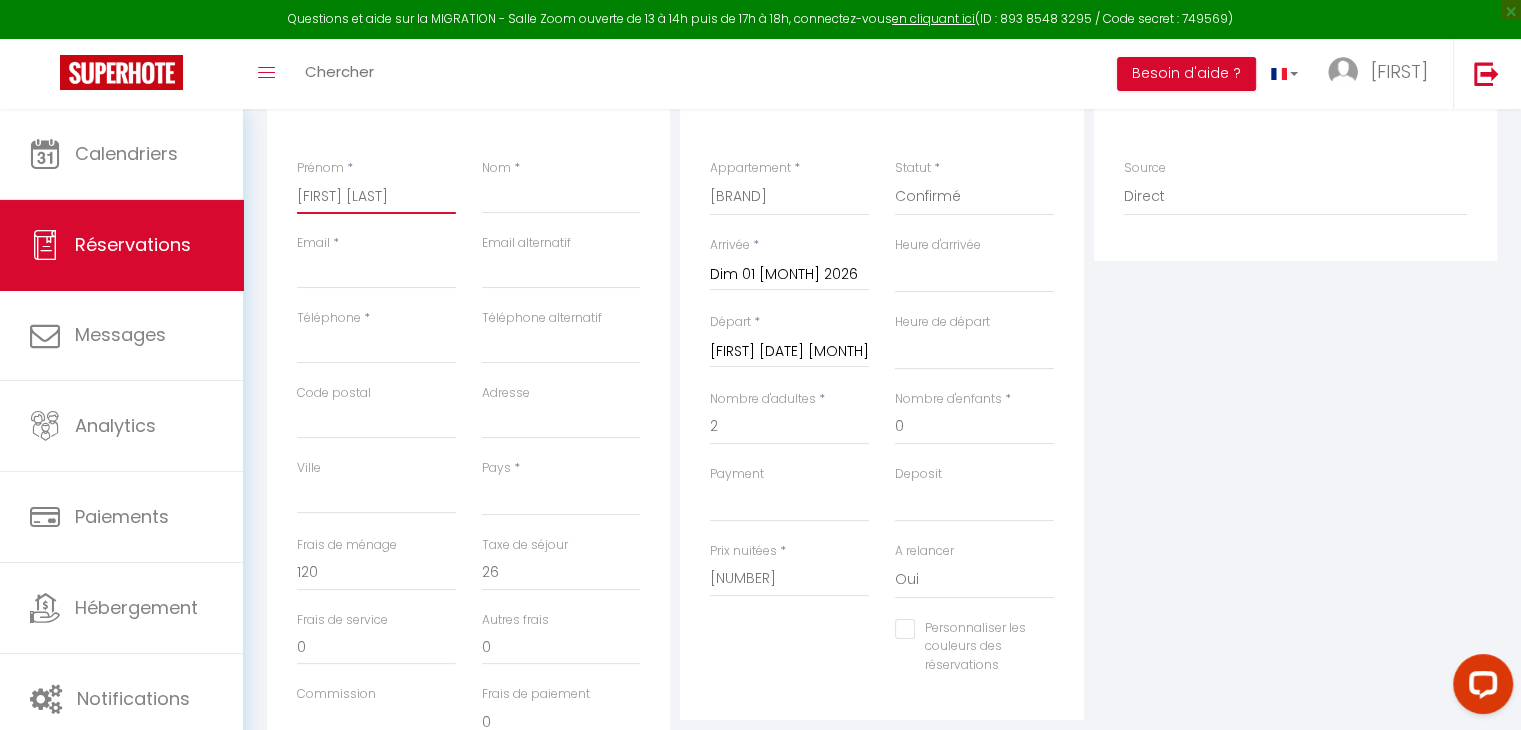 select 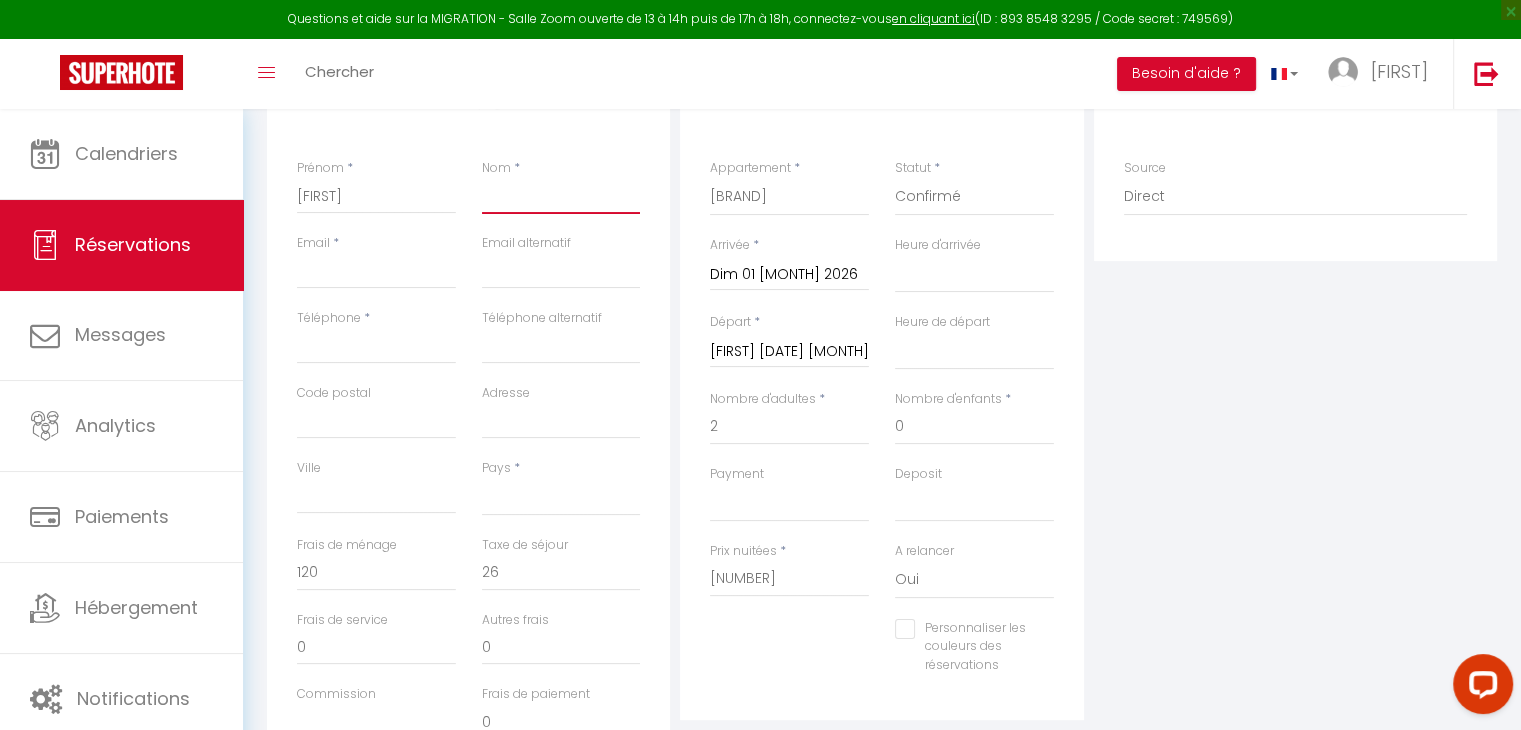 click on "Nom" at bounding box center [561, 196] 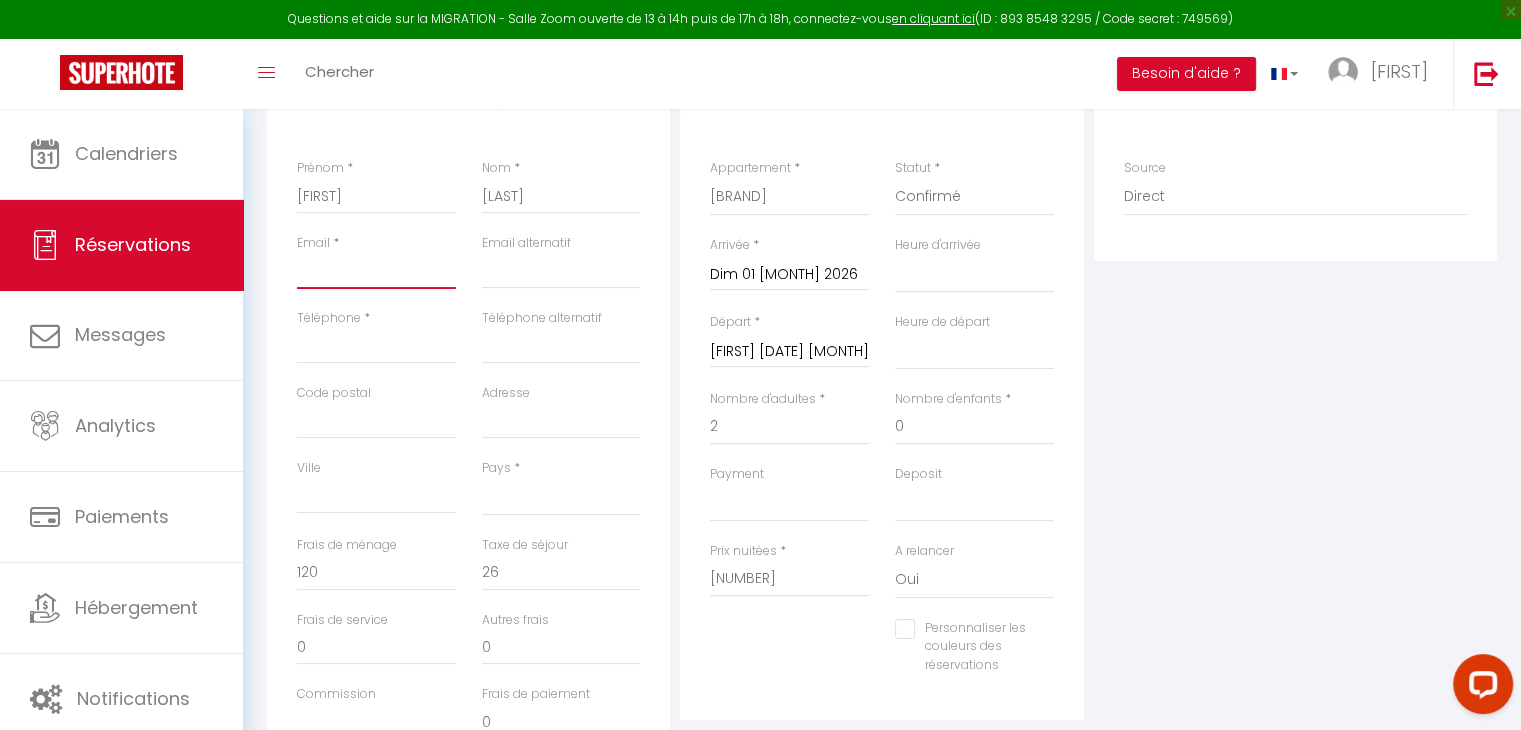 paste on "[FIRST]@[DOMAIN]" 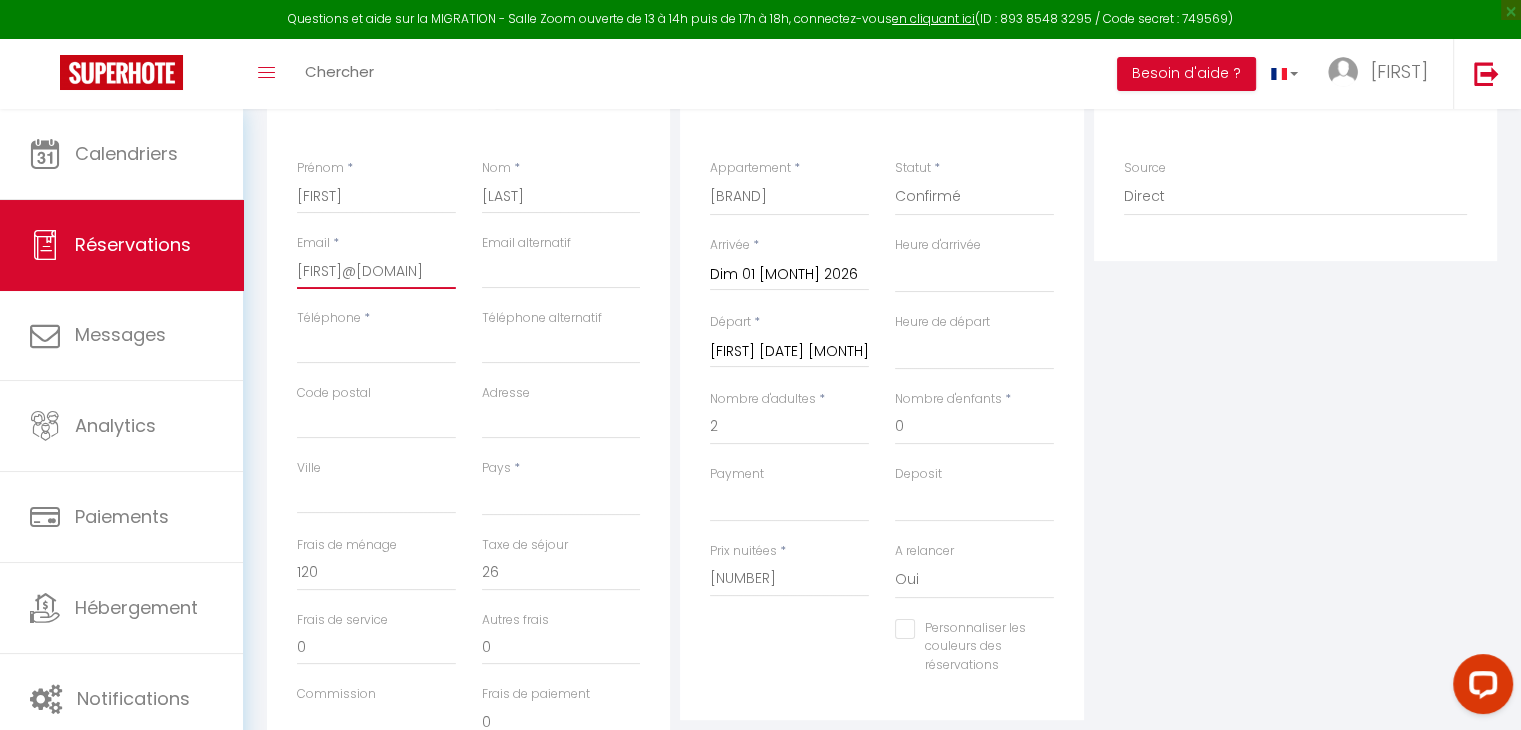 scroll, scrollTop: 0, scrollLeft: 59, axis: horizontal 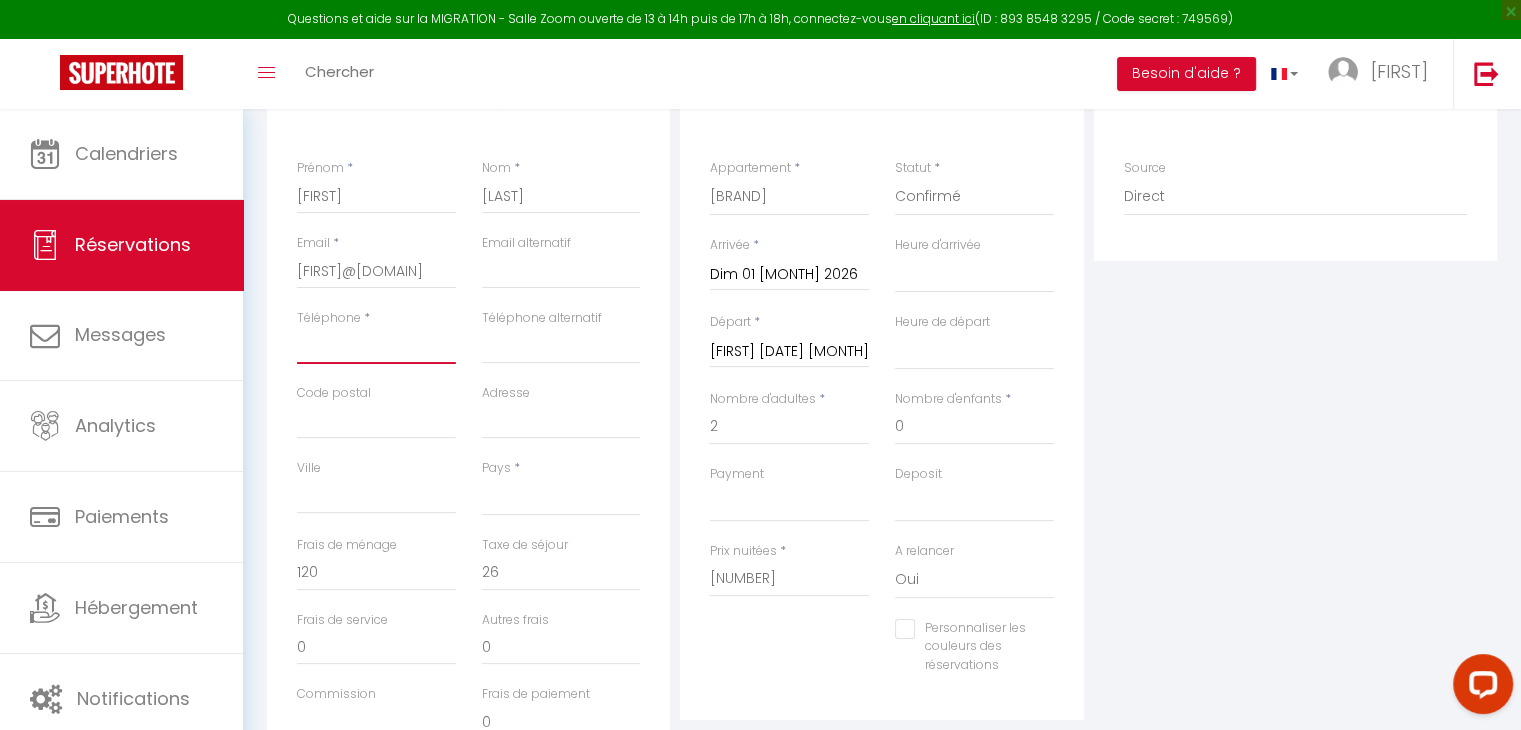 click on "Téléphone" at bounding box center [376, 346] 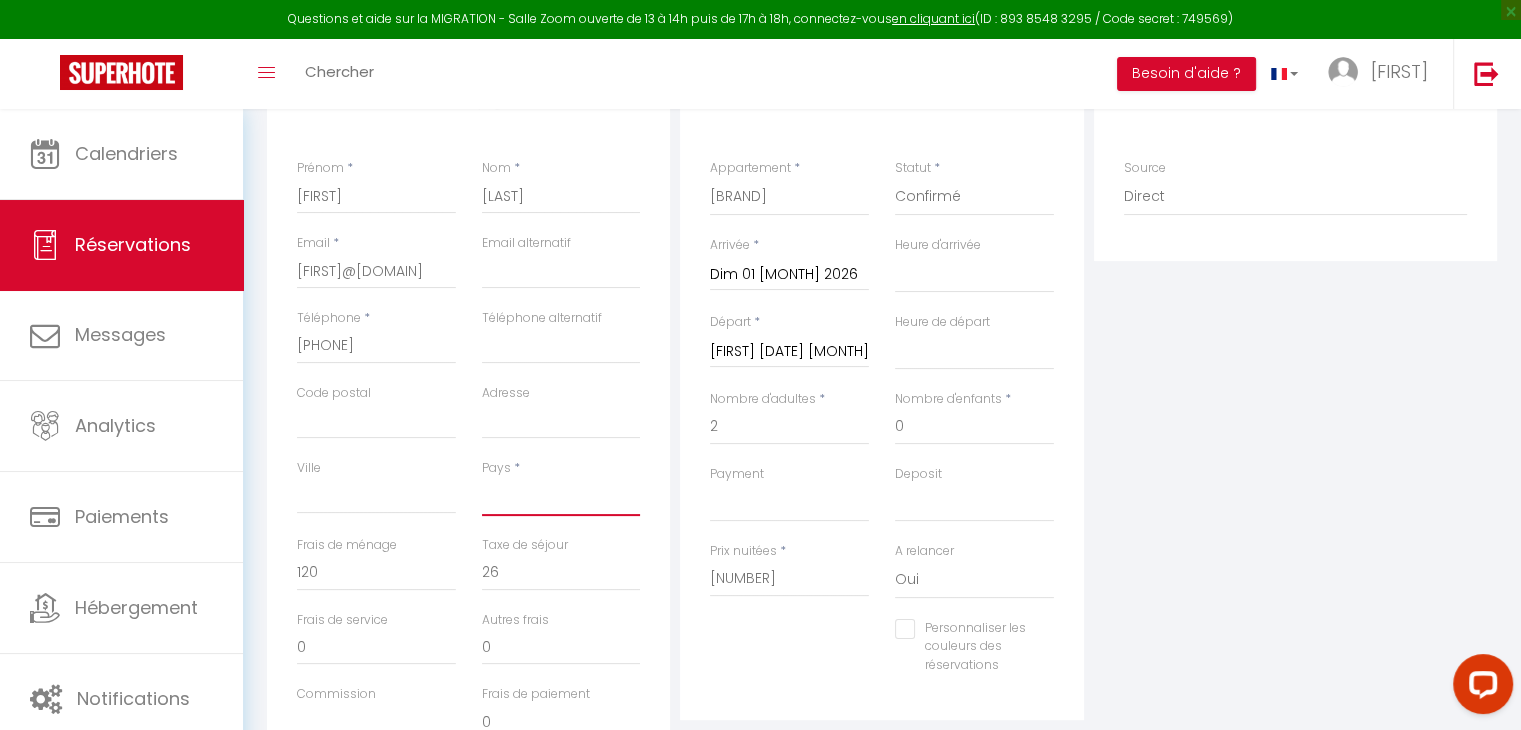click on "France
Portugal
Afghanistan
Albania
Algeria
American Samoa
Andorra
Angola
Anguilla
Antarctica
Antigua and Barbuda
Argentina
Armenia
Aruba
Australia
Austria
Azerbaijan
Bahamas
Bahrain
Bangladesh
Barbados
Belarus
Belgium
Belize" at bounding box center (561, 497) 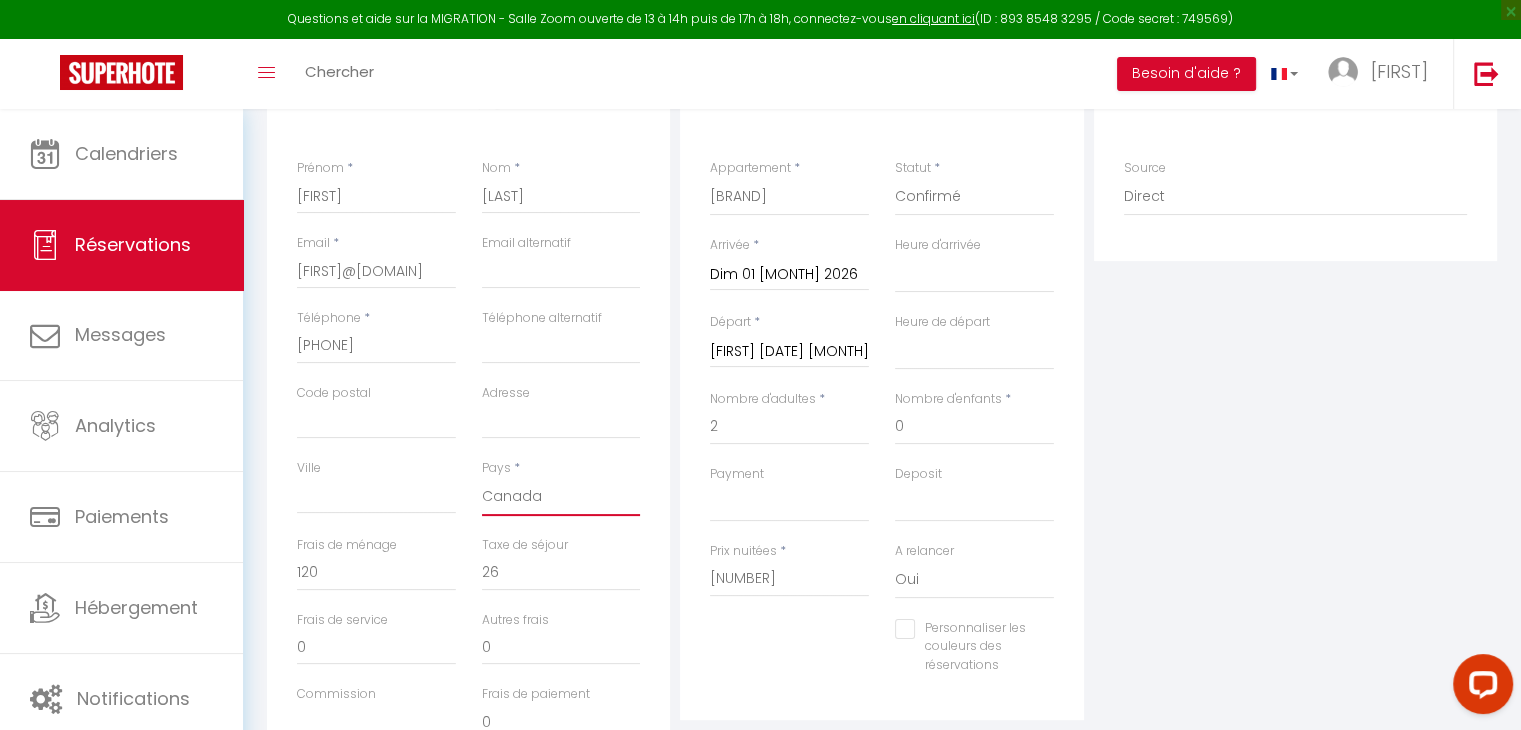 scroll, scrollTop: 100, scrollLeft: 0, axis: vertical 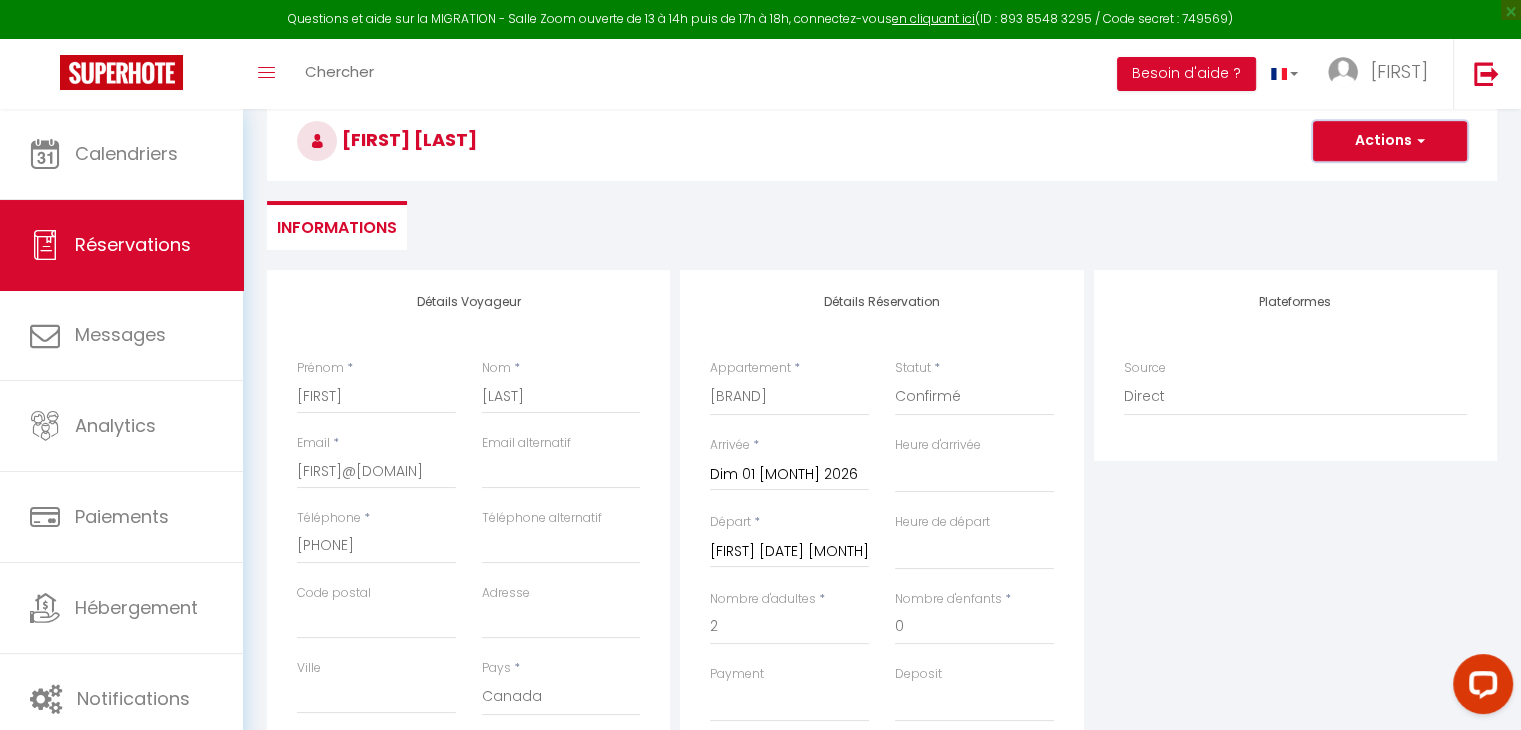 click on "Actions" at bounding box center (1390, 141) 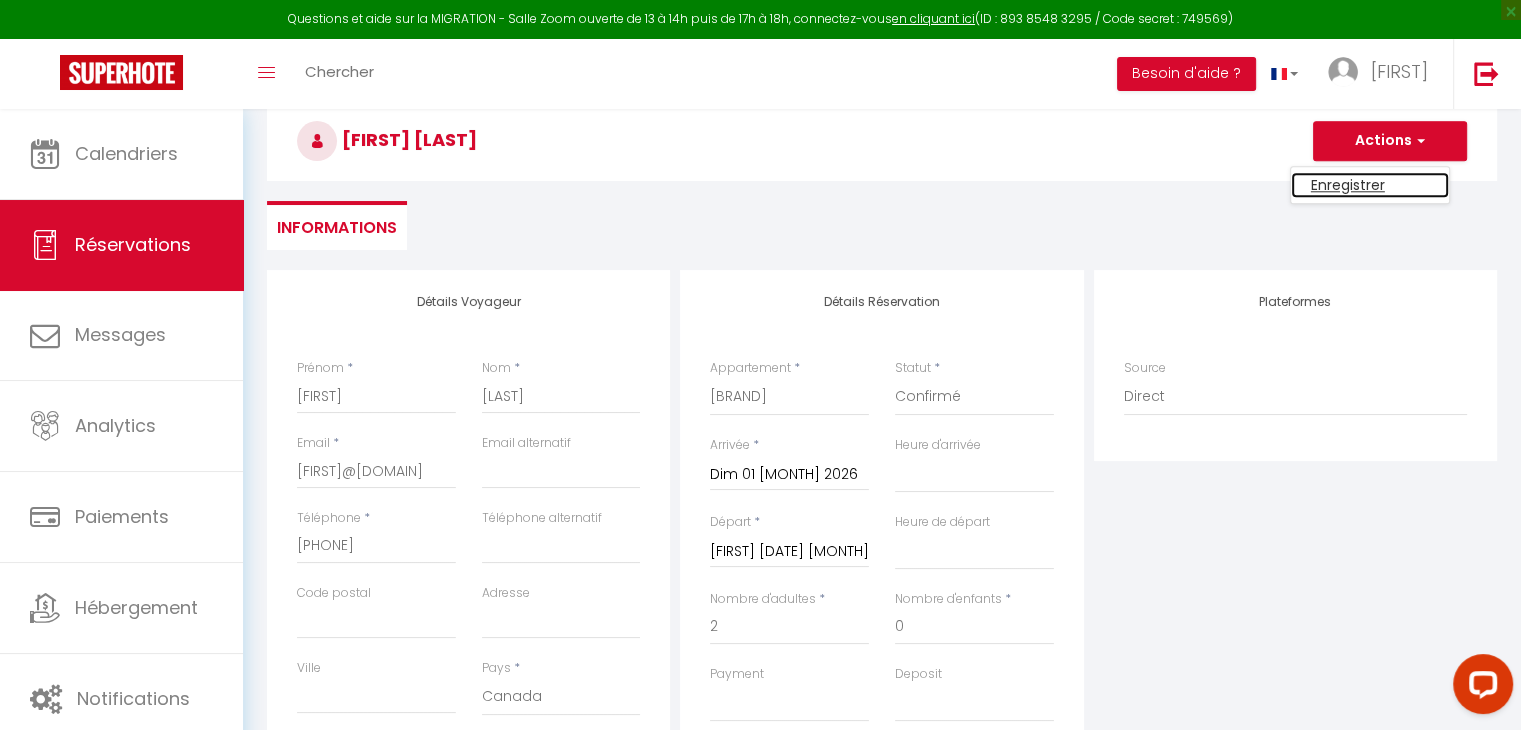 click on "Enregistrer" at bounding box center (1370, 185) 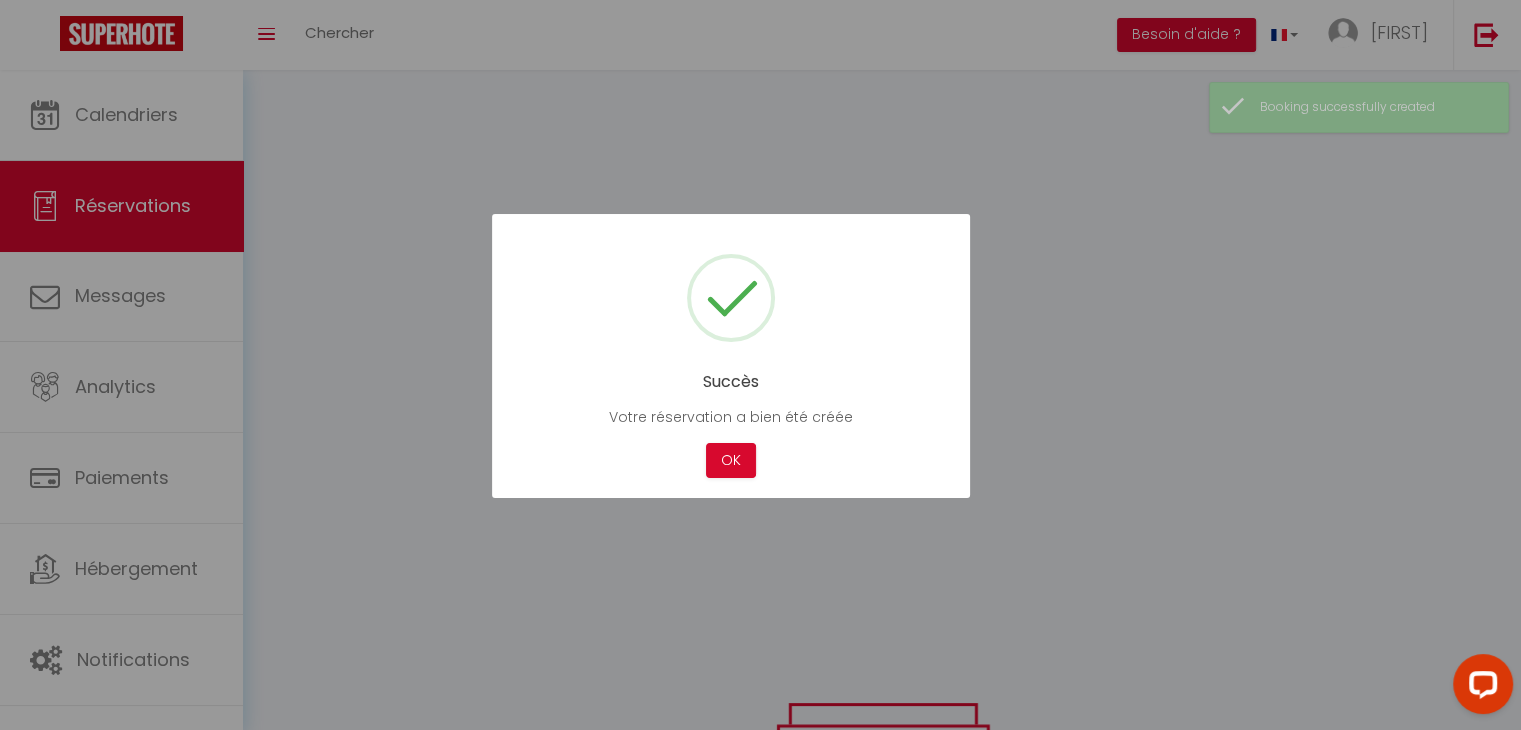 scroll, scrollTop: 0, scrollLeft: 0, axis: both 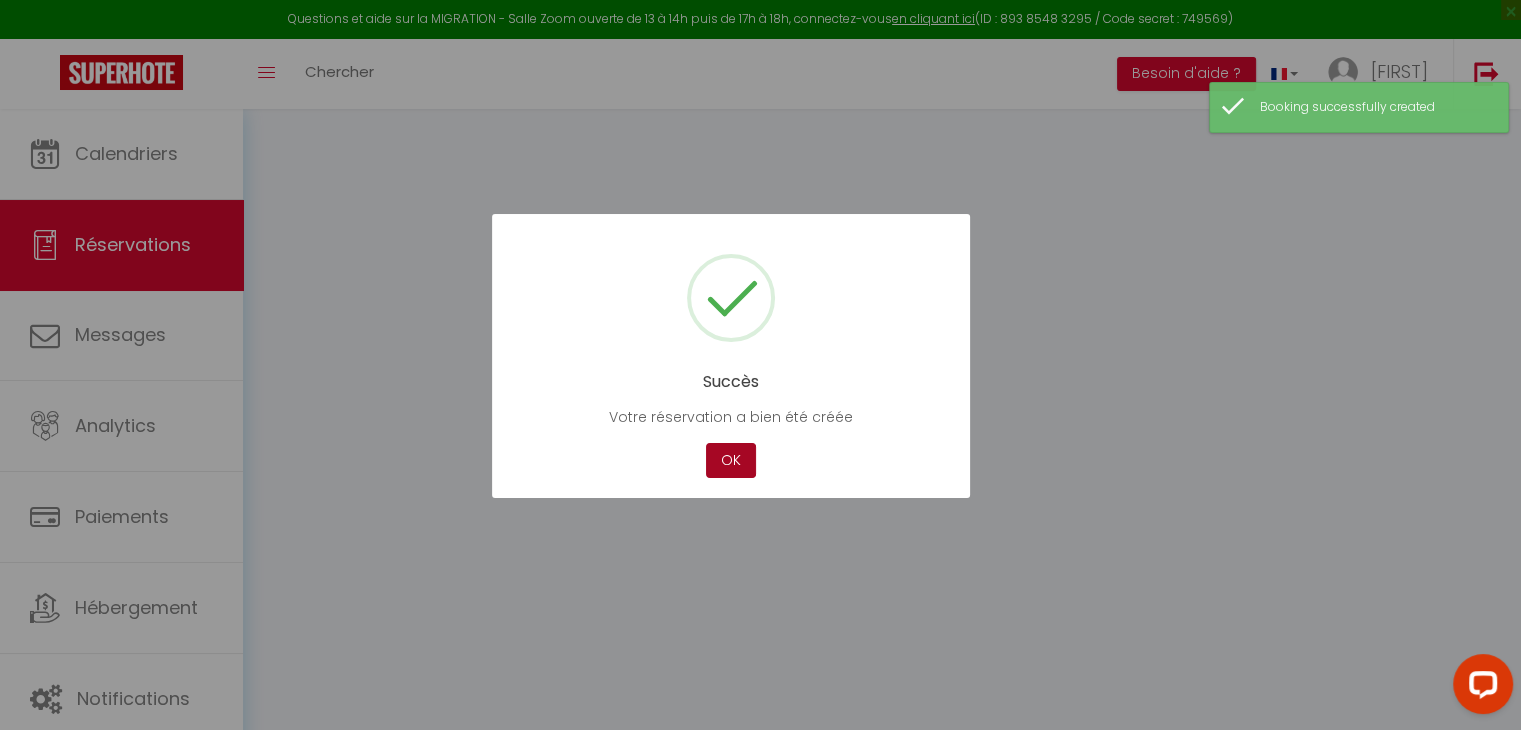 click on "OK" at bounding box center (731, 460) 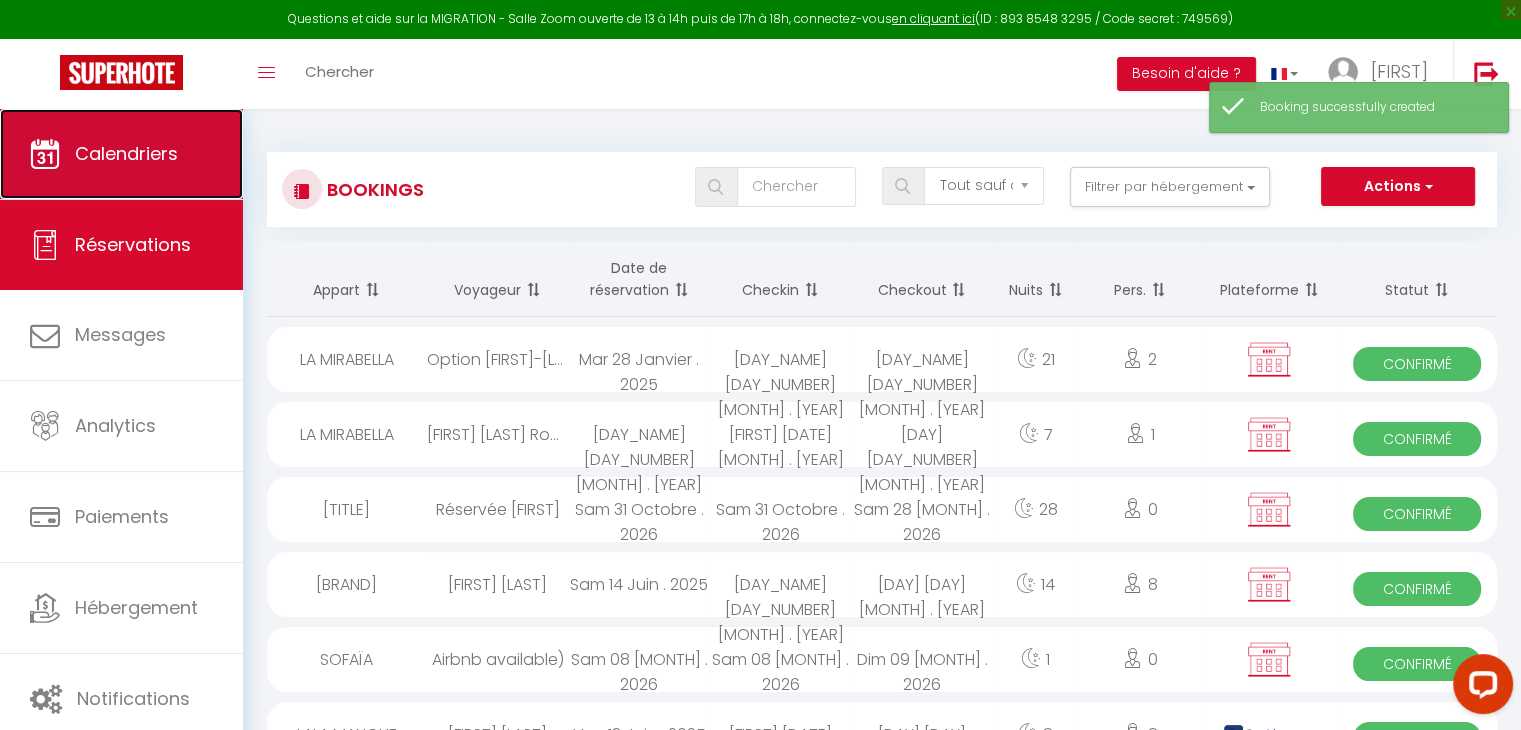 click on "Calendriers" at bounding box center [121, 154] 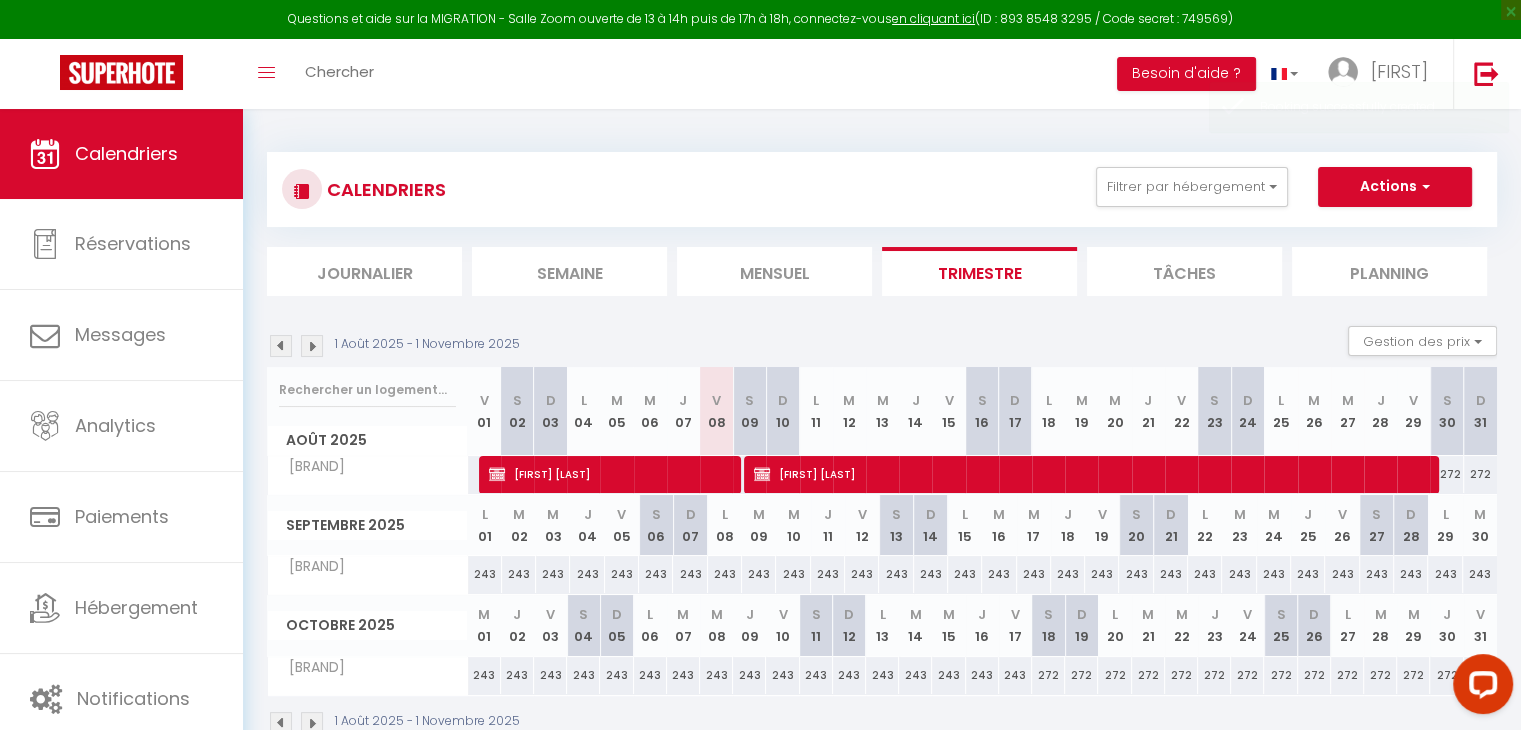 click at bounding box center [312, 346] 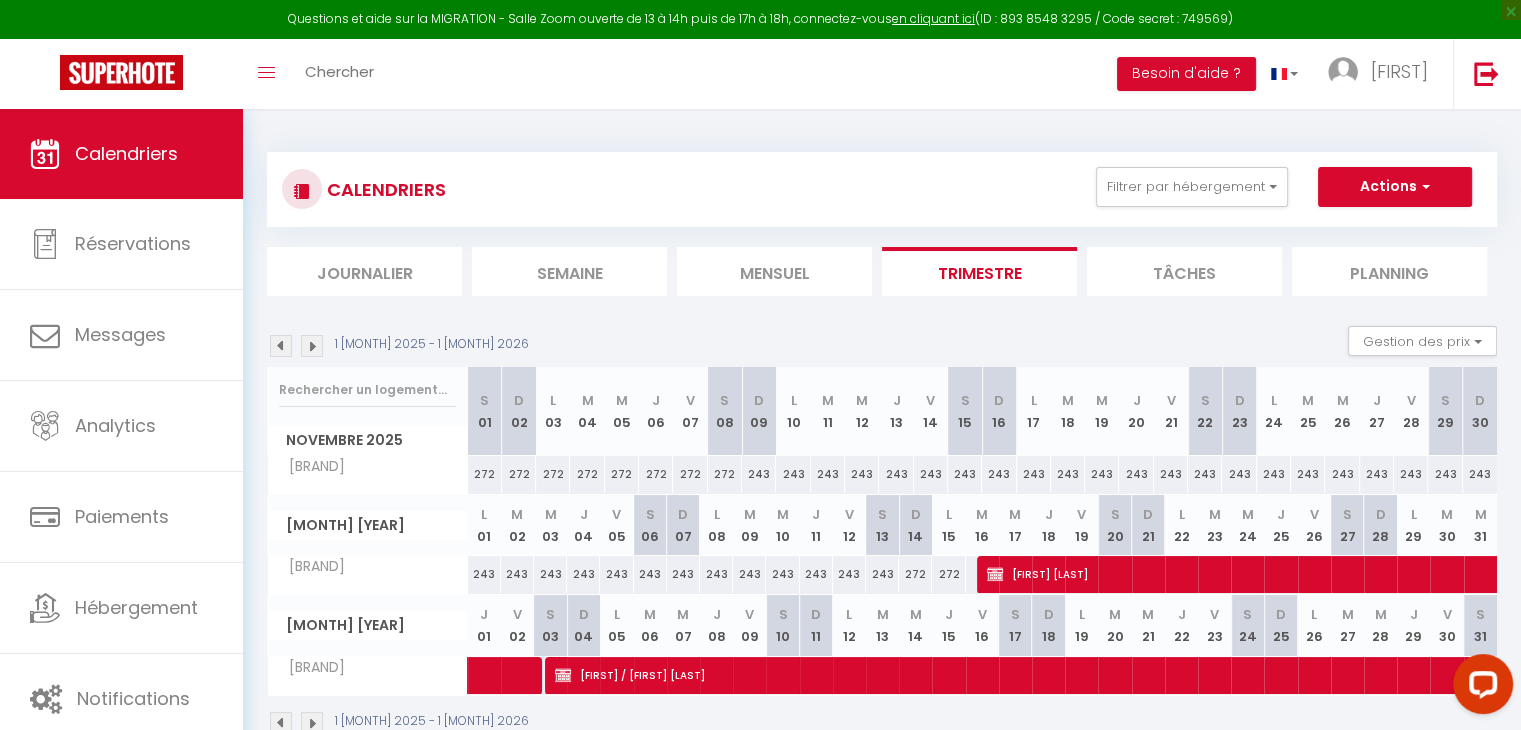 click at bounding box center (312, 346) 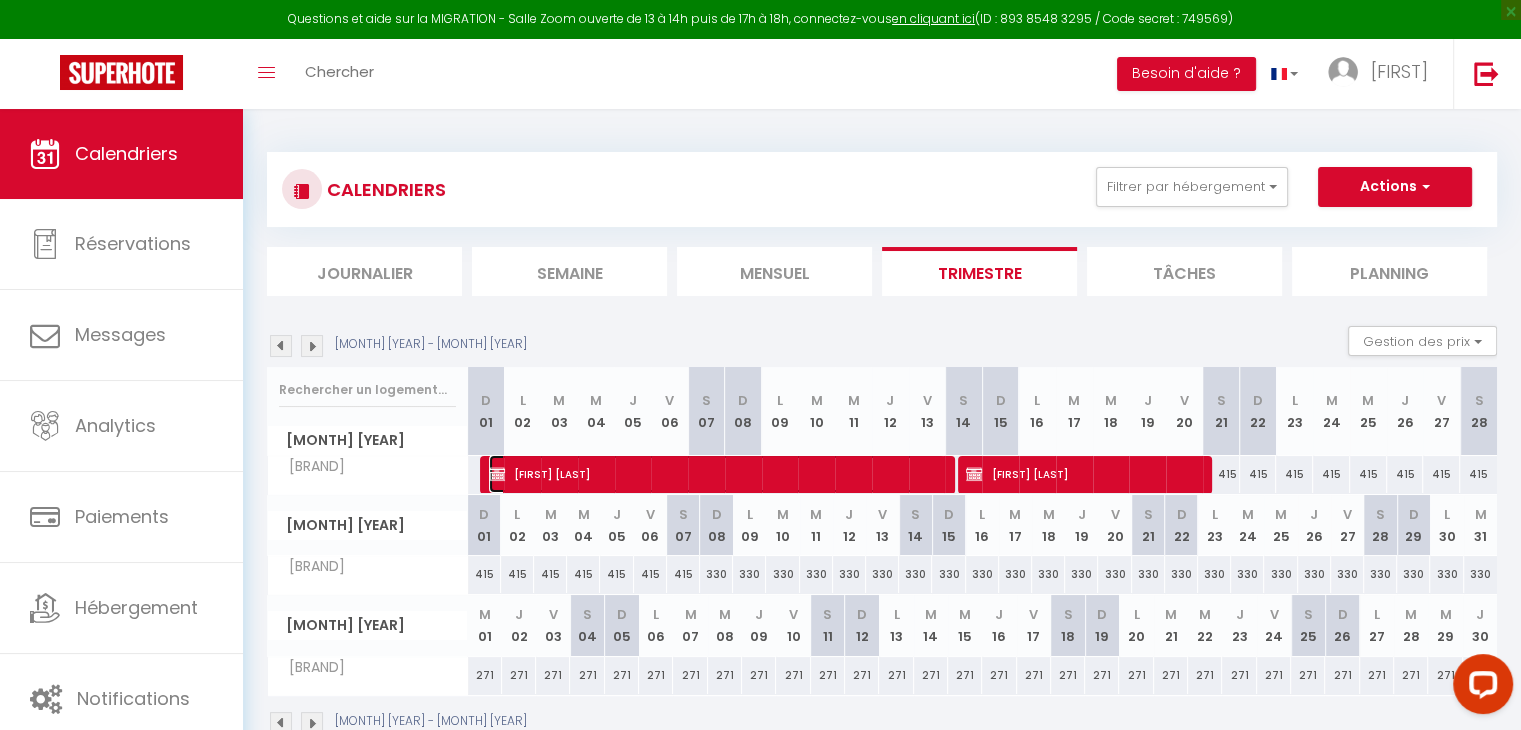 click on "[FIRST] [LAST]" at bounding box center [717, 474] 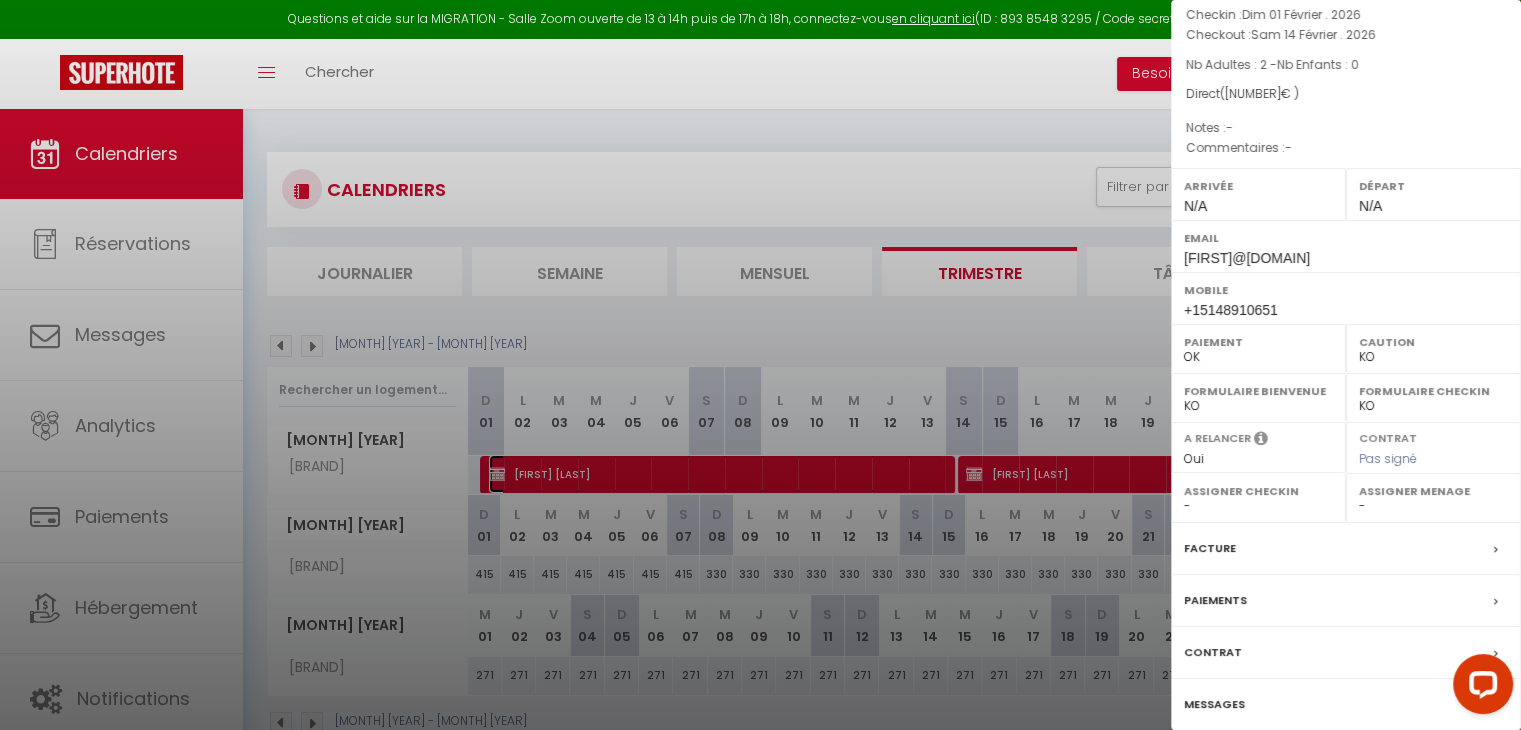 scroll, scrollTop: 199, scrollLeft: 0, axis: vertical 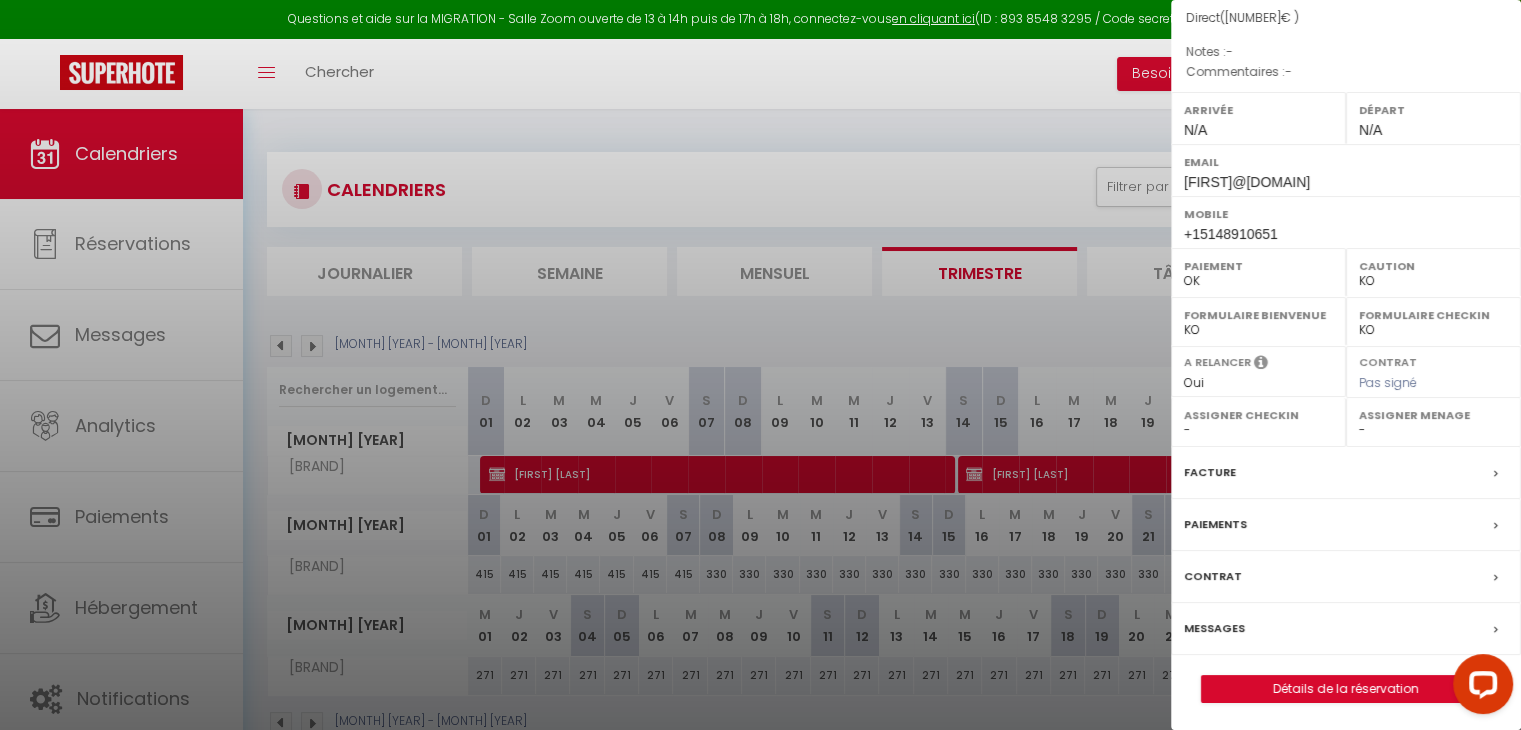 click at bounding box center (760, 365) 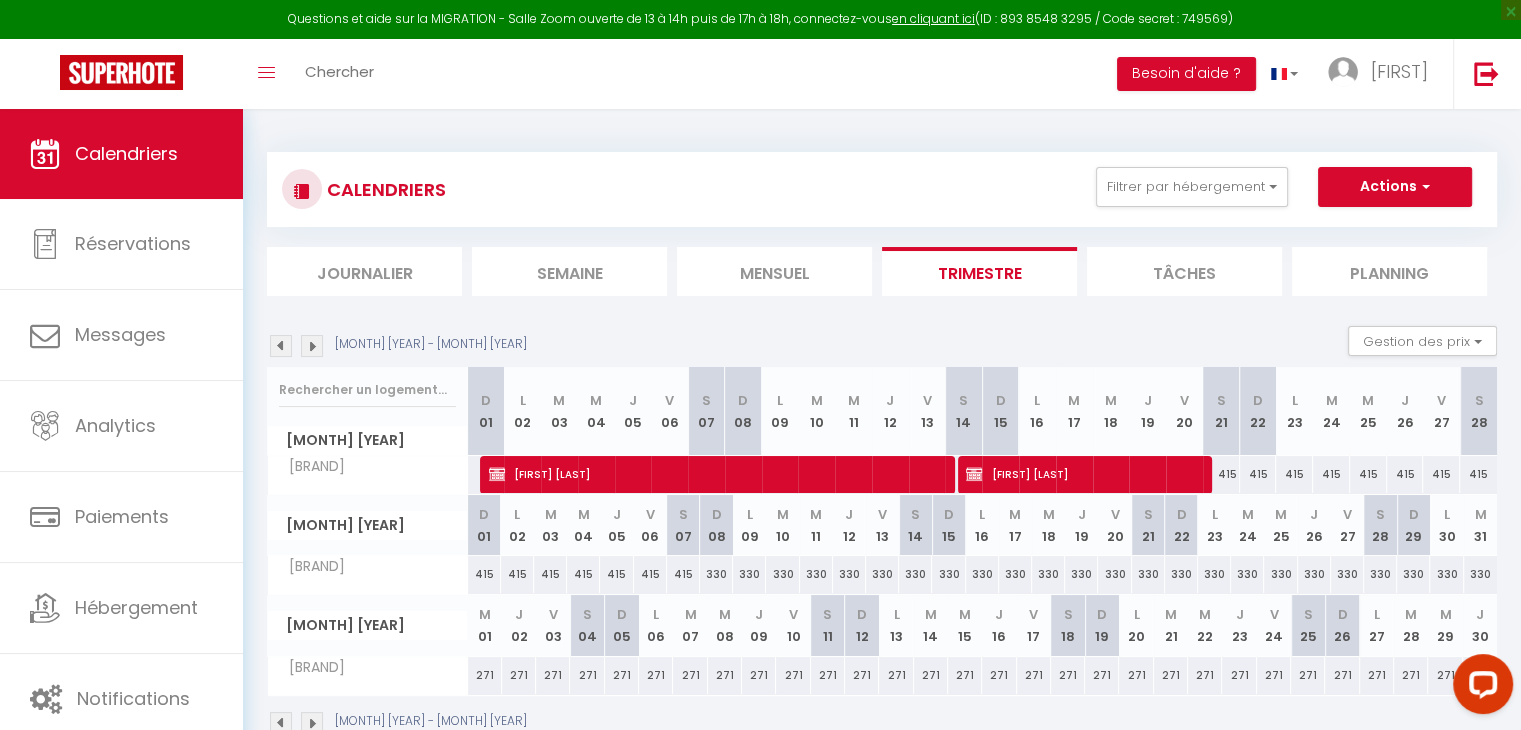 click on "Questions and help on MIGRATION - Zoom room open from 1 p.m. to 2 p.m. then from 5 p.m. to 6 p.m., connect by clicking here (ID: [ID] / Secret code: [CODE]) × Toggle navigation Toggle Search Toggle menubar Search BUTTON Need help? [FIRST] Settings Team Search result No result Calendars Reservations Messages Analytics Payments Accommodation Notifications Search result Id Appart Traveler Checkin Checkout Nights Pers. Platform Status Search result No result CALENDARS Filter by accommodation All LA MIRABELLA Tortue CAOUANNE Tortue OLIVE Tortue LUTH Tortue VERTE KARUMAYA OUEST KAWAN EST KARET FRANCO JASMINE KYO CARAVELLE TI PIOU MAYA COCOON KAZACAJOU" at bounding box center (760, 474) 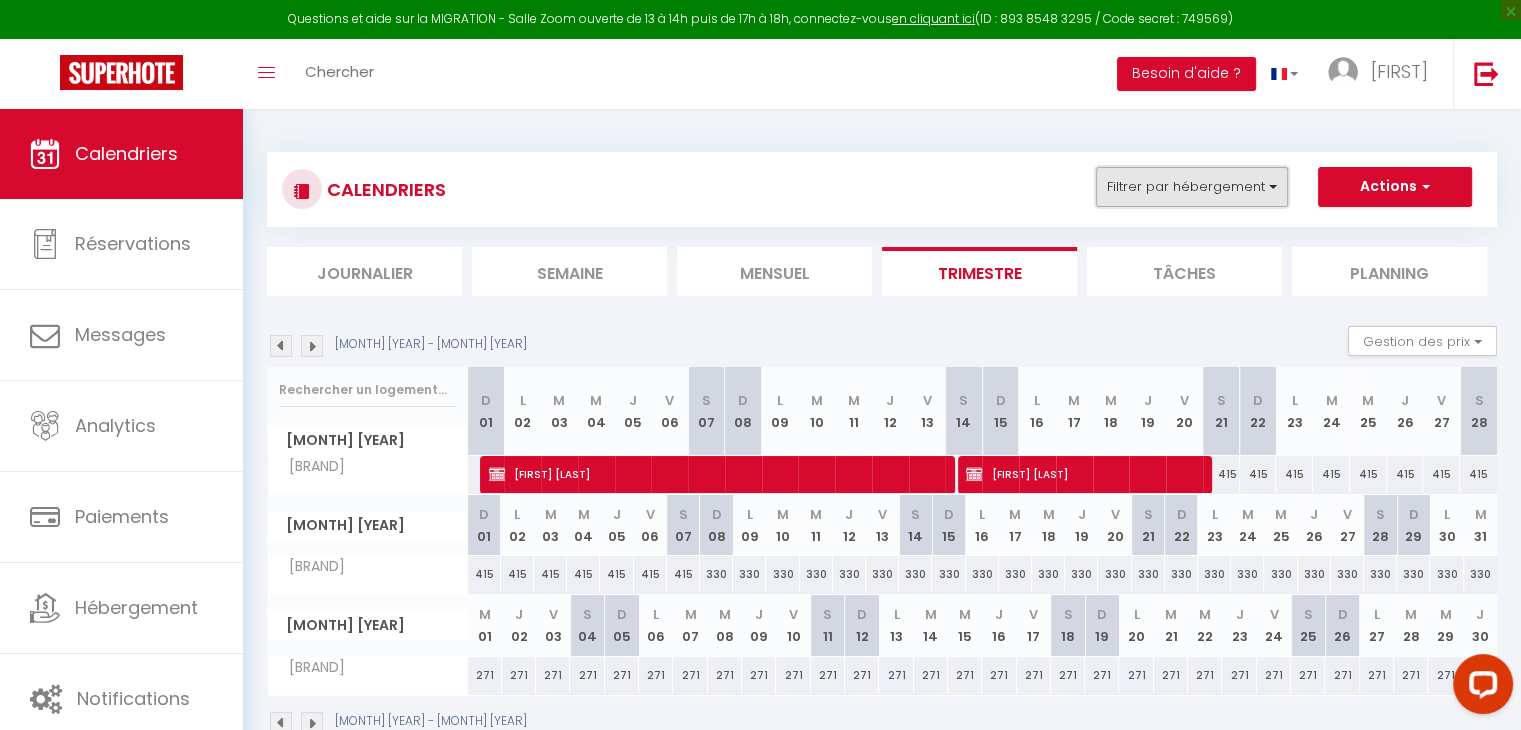 click on "Filtrer par hébergement" at bounding box center [1192, 187] 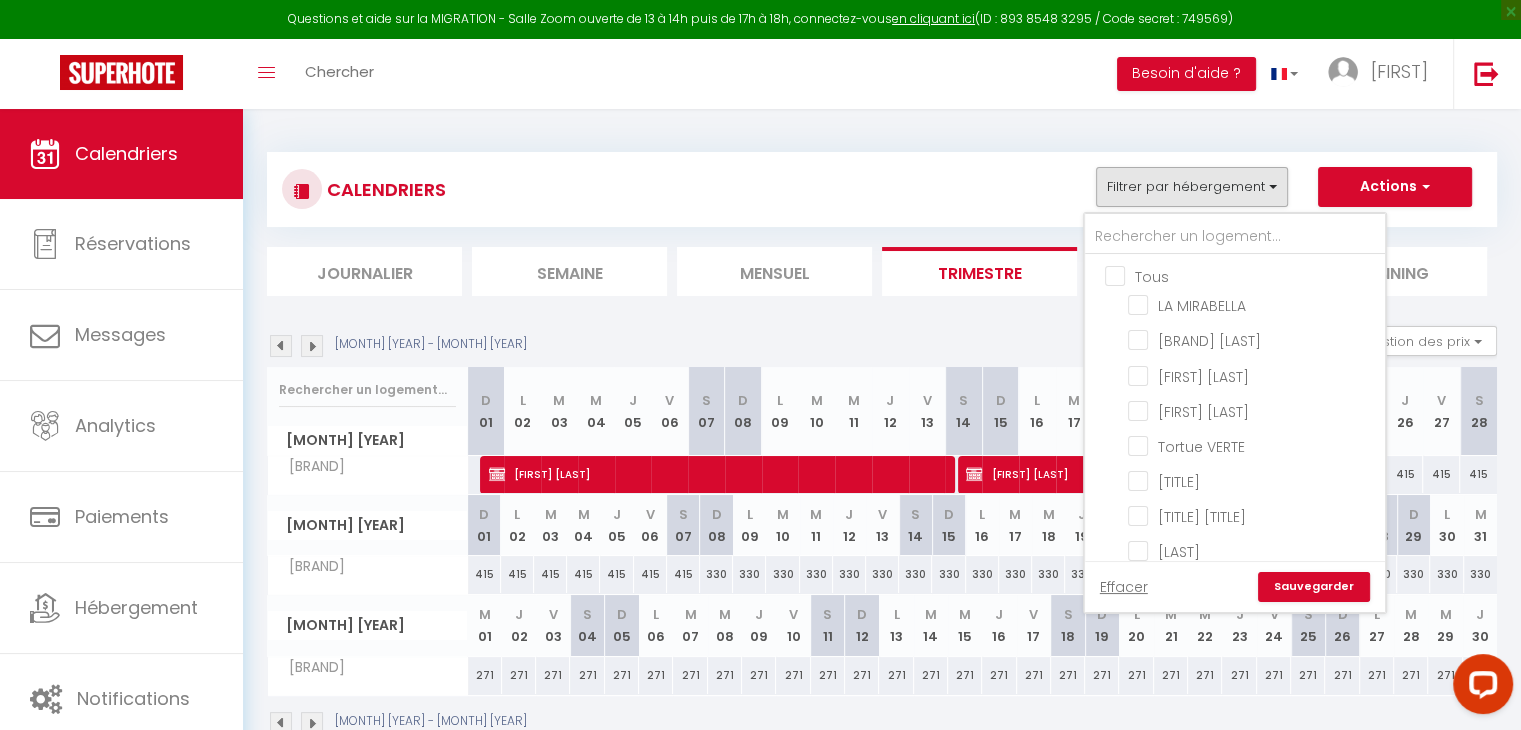 click on "Tous" at bounding box center [1255, 275] 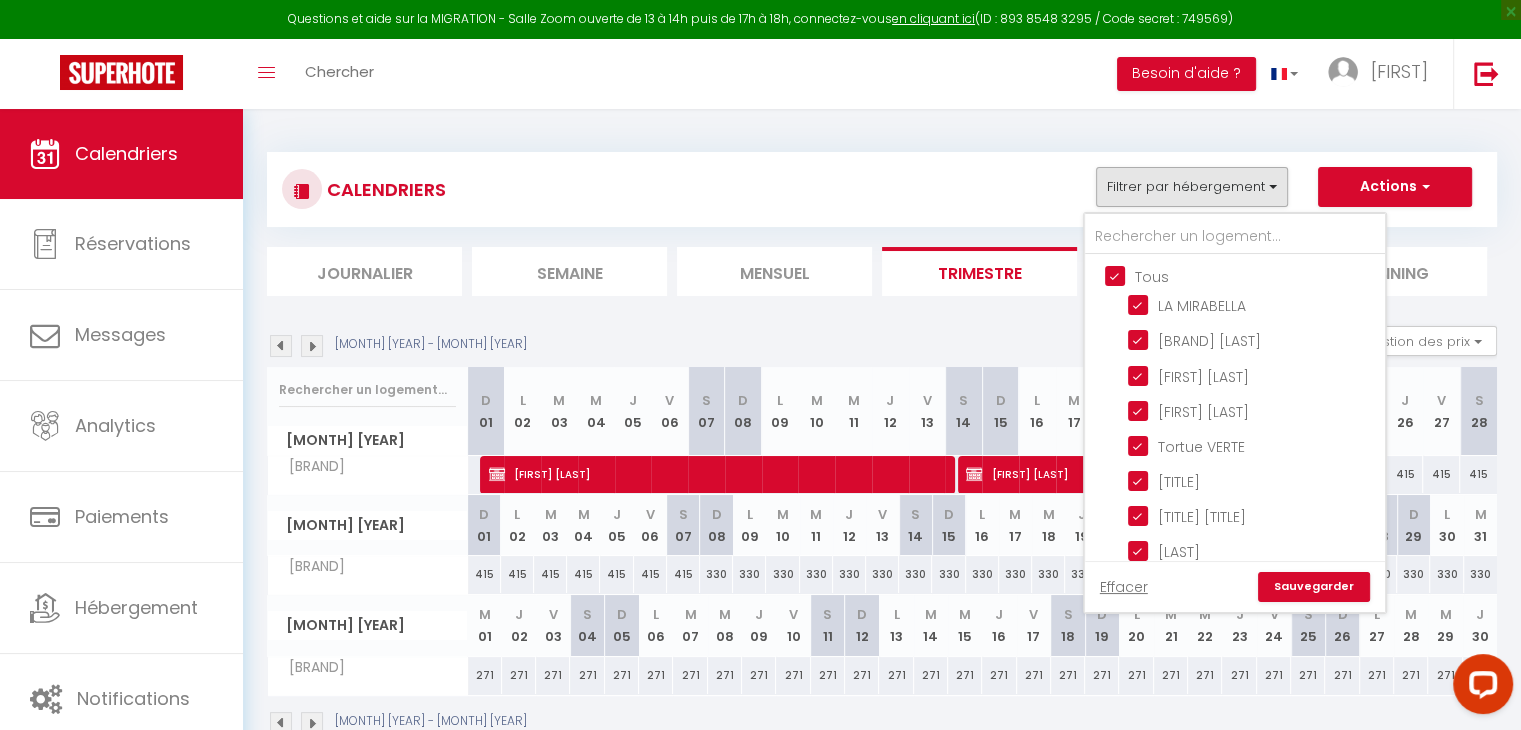 click on "Mensuel" at bounding box center (774, 271) 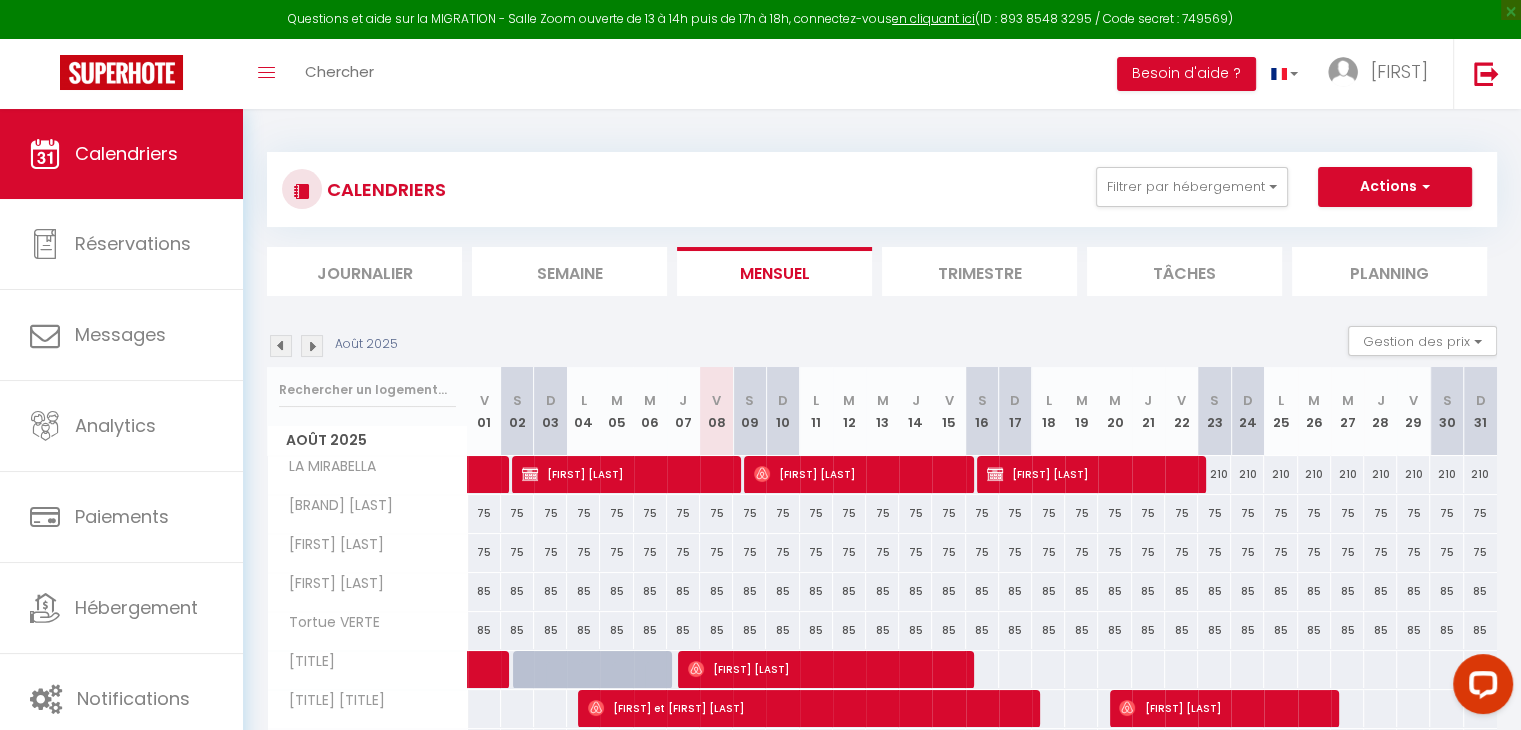 click on "Semaine" at bounding box center (569, 271) 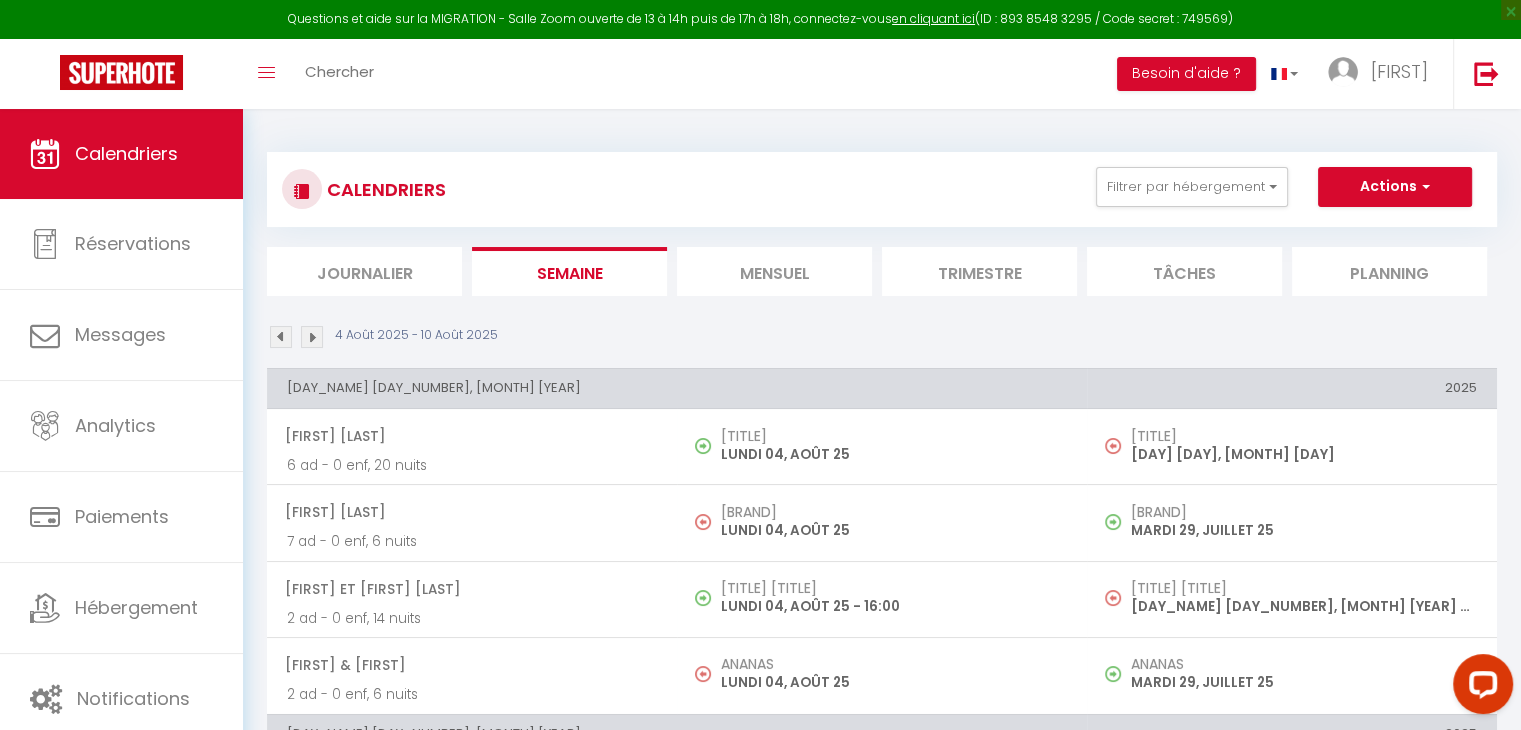 click at bounding box center (312, 337) 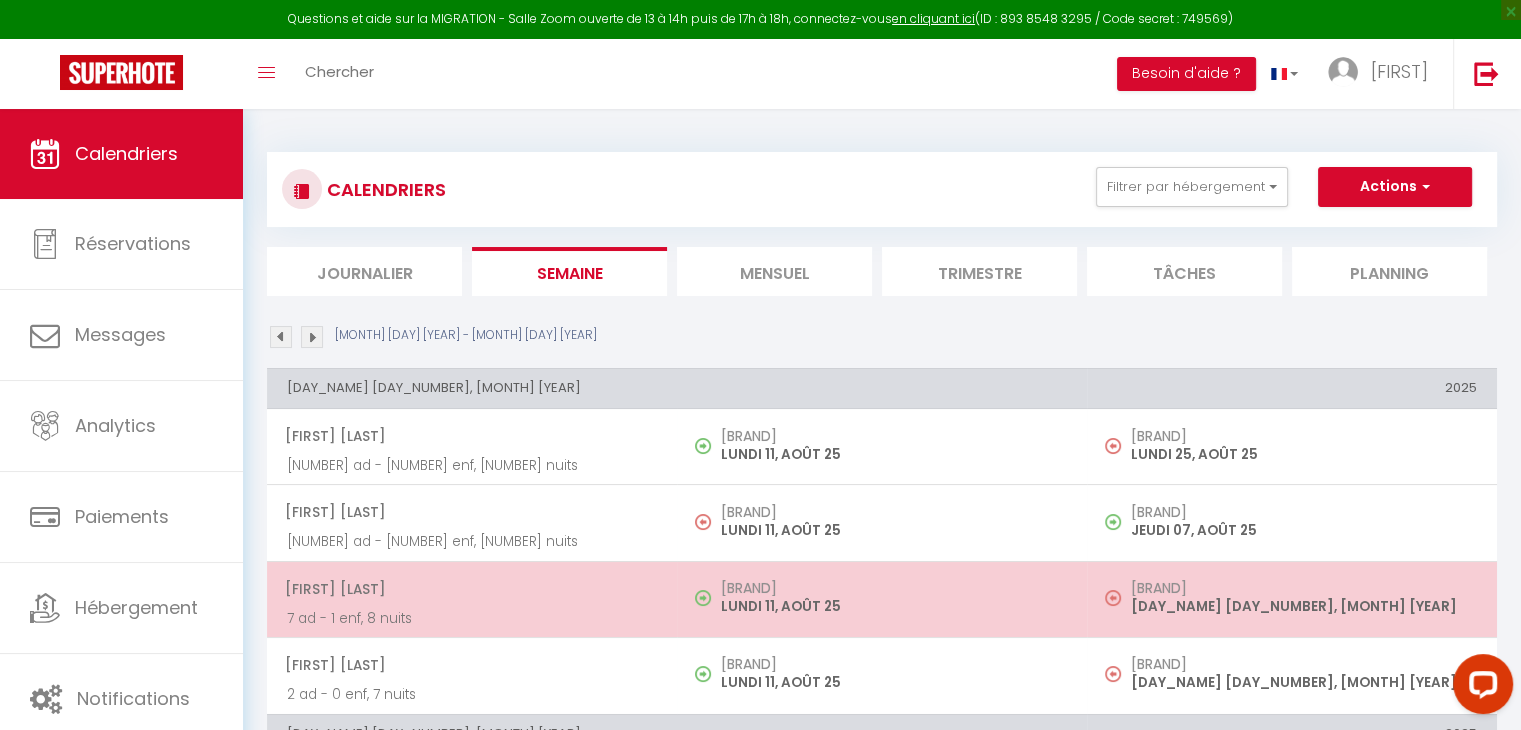 click on "LUNDI 11, AOÛT 25" at bounding box center [894, 606] 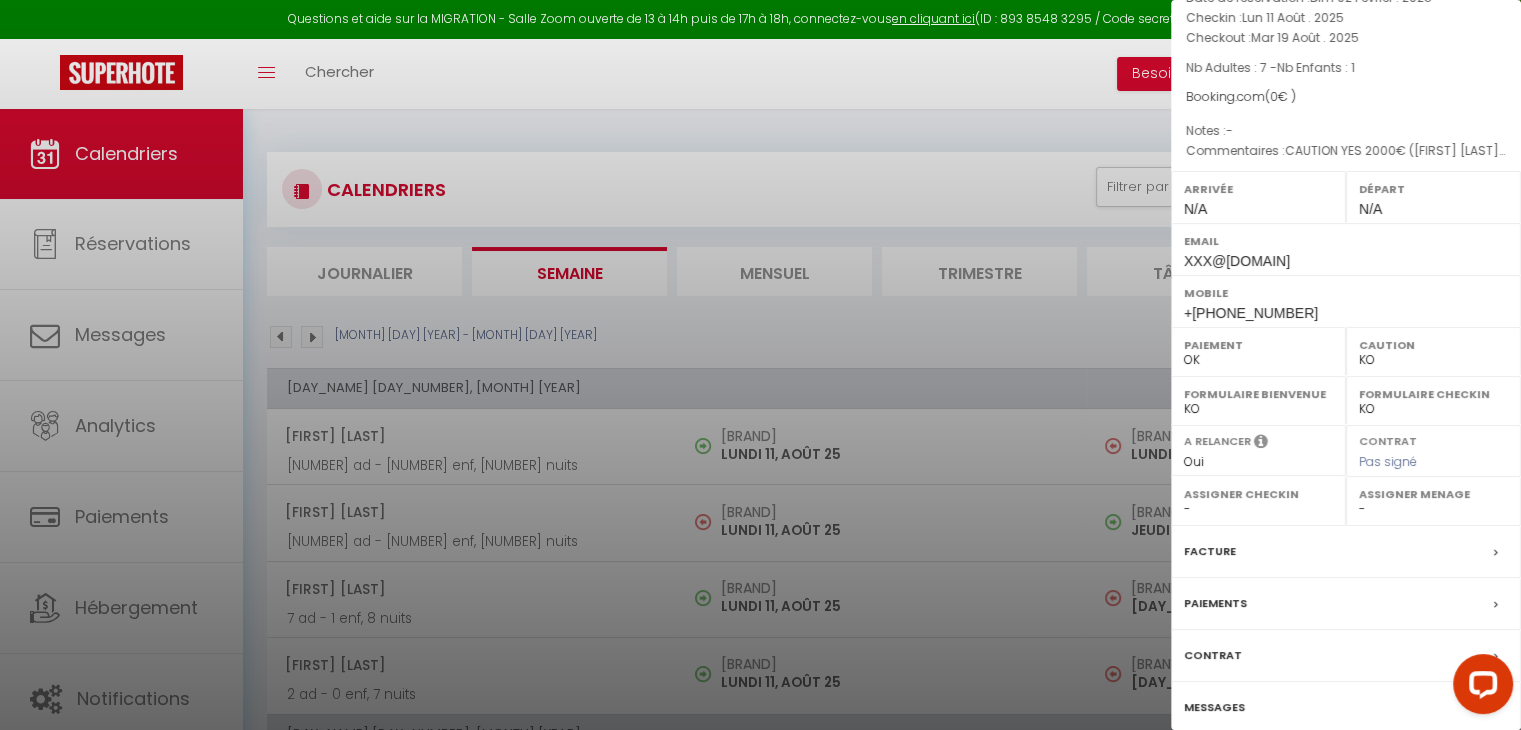 scroll, scrollTop: 199, scrollLeft: 0, axis: vertical 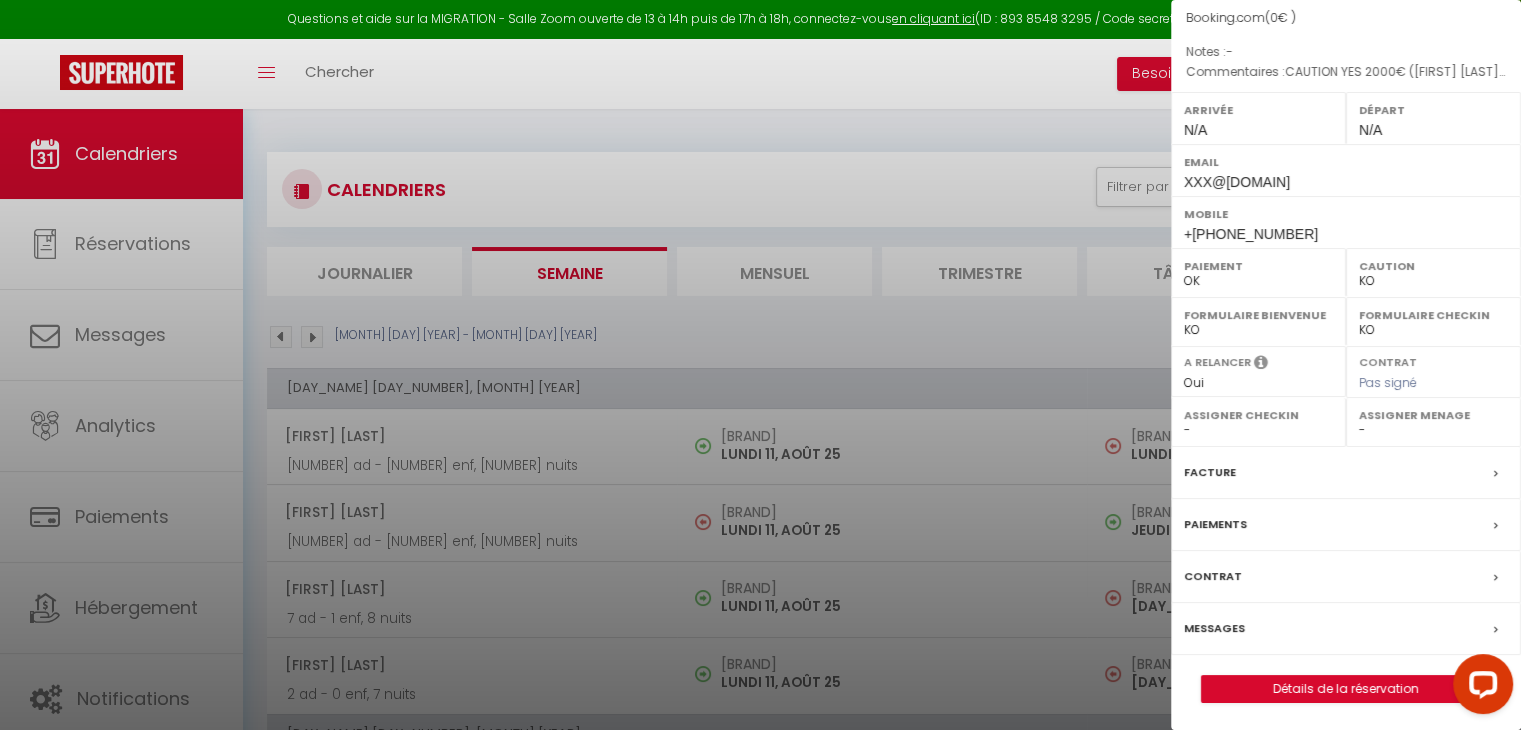 drag, startPoint x: 1026, startPoint y: 217, endPoint x: 1116, endPoint y: 205, distance: 90.79648 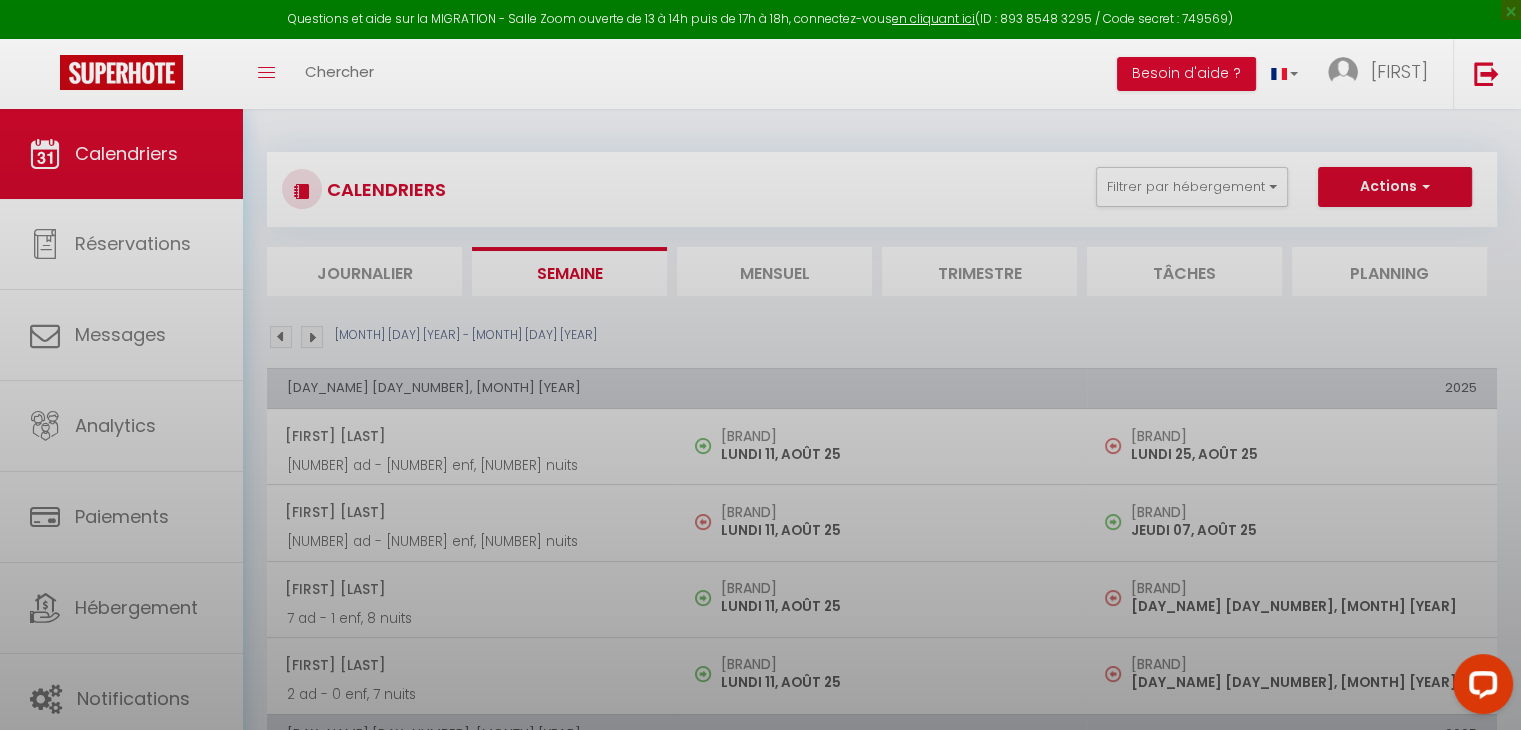 click on "Questions and help on MIGRATION - Zoom room open from 1 p.m. to 2 p.m. then from 5 p.m. to 6 p.m., connect by clicking here (ID: [ID] / Secret code: [CODE]) × Toggle navigation Toggle Search Toggle menubar Search BUTTON Need help? [FIRST] Settings Team Search result No result Calendars Reservations Messages Analytics Payments Accommodation Notifications Search result Id Appart Traveler Checkin Checkout Nights Pers. Platform Status Search result No result CALENDARS Filter by accommodation All LA MIRABELLA Tortue CAOUANNE Tortue OLIVE Tortue LUTH Tortue VERTE KARUMAYA OUEST KAWAN EST KARET FRANCO JASMINE KYO CARAVELLE TI PIOU MAYA COCOON KAZACAJOU" at bounding box center [760, 1081] 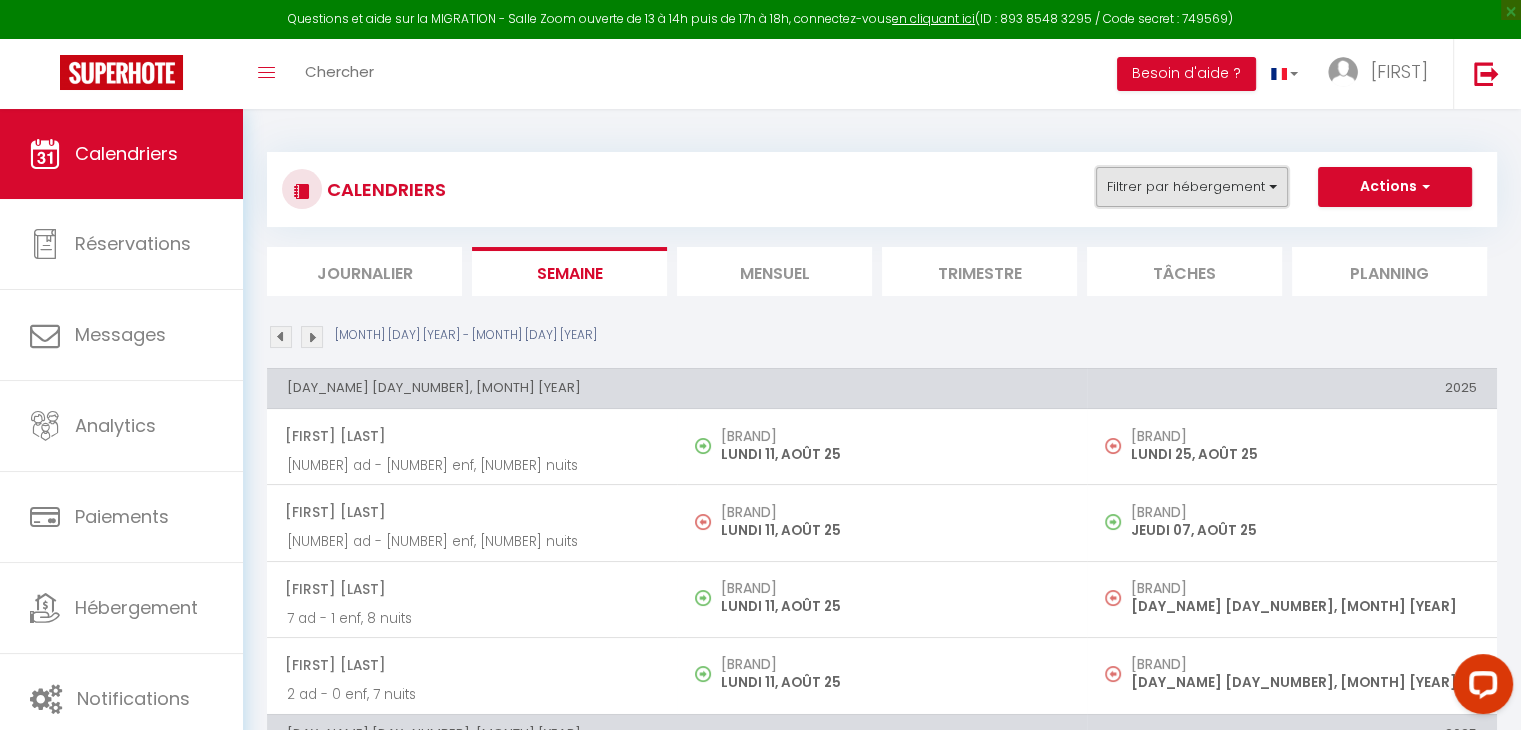 click on "Filtrer par hébergement" at bounding box center [1192, 187] 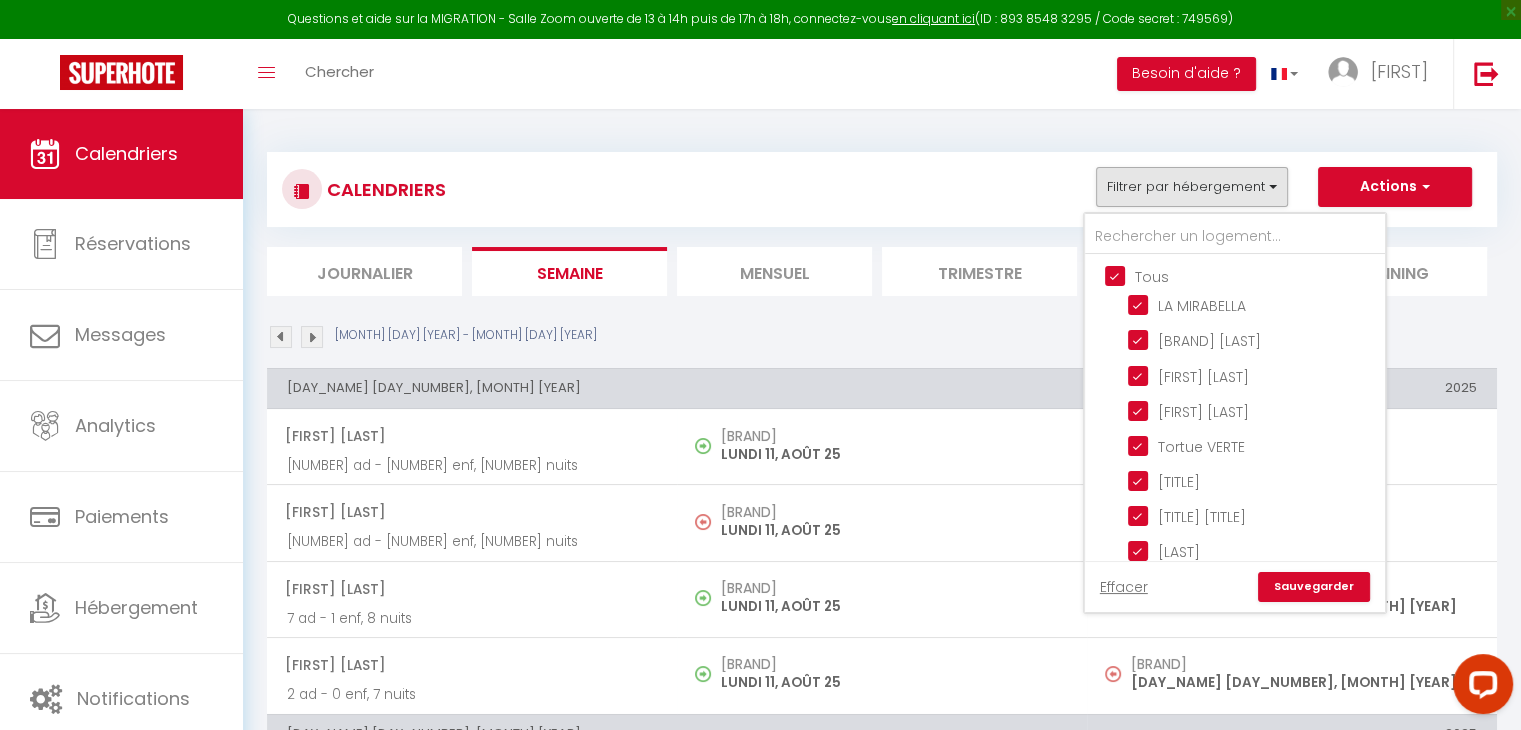click on "Tous" at bounding box center (1255, 275) 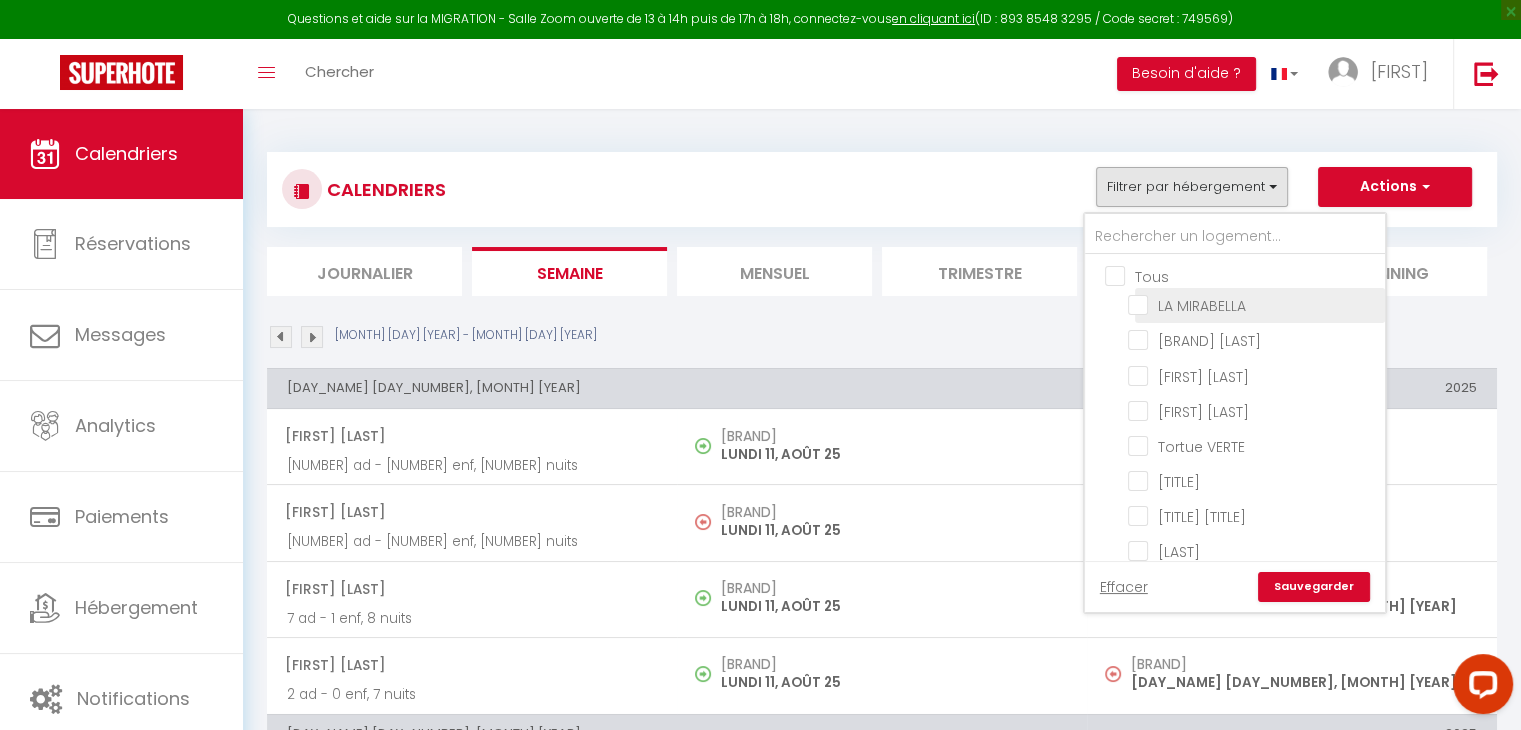click on "LA MIRABELLA" at bounding box center [1253, 304] 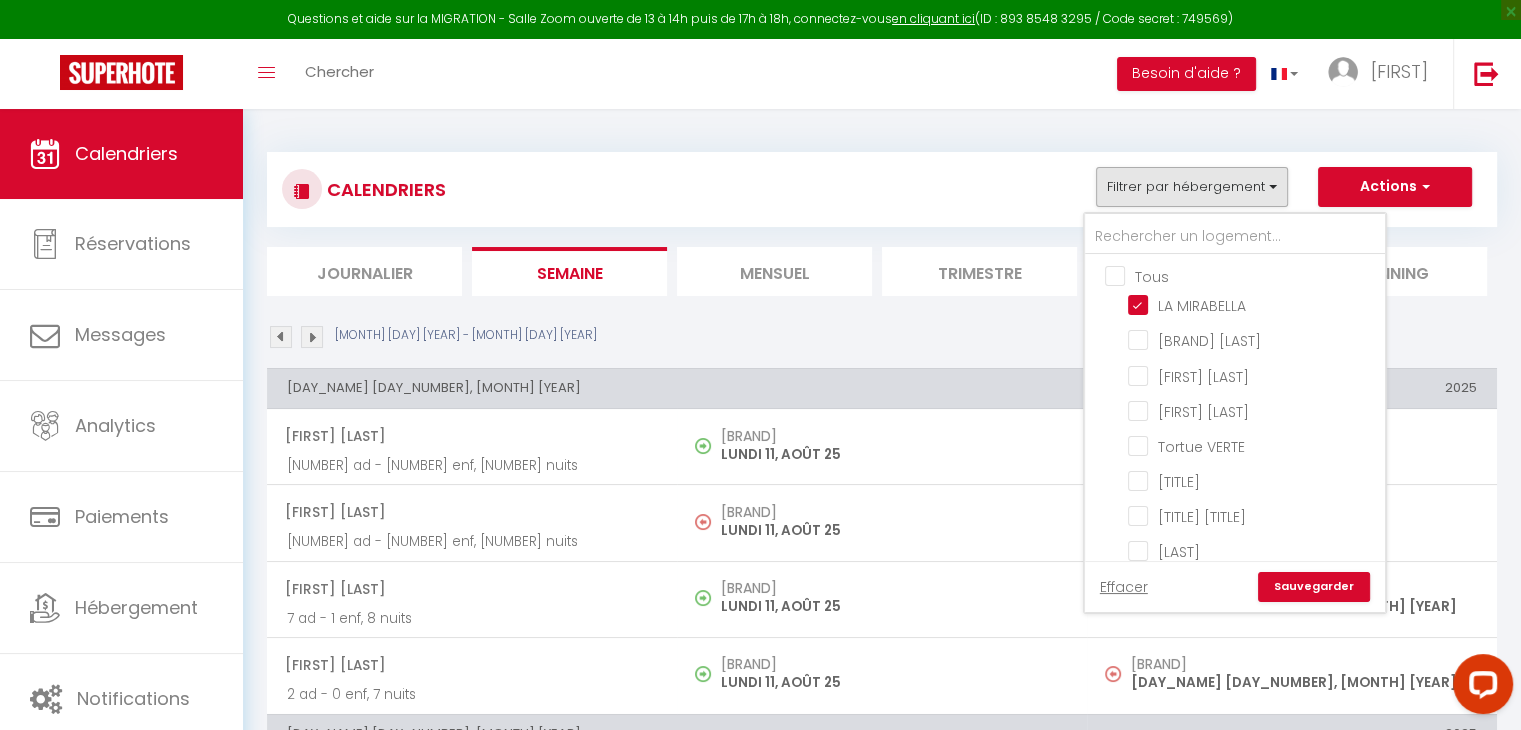 click on "Trimestre" at bounding box center (979, 271) 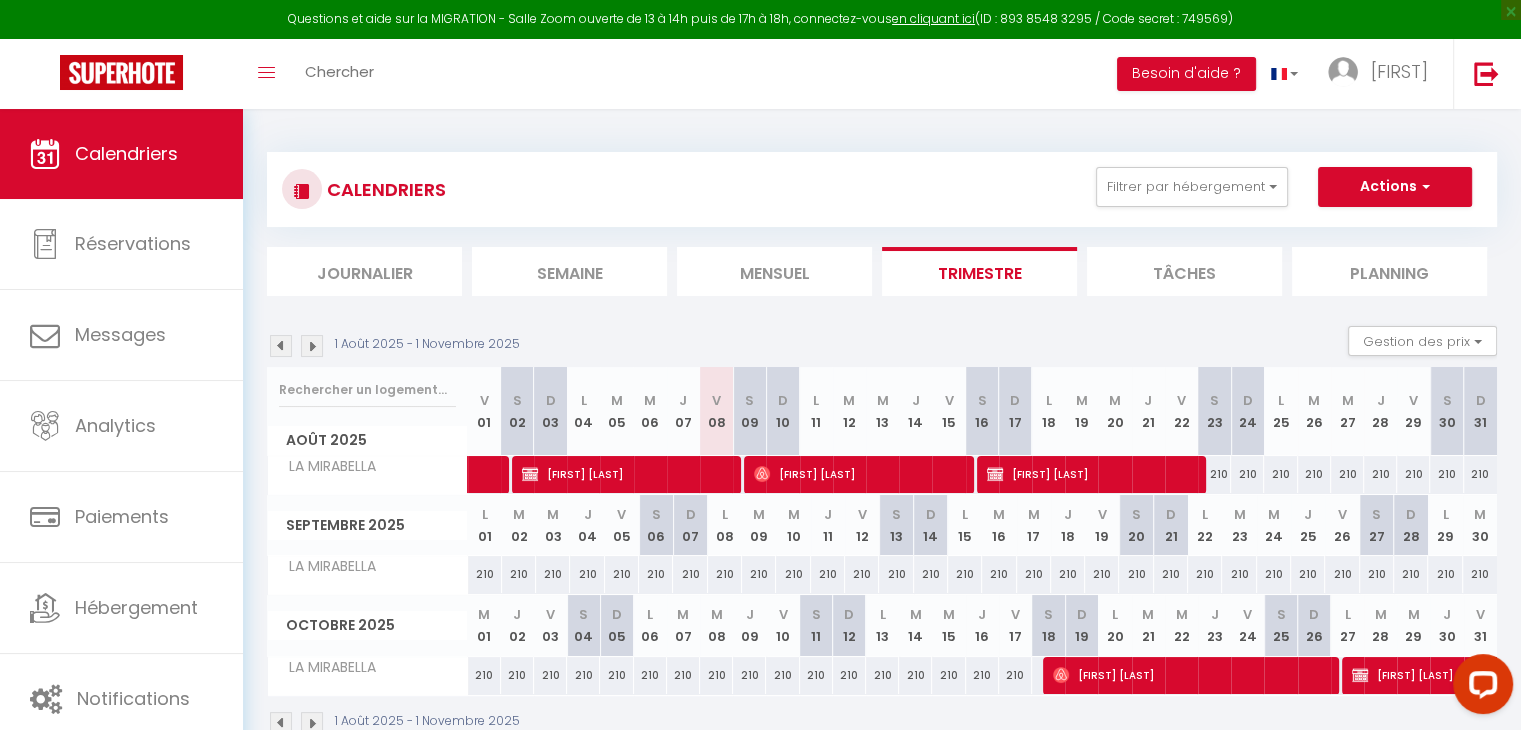 click at bounding box center (312, 346) 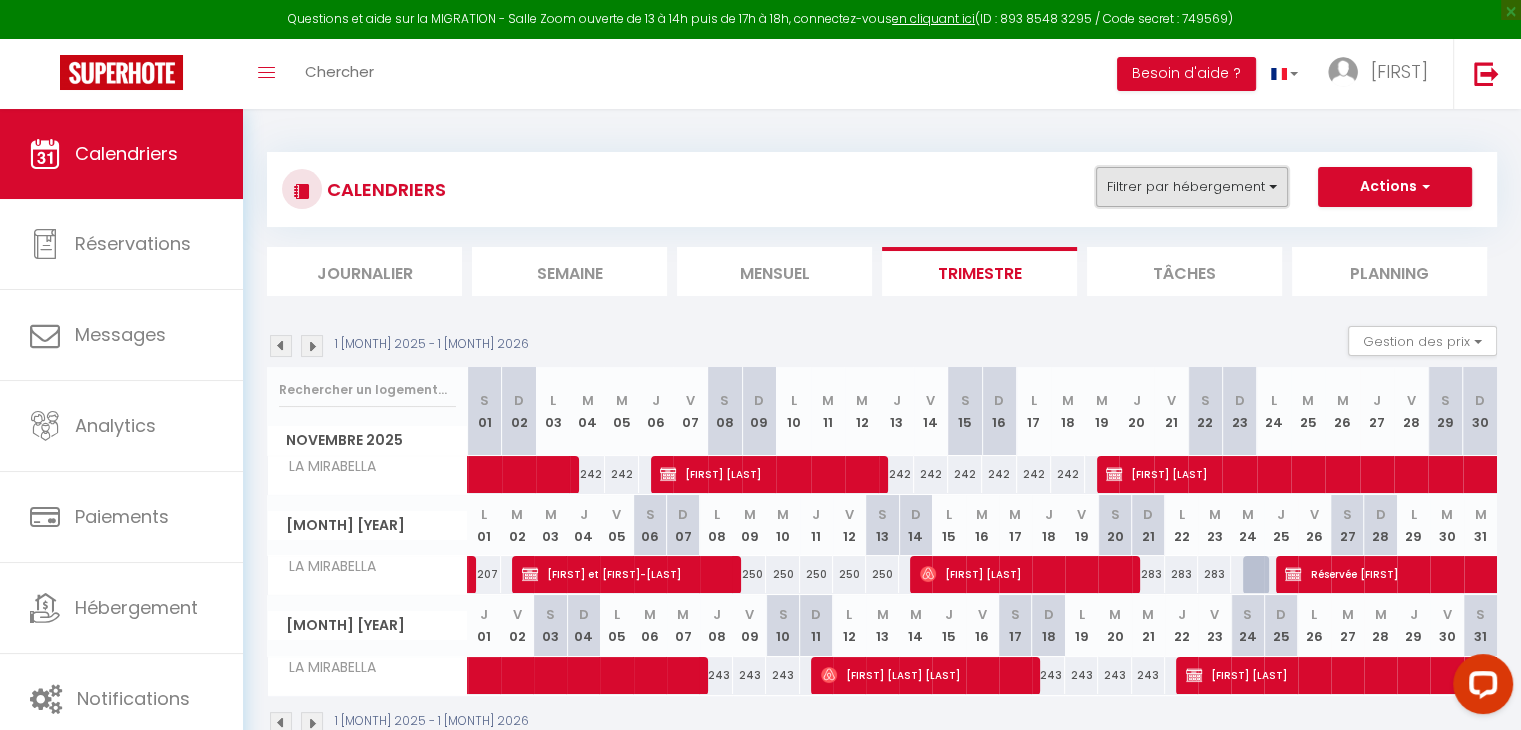 click on "Filtrer par hébergement" at bounding box center [1192, 187] 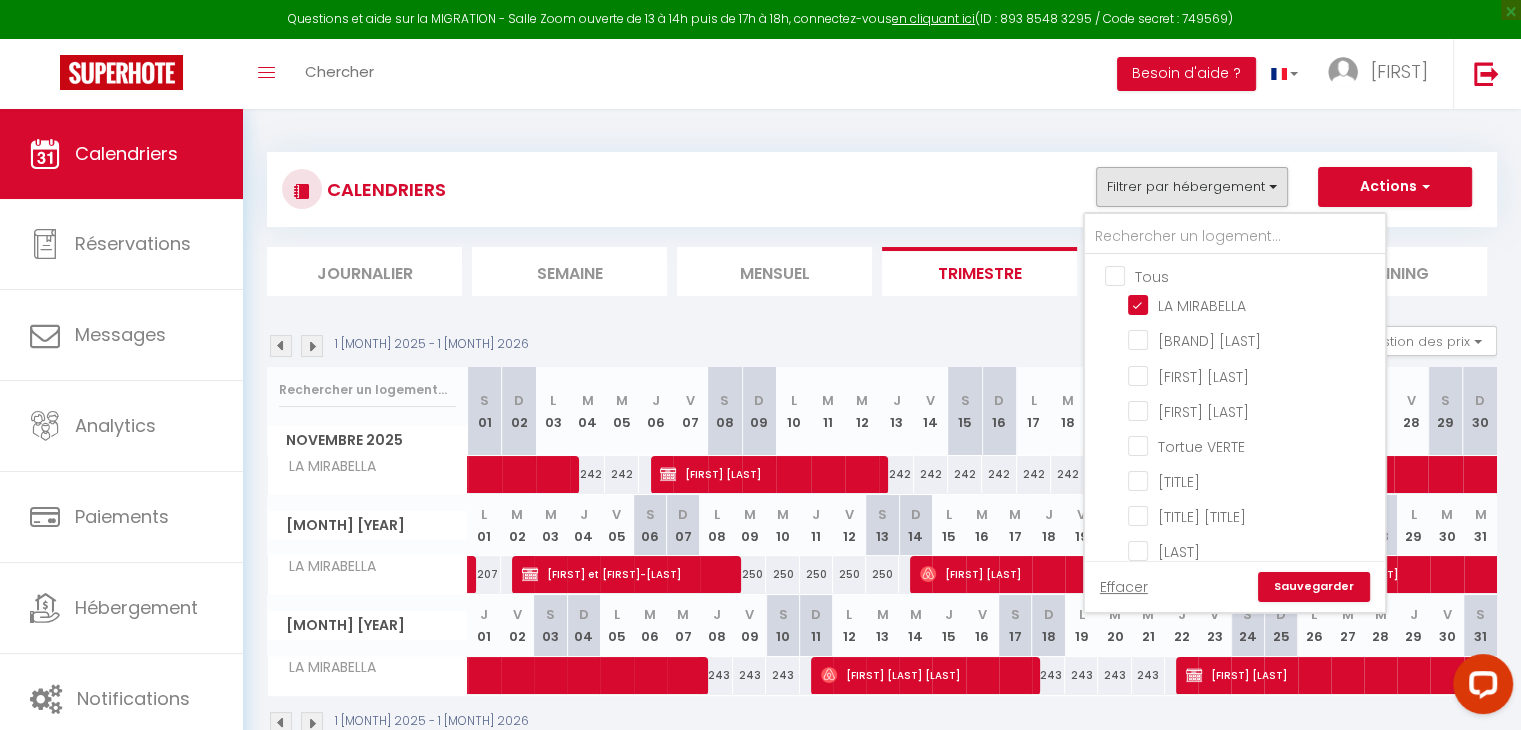 click on "Tous" at bounding box center [1255, 275] 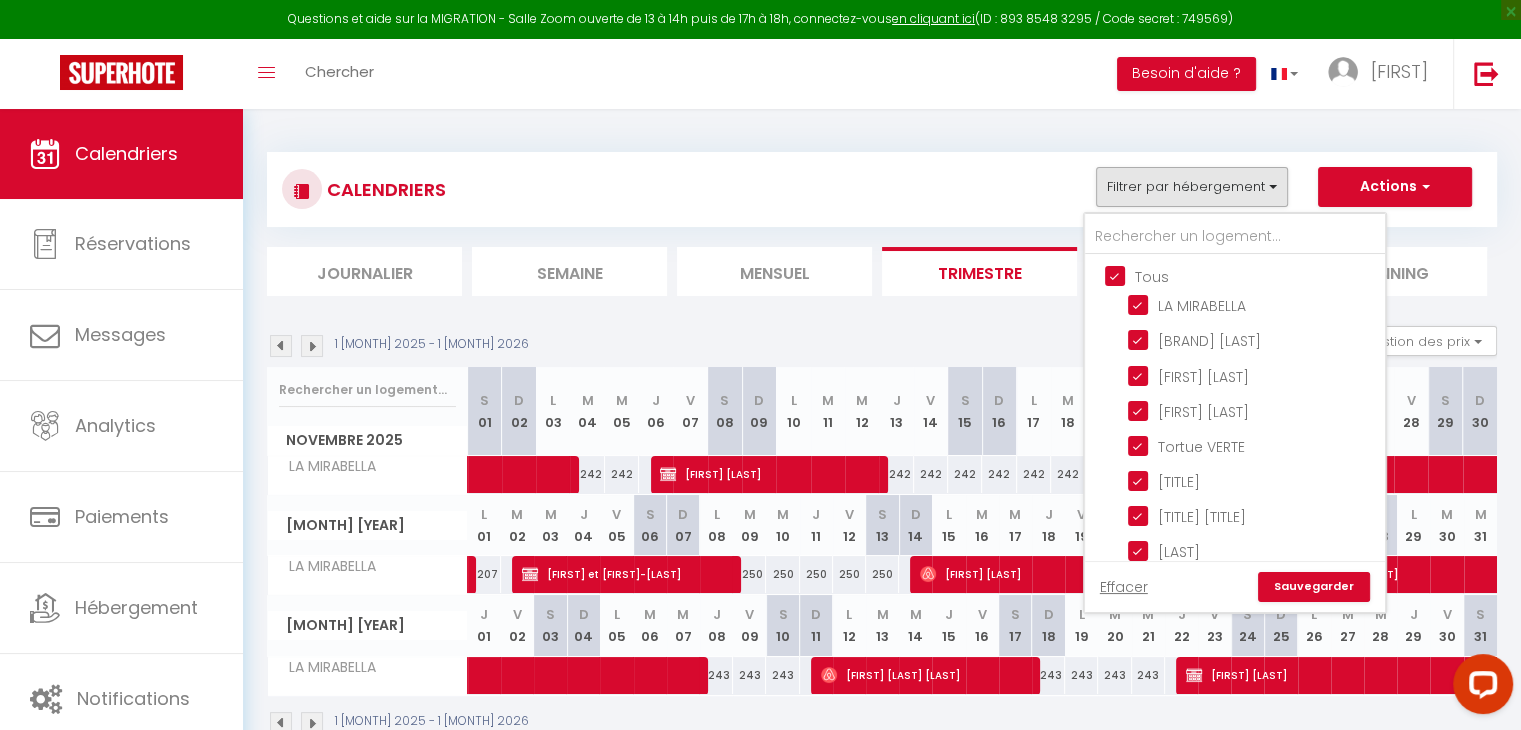 click on "Mensuel" at bounding box center [774, 271] 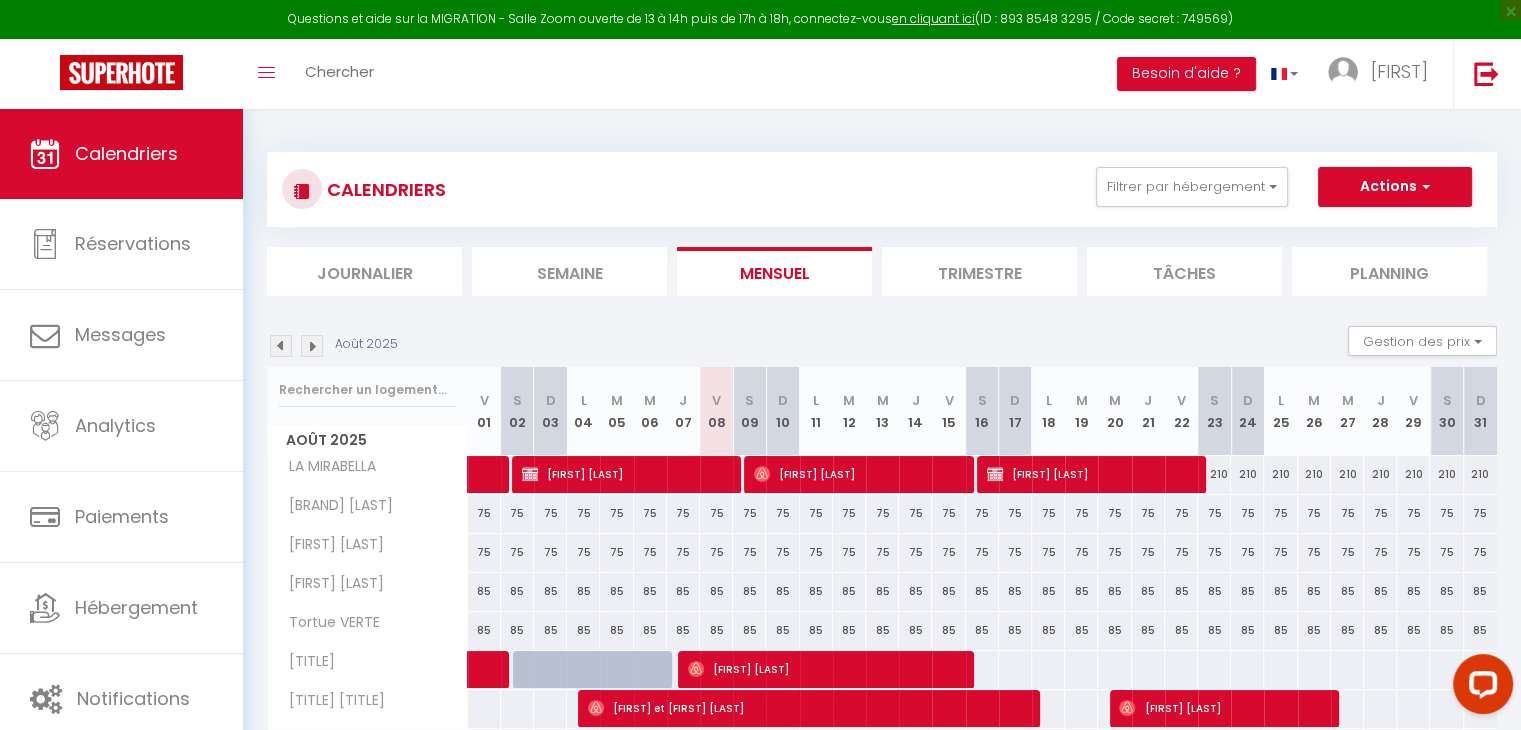 click at bounding box center [312, 346] 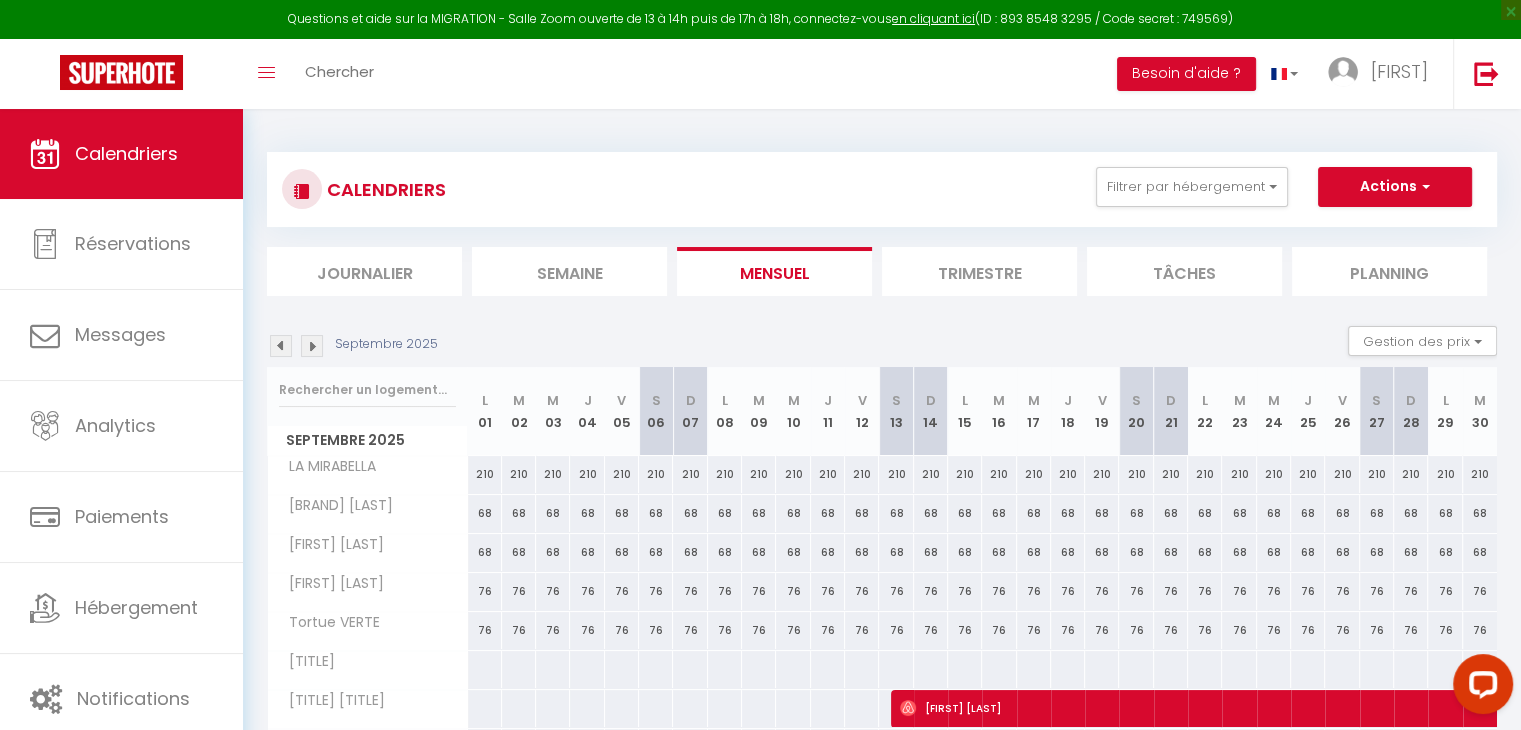 click at bounding box center [312, 346] 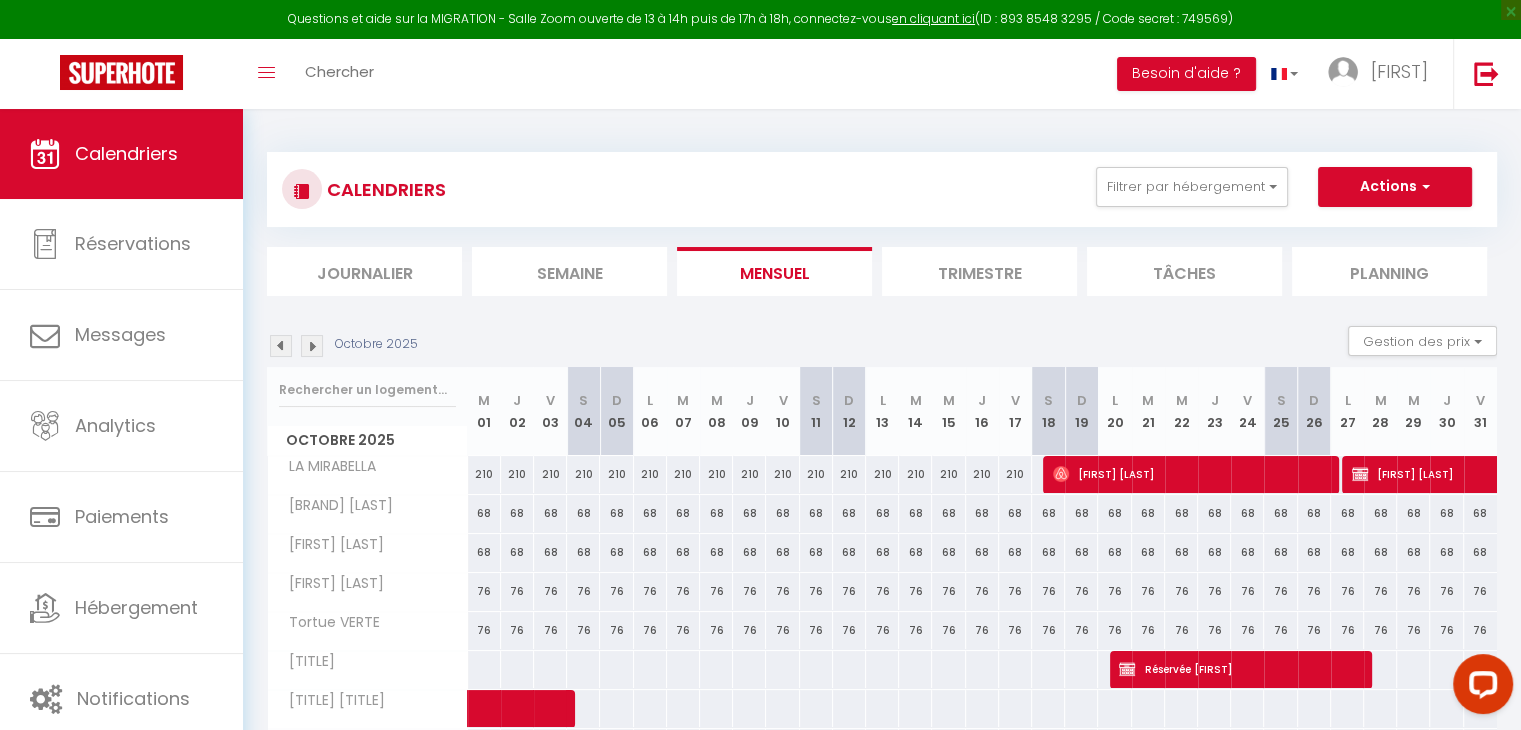 click at bounding box center [312, 346] 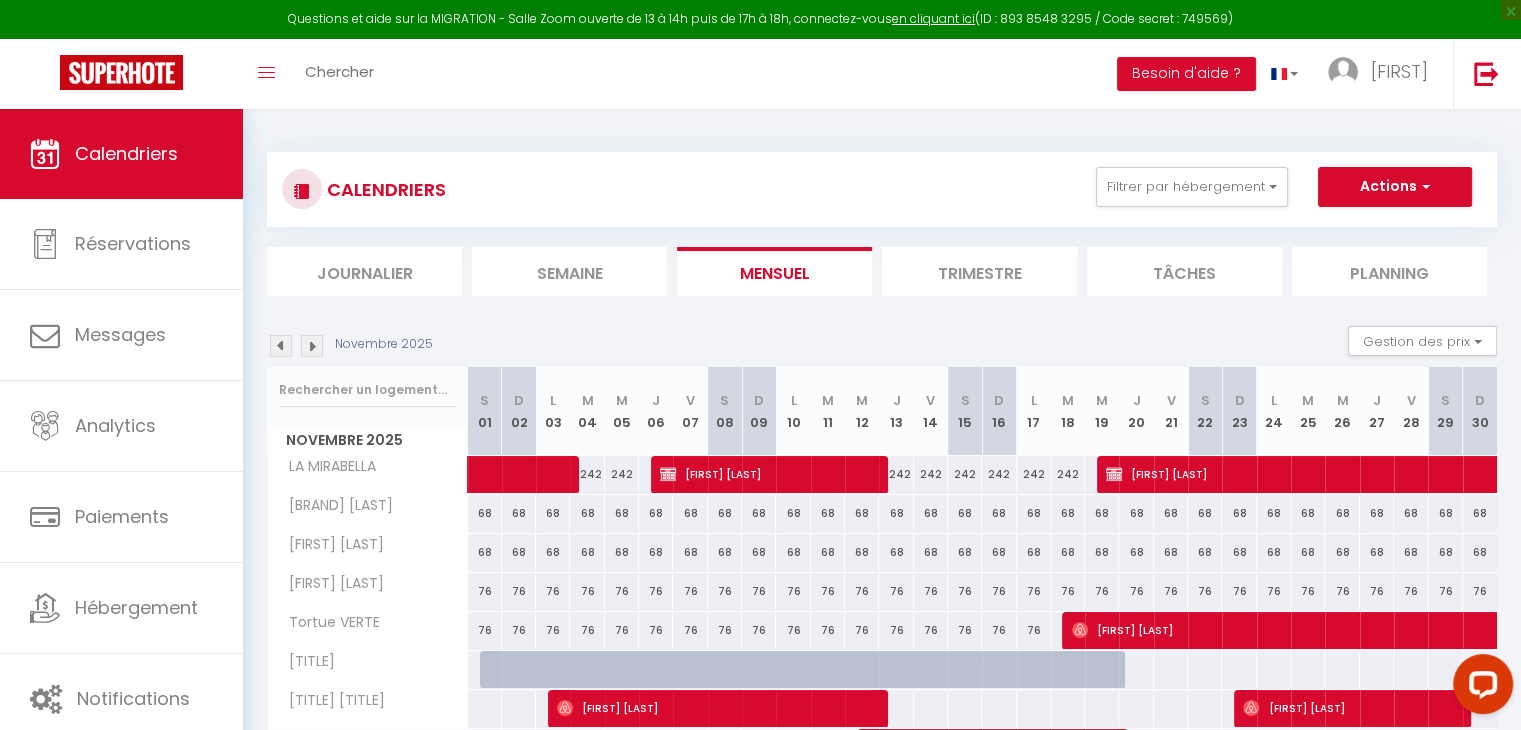 click at bounding box center [312, 346] 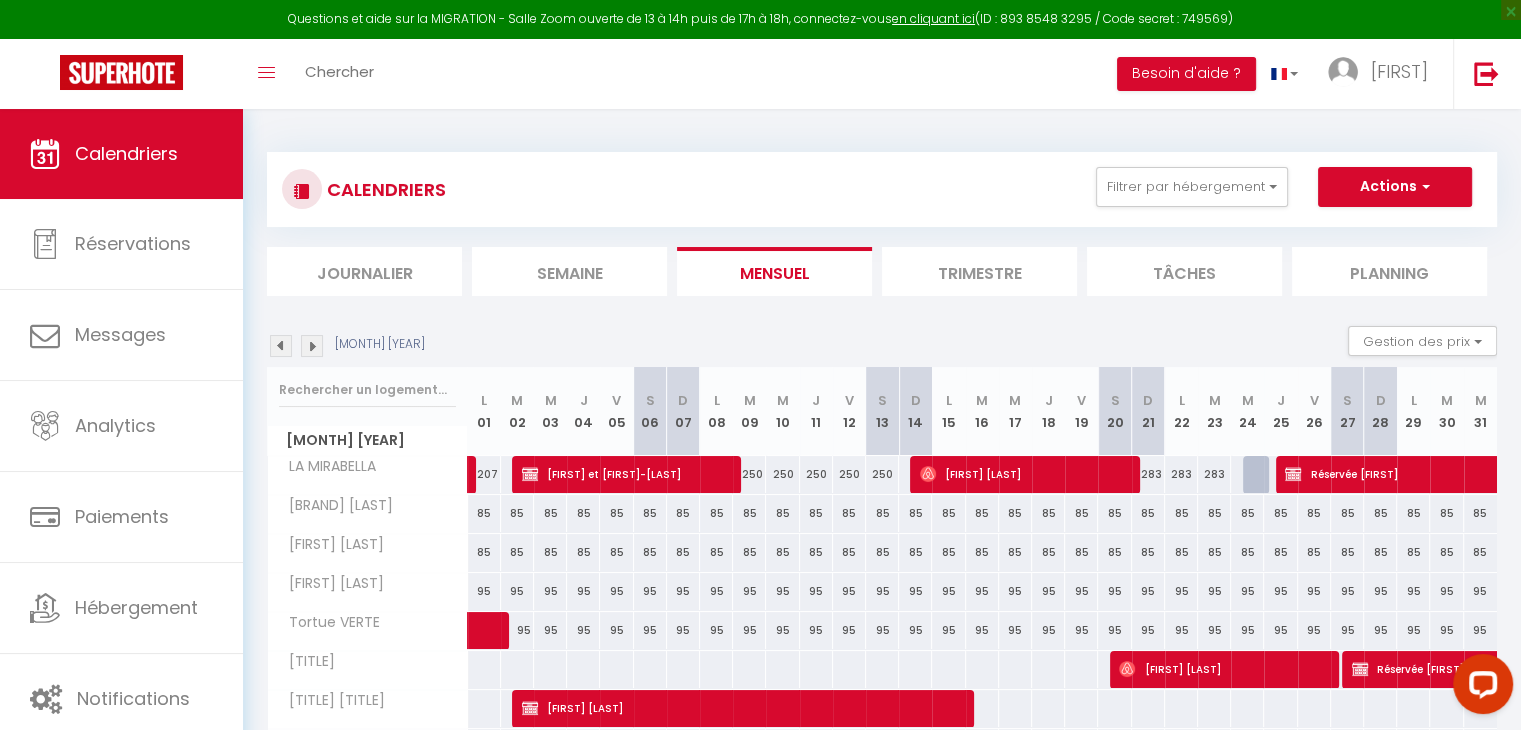 click at bounding box center [312, 346] 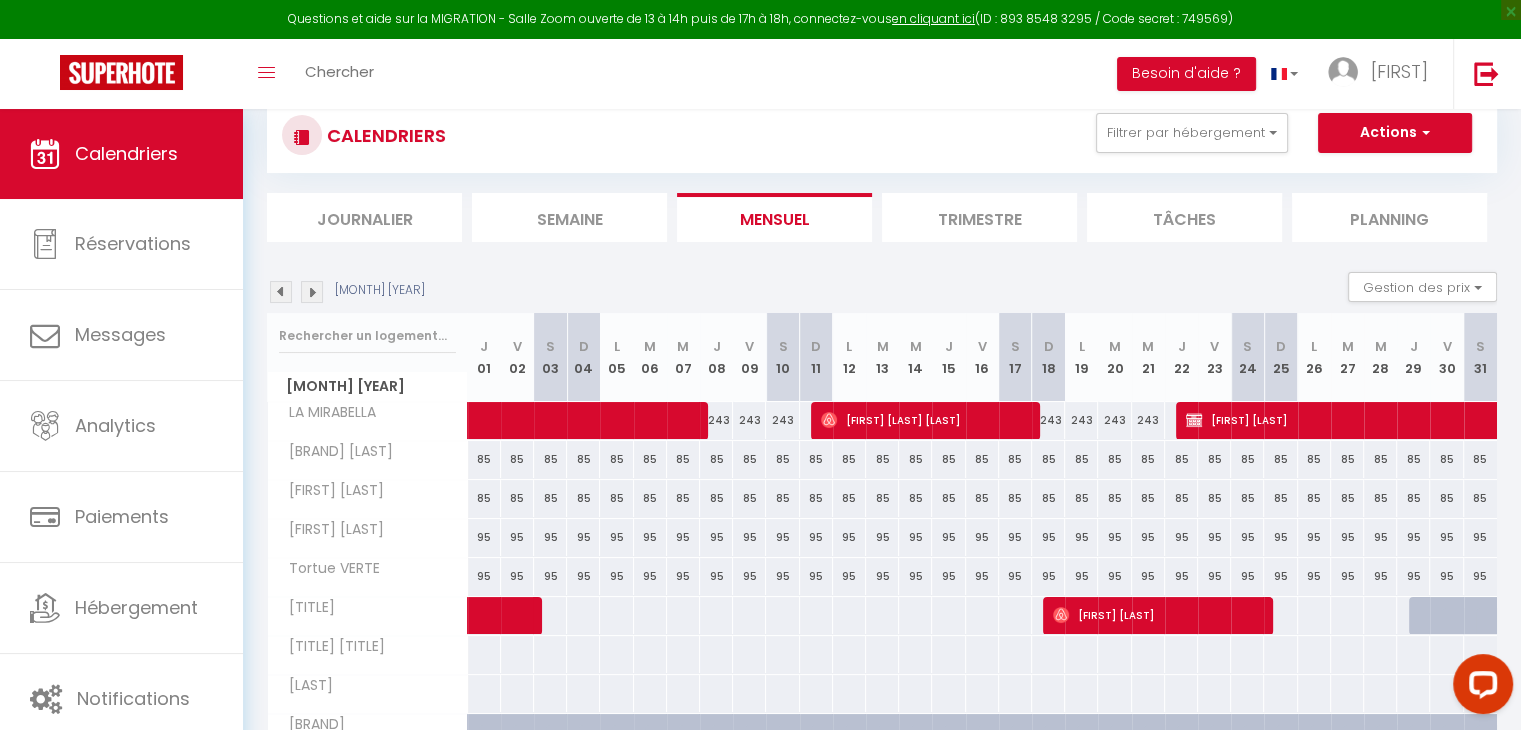 scroll, scrollTop: 200, scrollLeft: 0, axis: vertical 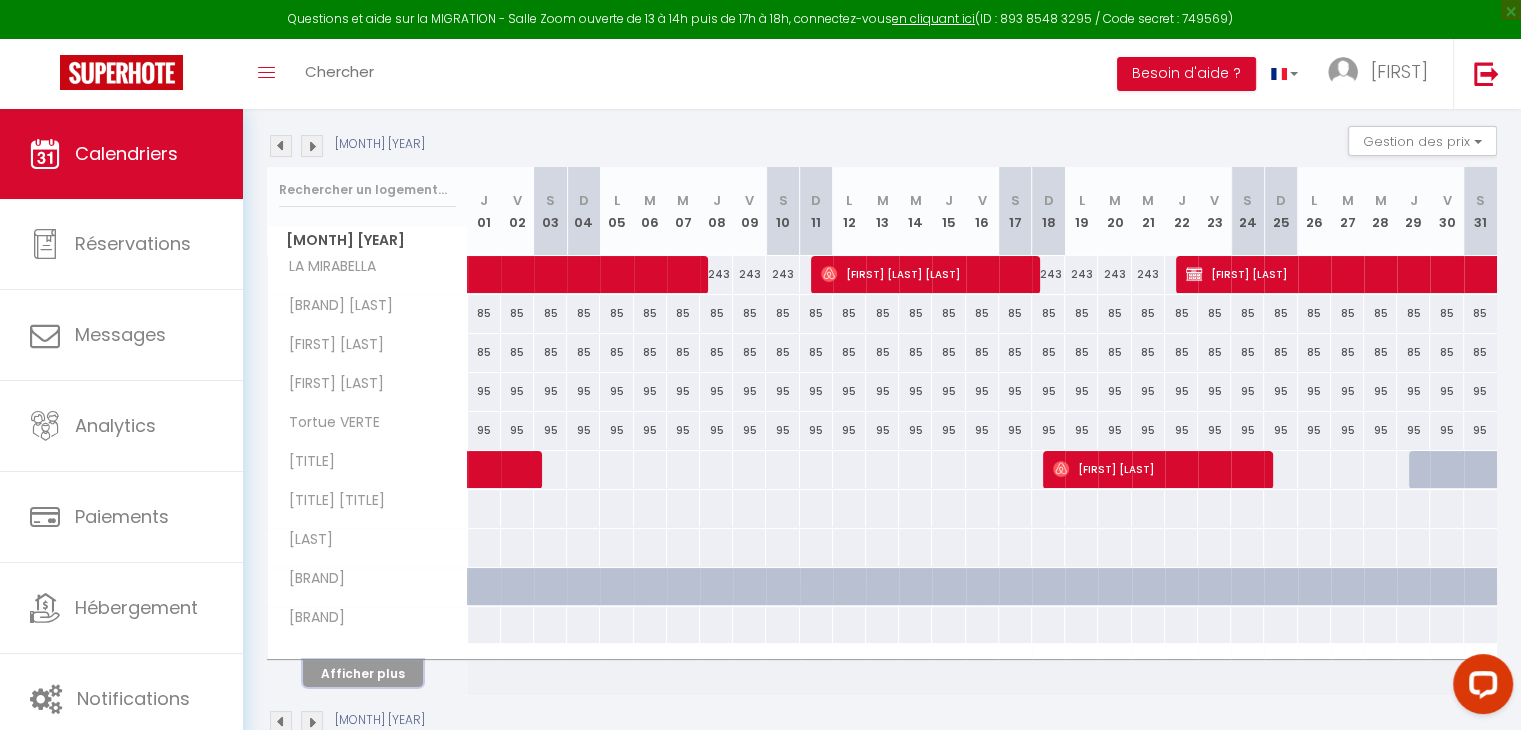 click on "Afficher plus" at bounding box center (363, 673) 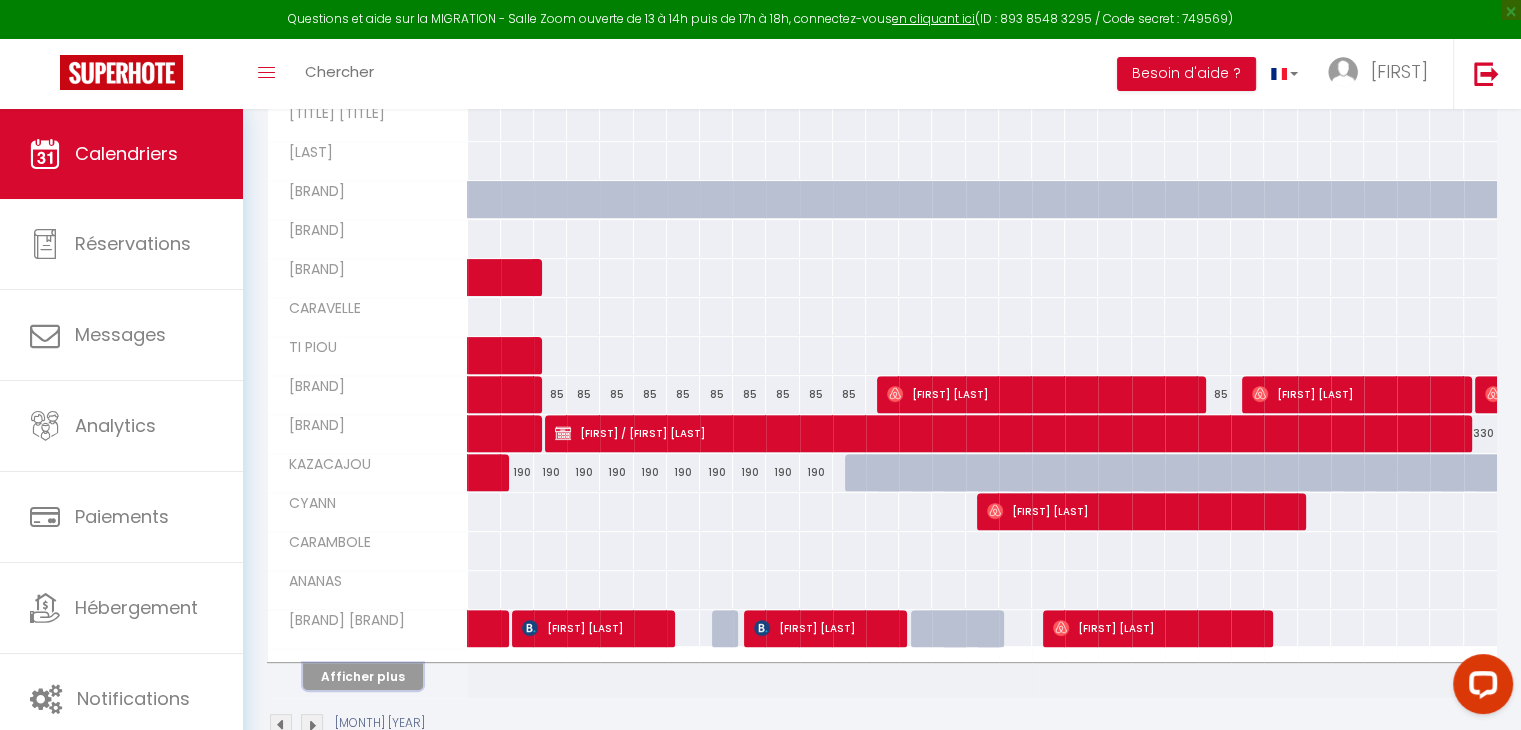 scroll, scrollTop: 600, scrollLeft: 0, axis: vertical 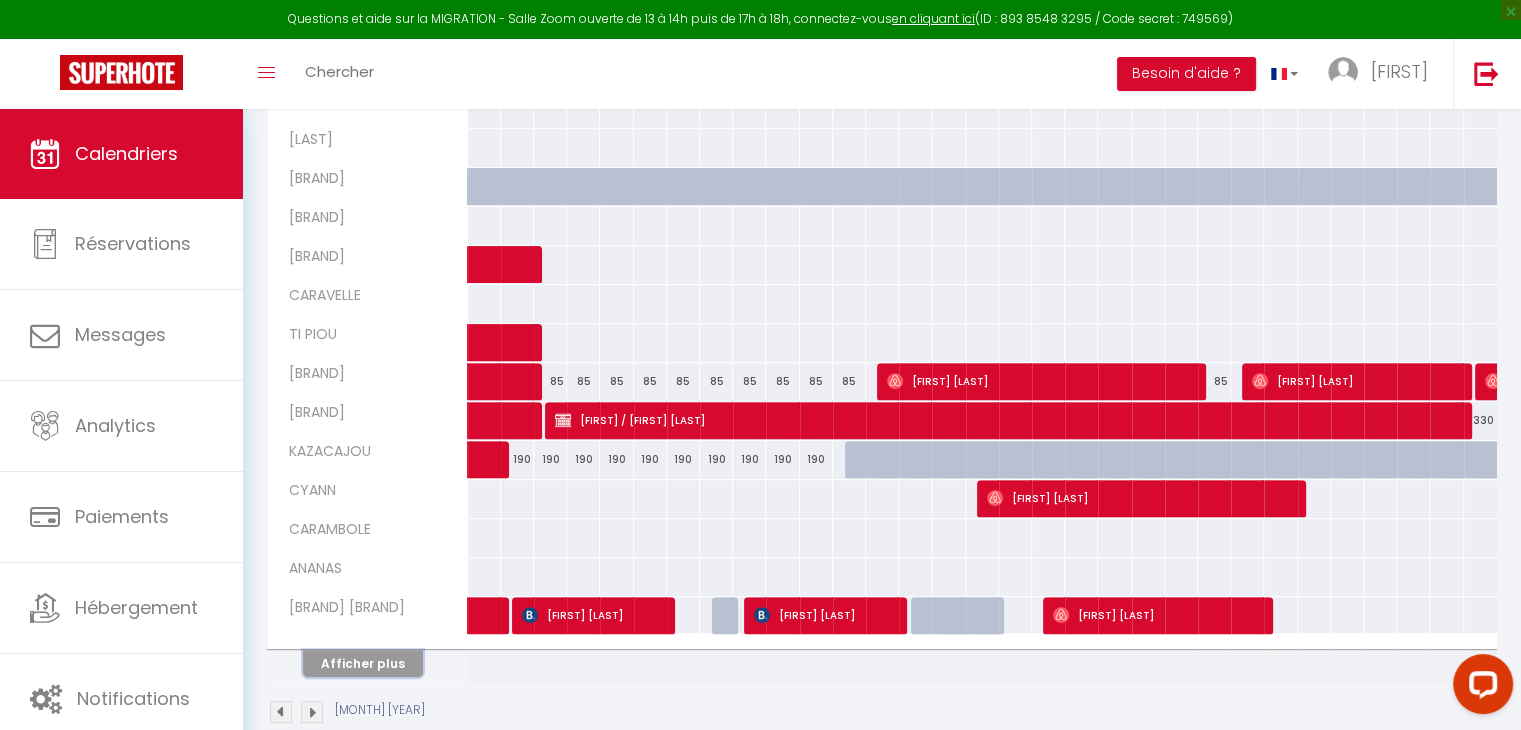 click on "Afficher plus" at bounding box center (363, 663) 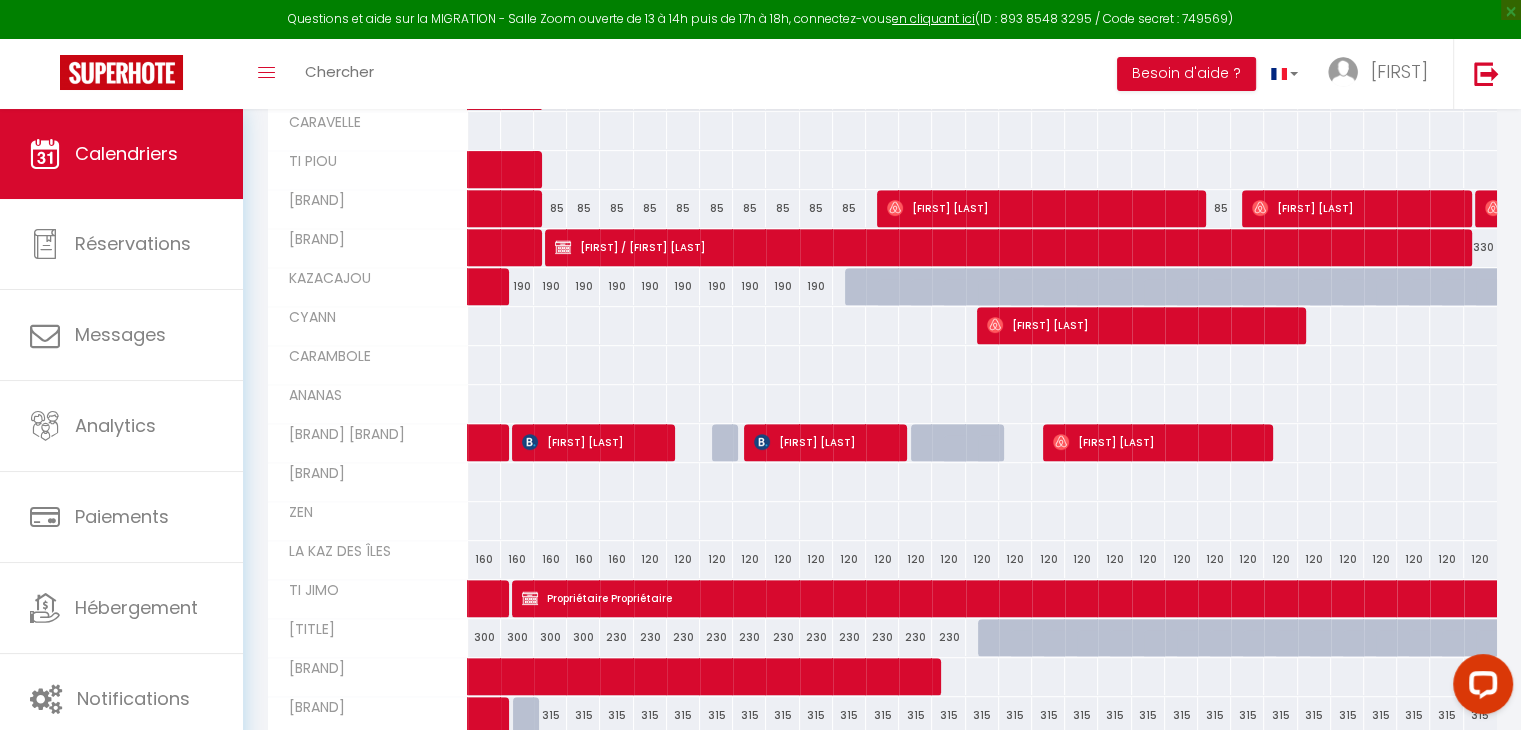 scroll, scrollTop: 1000, scrollLeft: 0, axis: vertical 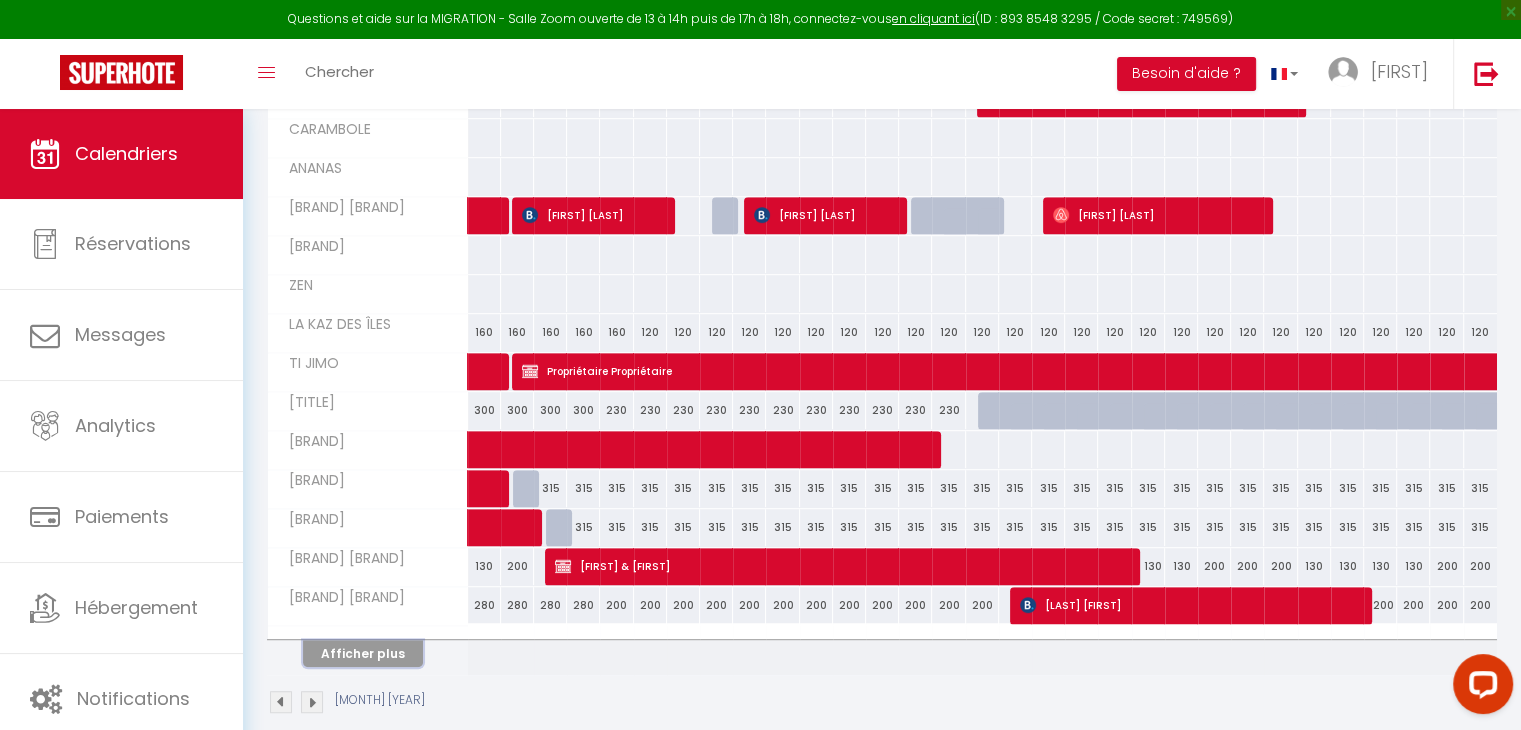 click on "Afficher plus" at bounding box center [363, 653] 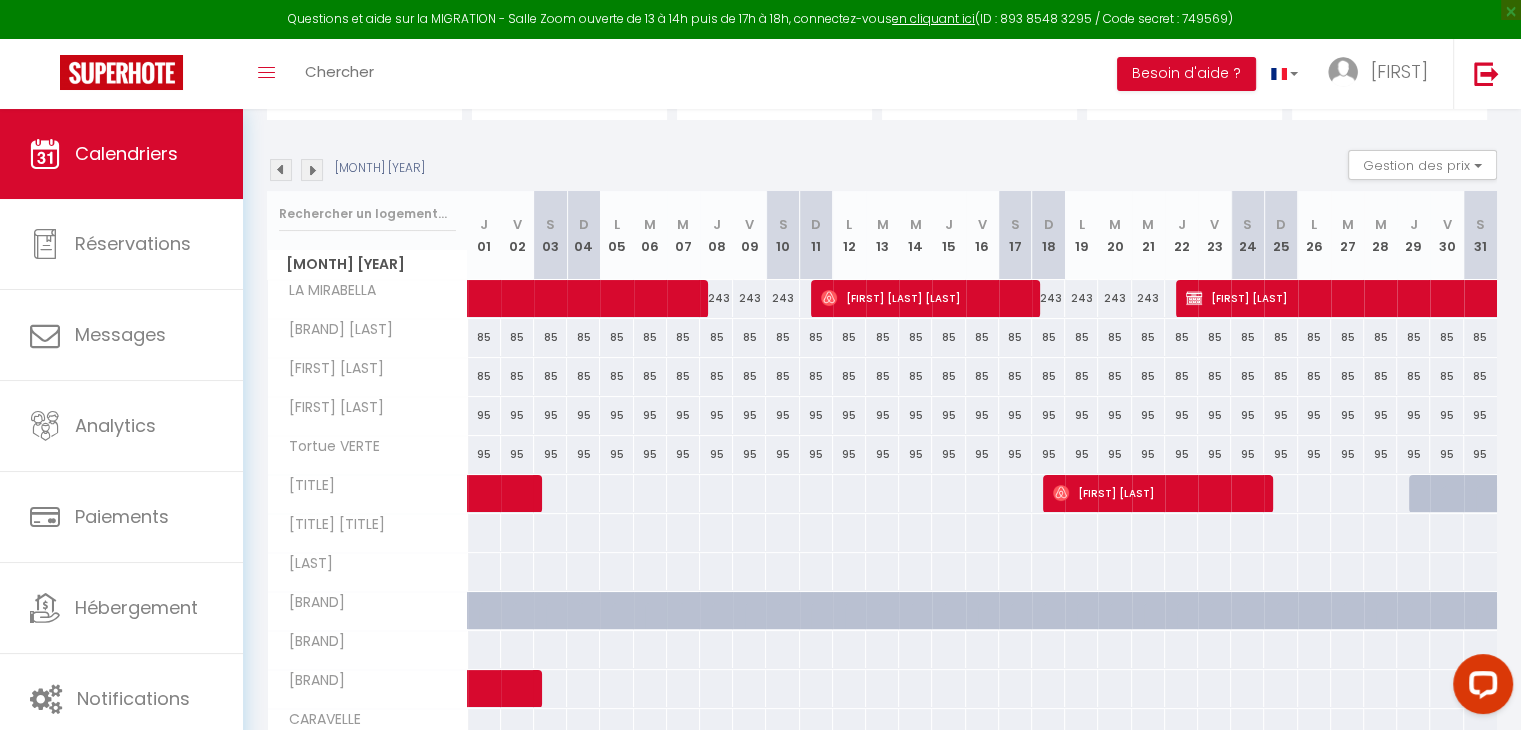 scroll, scrollTop: 0, scrollLeft: 0, axis: both 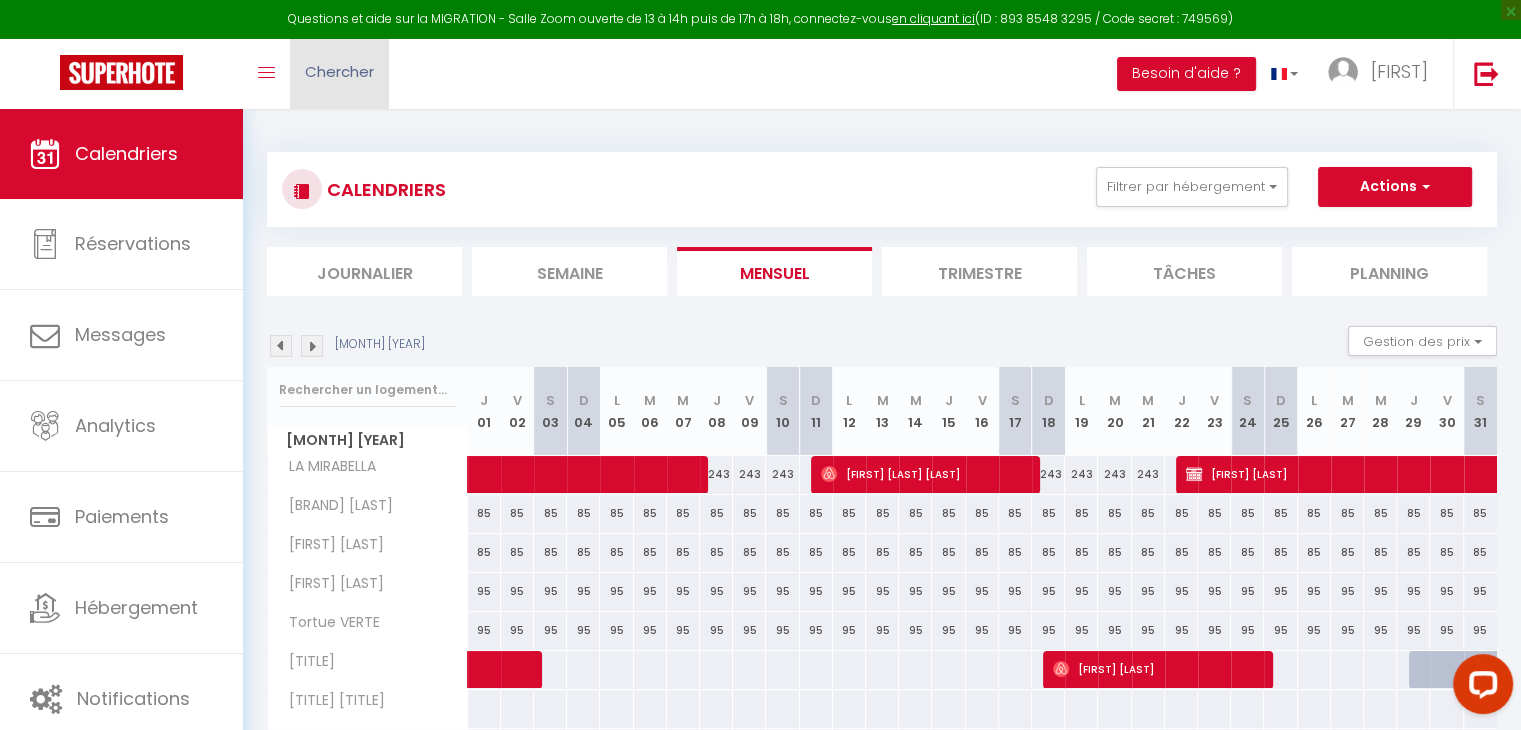 click on "Chercher" at bounding box center (339, 71) 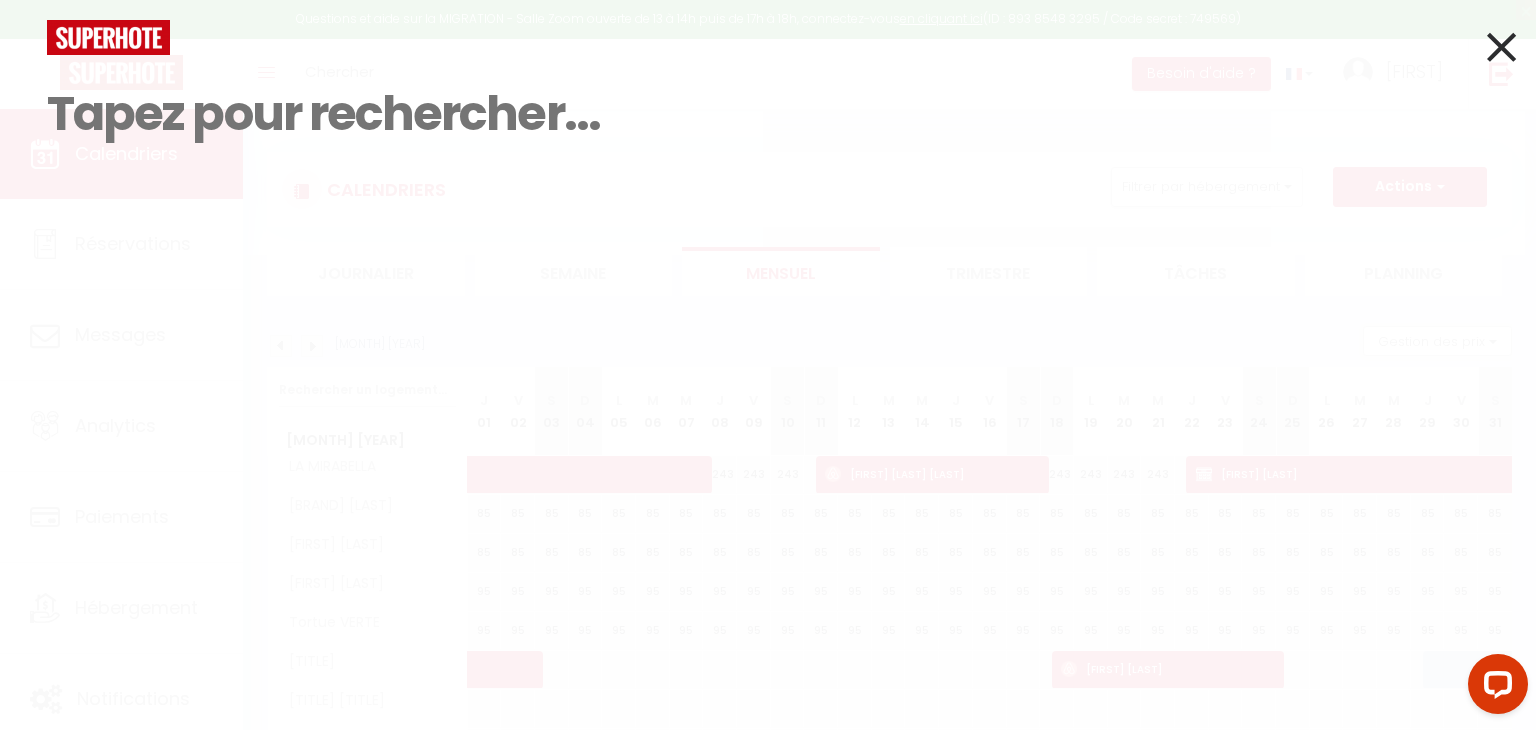 click at bounding box center (768, 114) 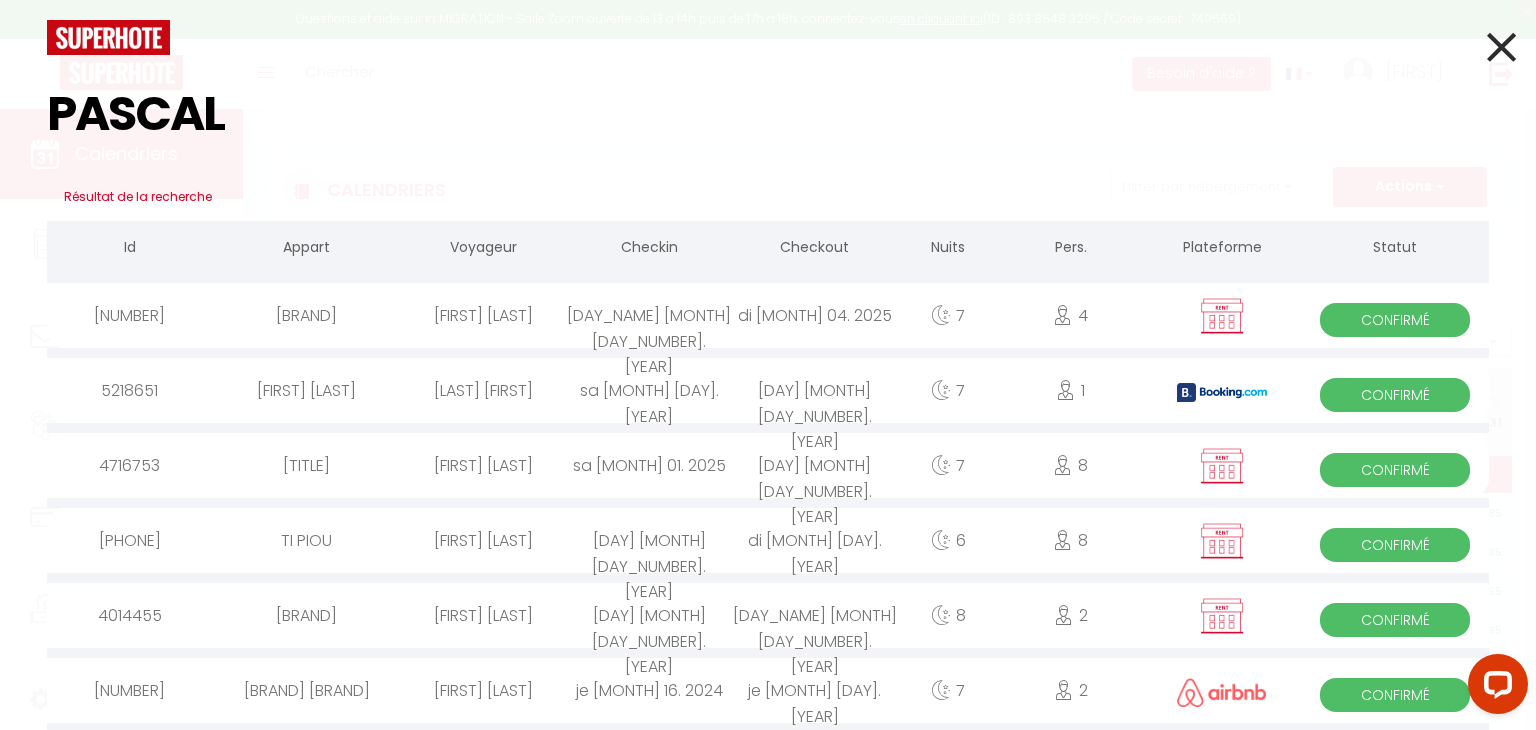 click at bounding box center [1501, 47] 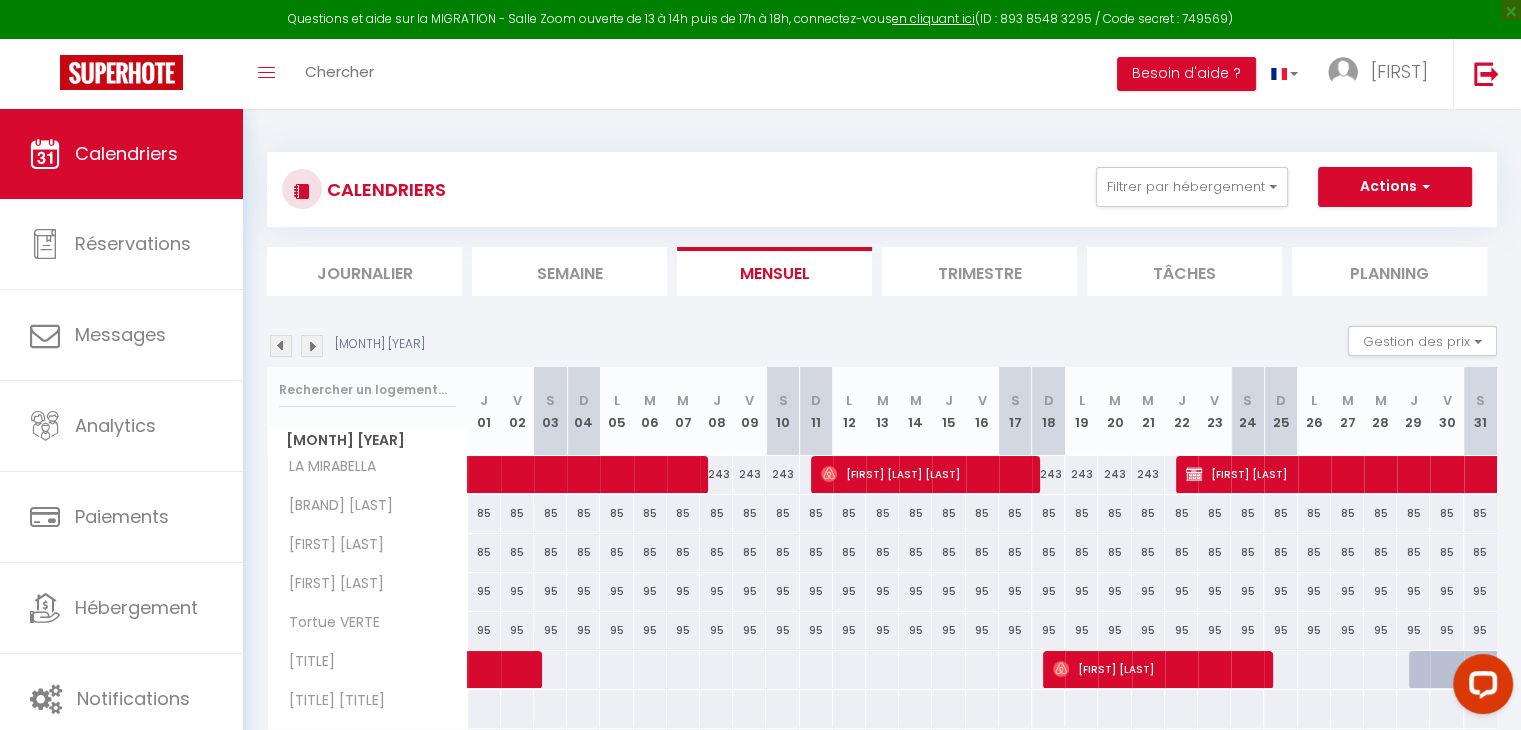 click on "Semaine" at bounding box center [569, 271] 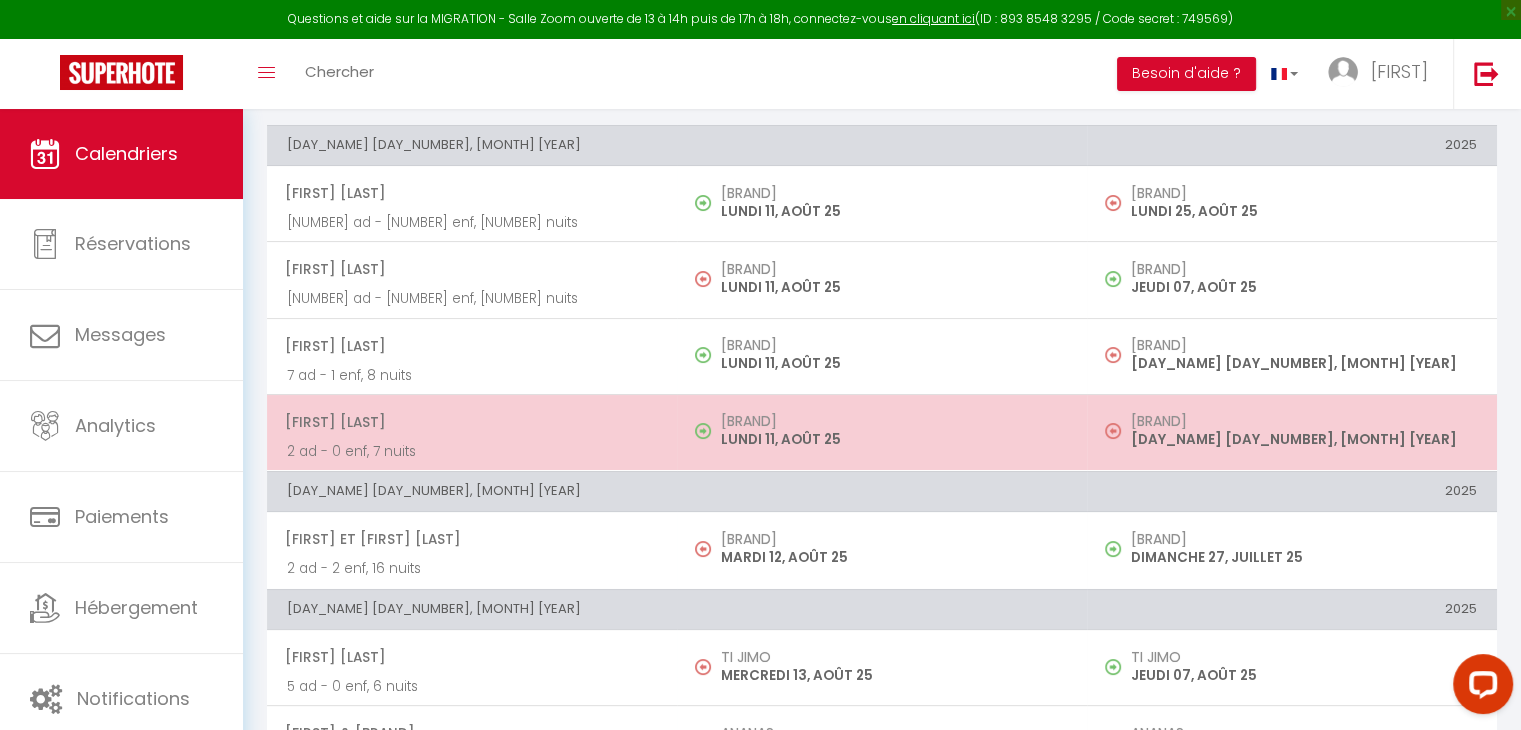 scroll, scrollTop: 100, scrollLeft: 0, axis: vertical 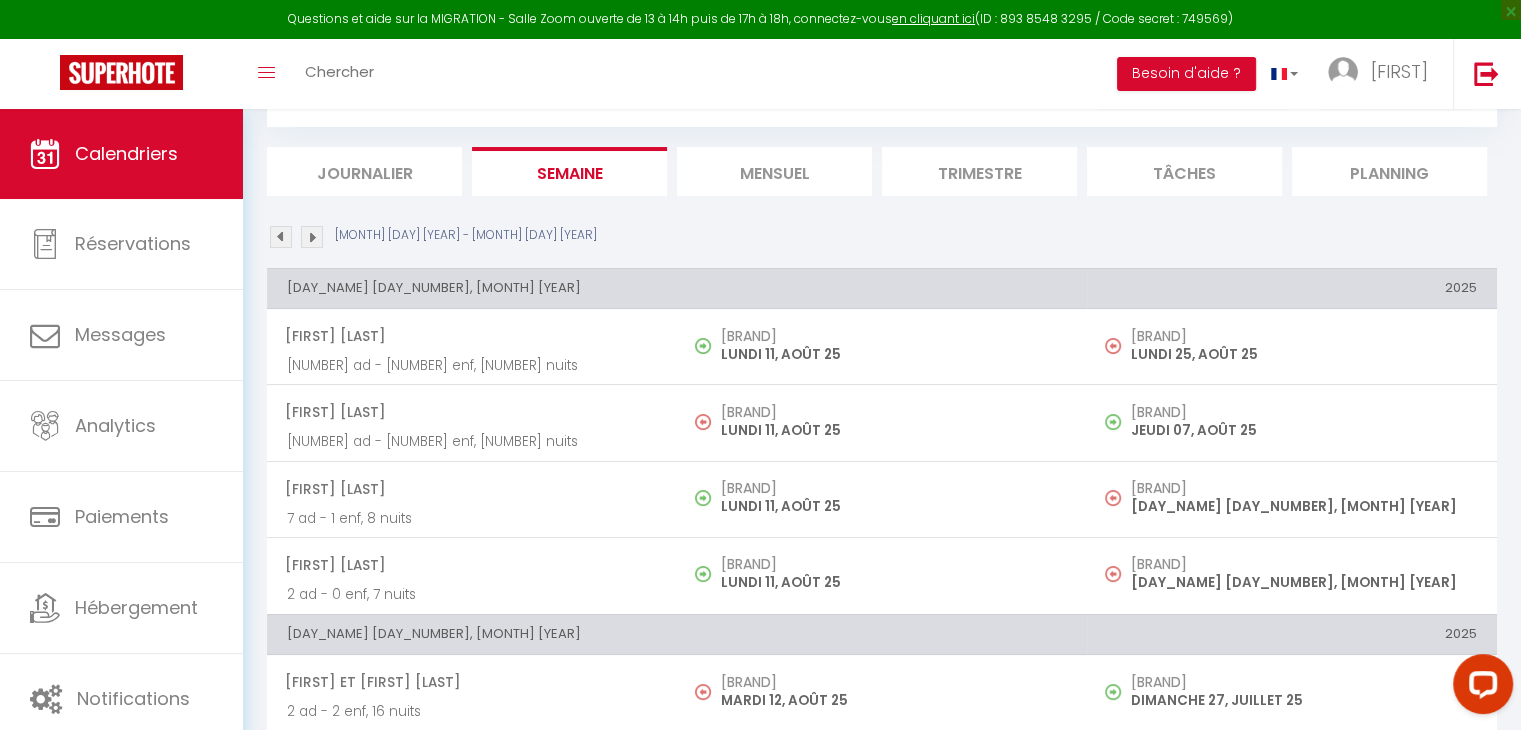 click at bounding box center (281, 237) 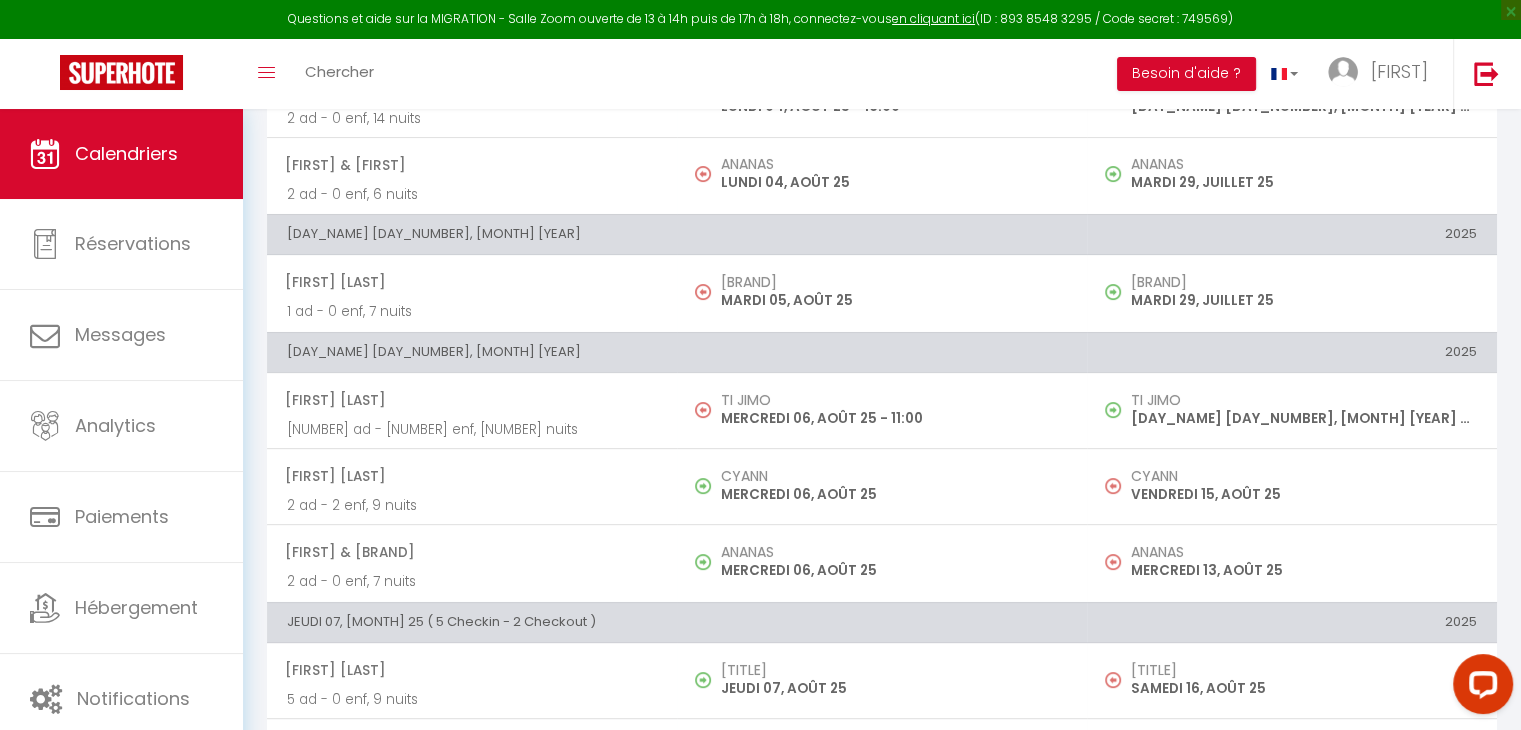 scroll, scrollTop: 600, scrollLeft: 0, axis: vertical 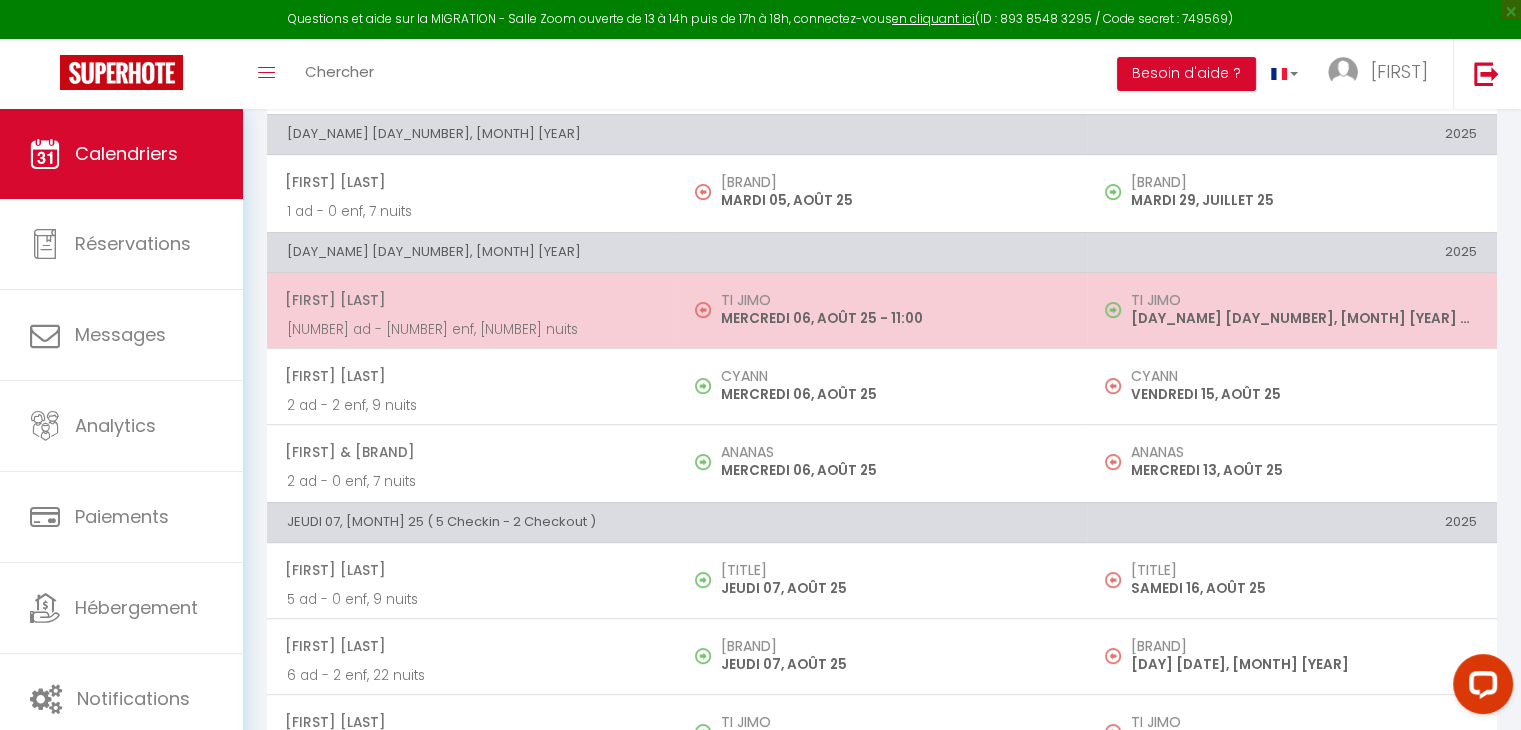 click on "MERCREDI 06, AOÛT 25
- 11:00" at bounding box center [894, 318] 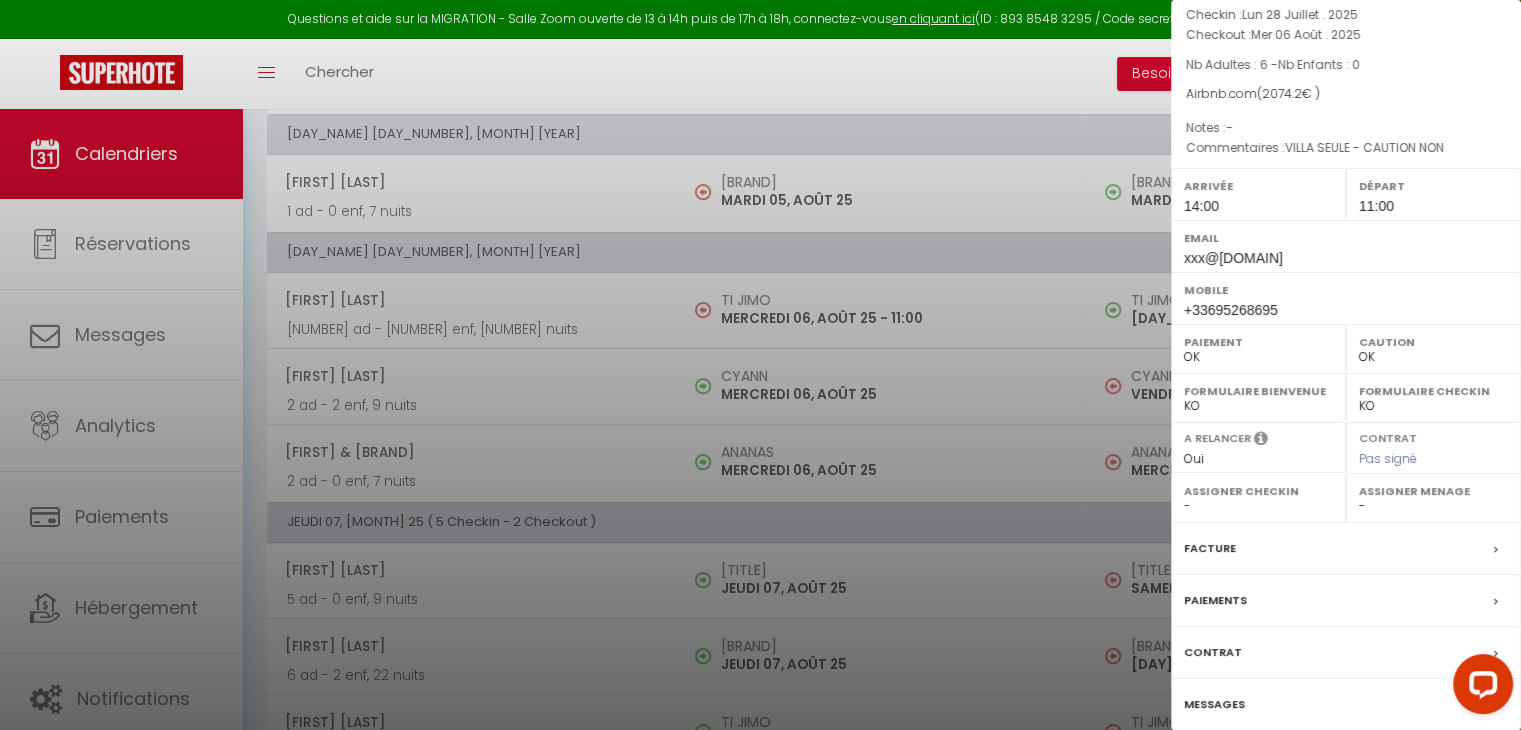 scroll, scrollTop: 231, scrollLeft: 0, axis: vertical 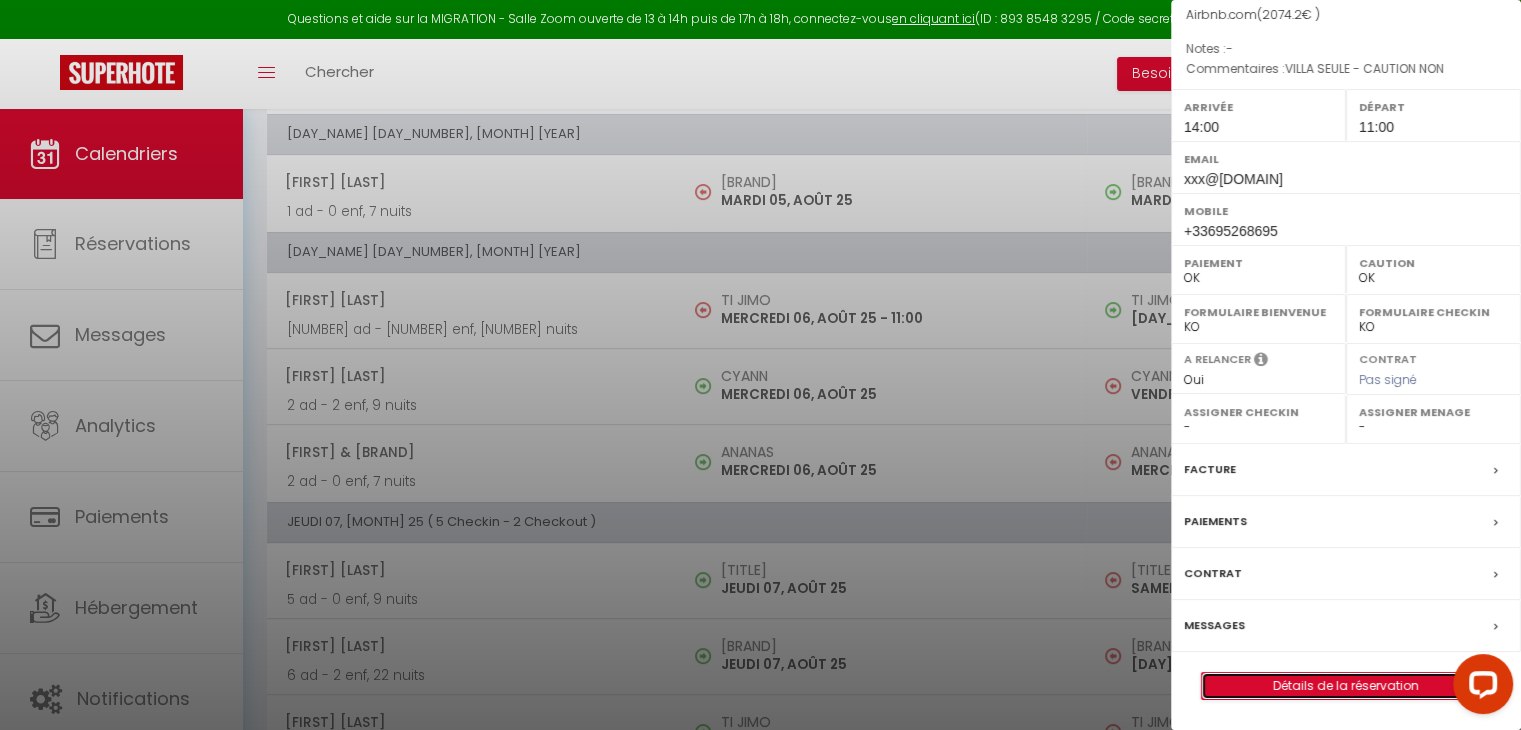 click on "Détails de la réservation" at bounding box center (1346, 686) 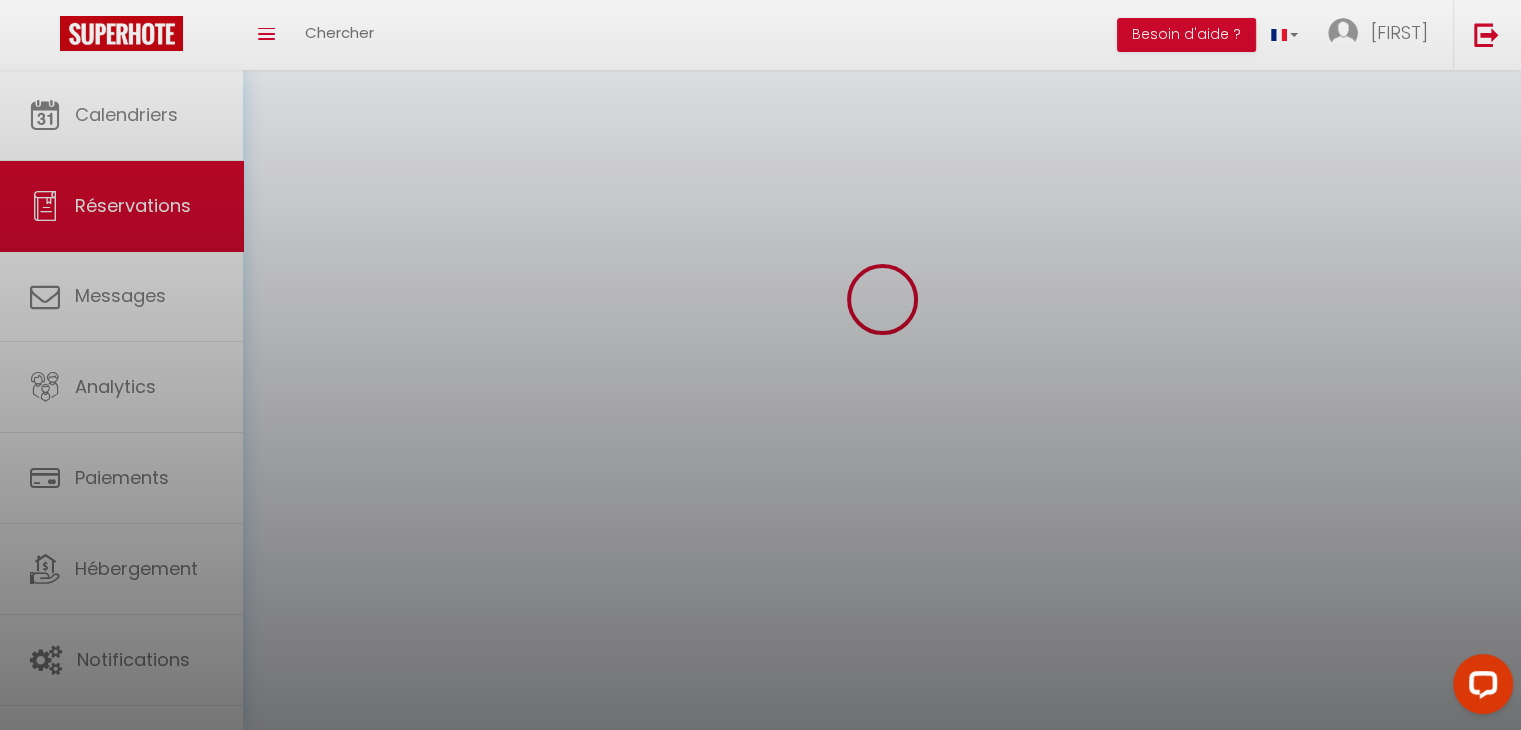 scroll, scrollTop: 0, scrollLeft: 0, axis: both 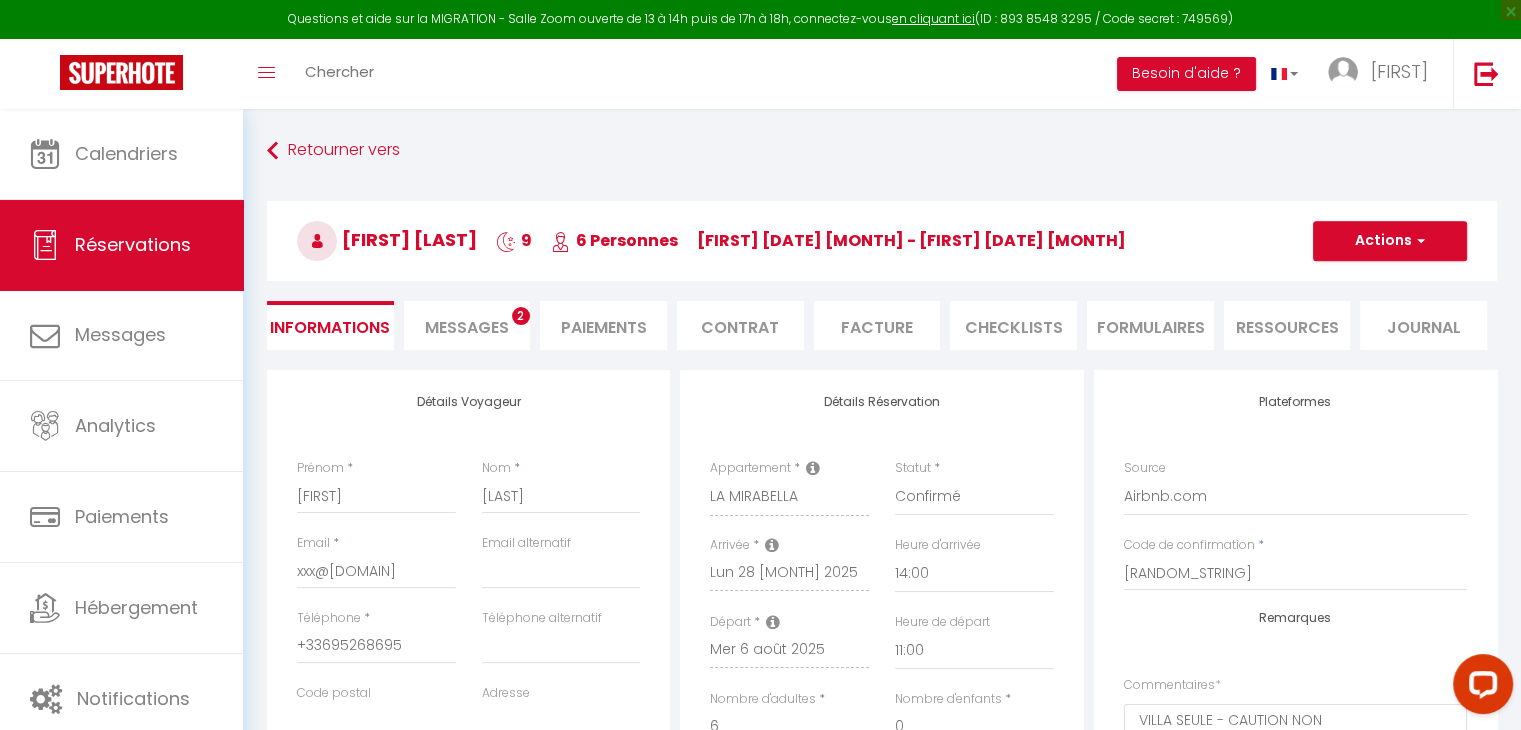click on "CHECKLISTS" at bounding box center [1013, 325] 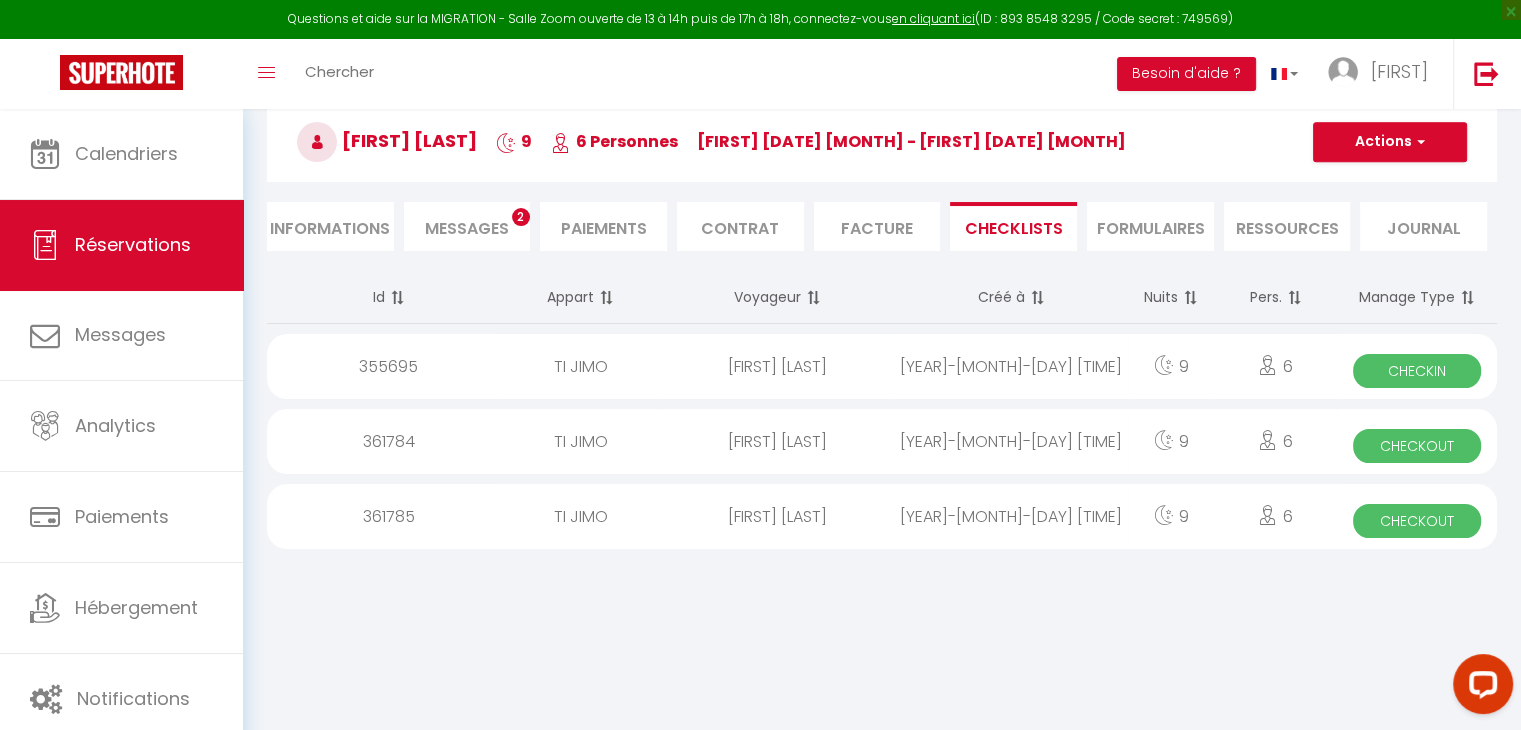 scroll, scrollTop: 100, scrollLeft: 0, axis: vertical 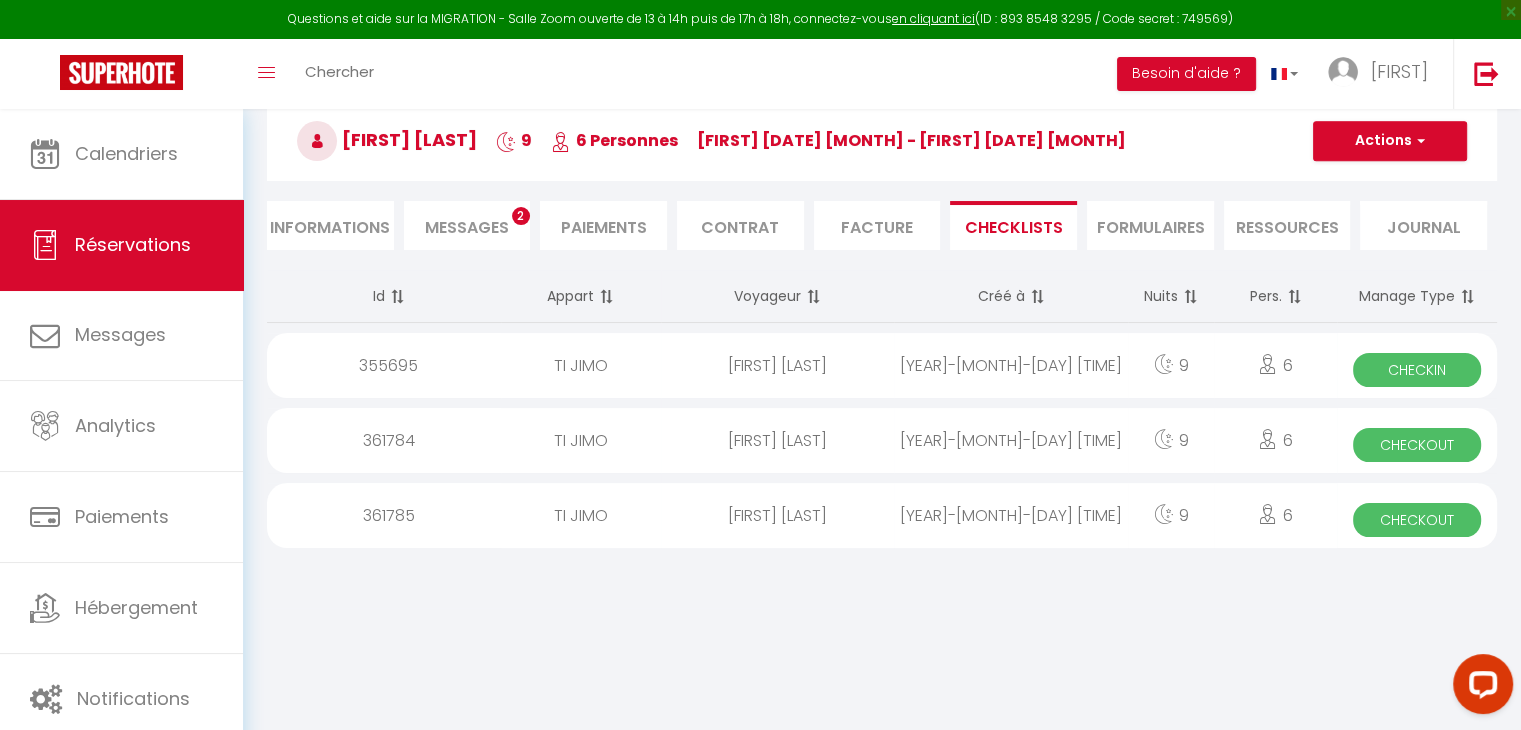 click on "Checkin" at bounding box center (1417, 370) 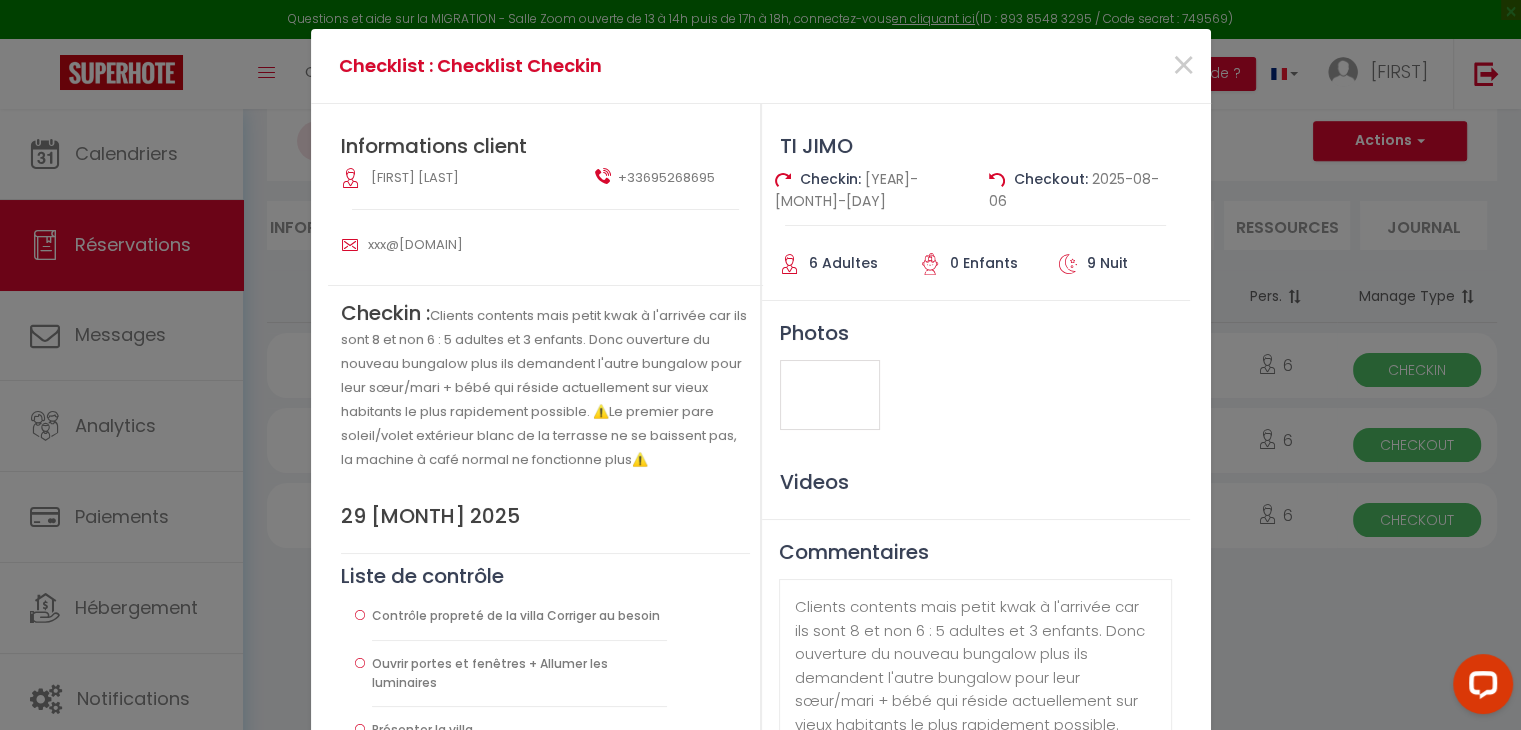 scroll, scrollTop: 0, scrollLeft: 0, axis: both 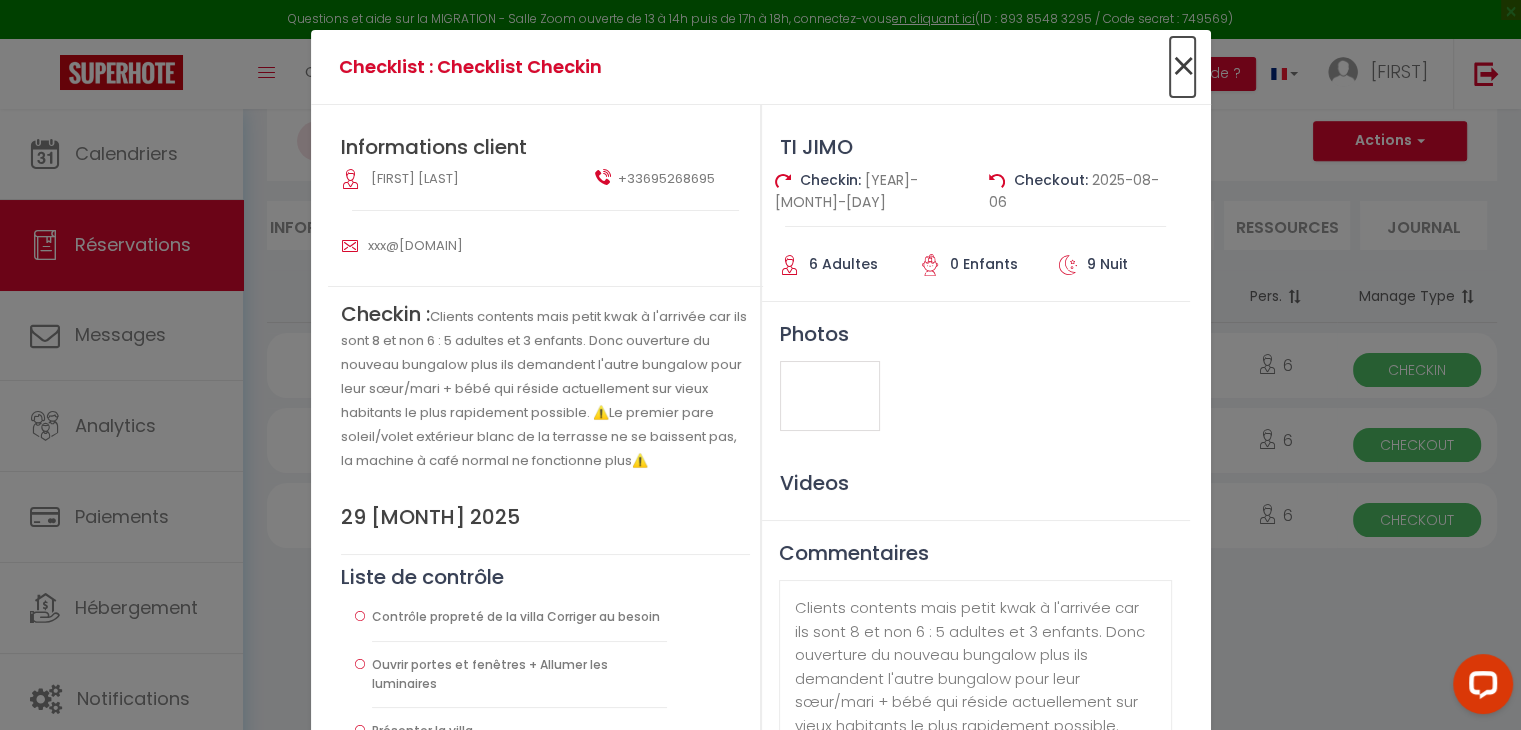 click on "×" at bounding box center (1182, 67) 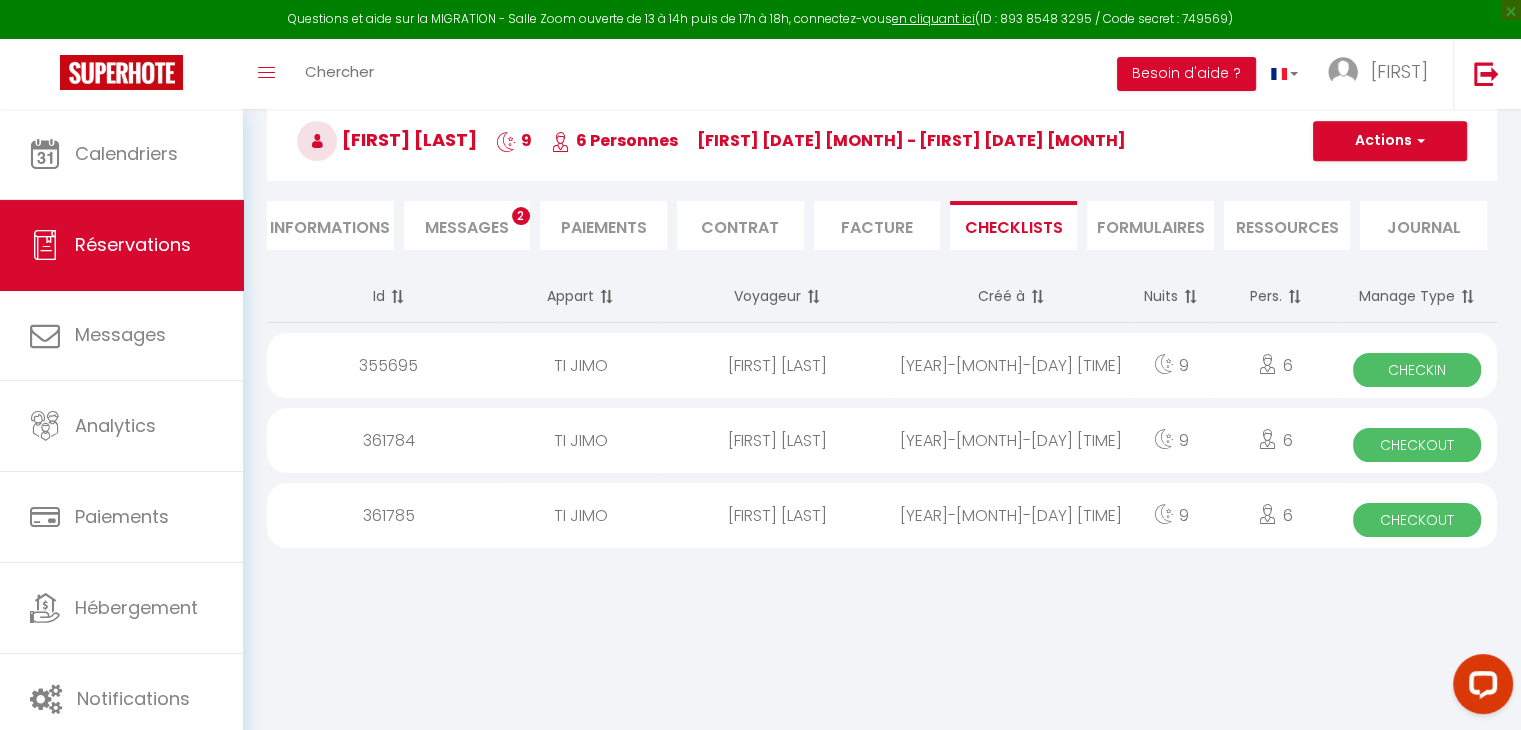 click on "Checkout" at bounding box center (1417, 445) 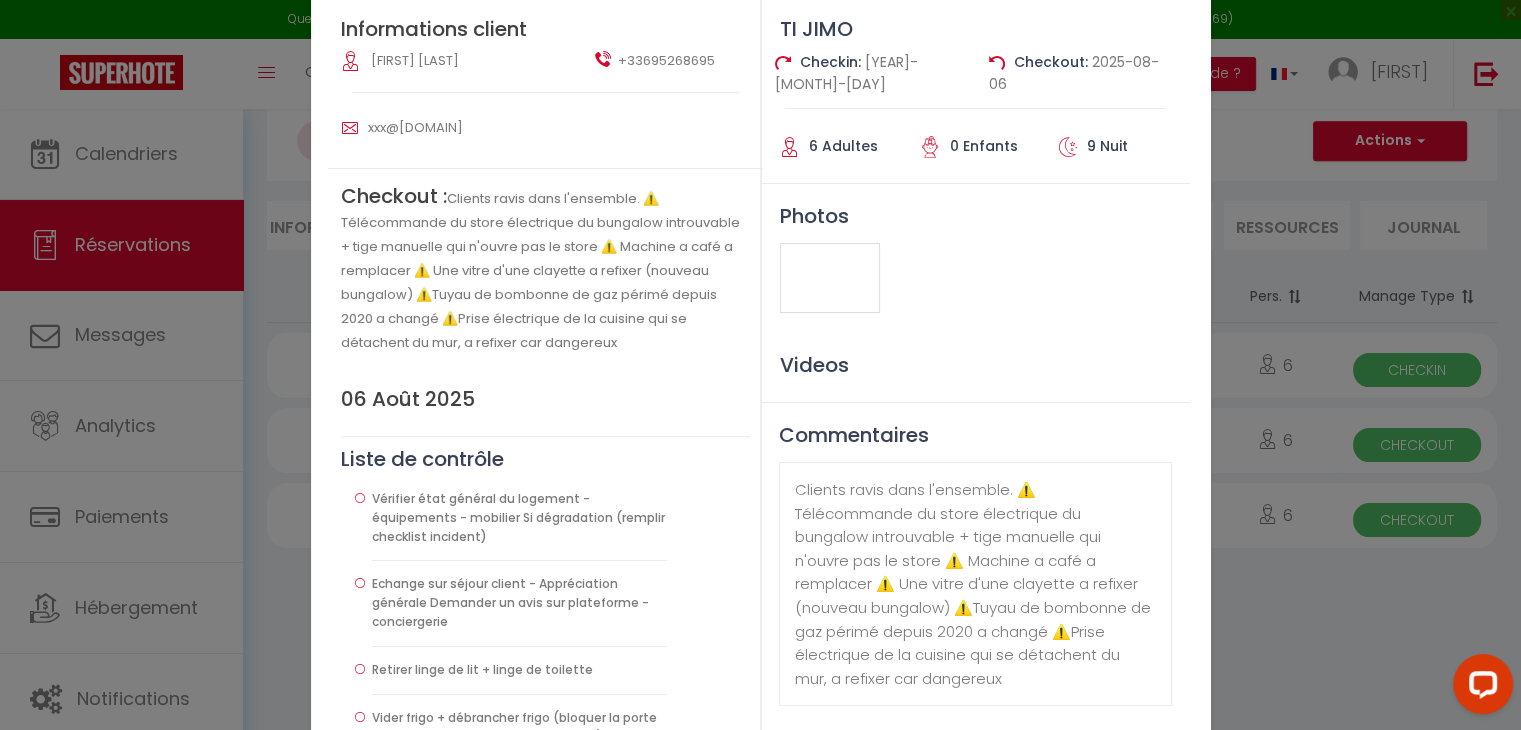 scroll, scrollTop: 0, scrollLeft: 0, axis: both 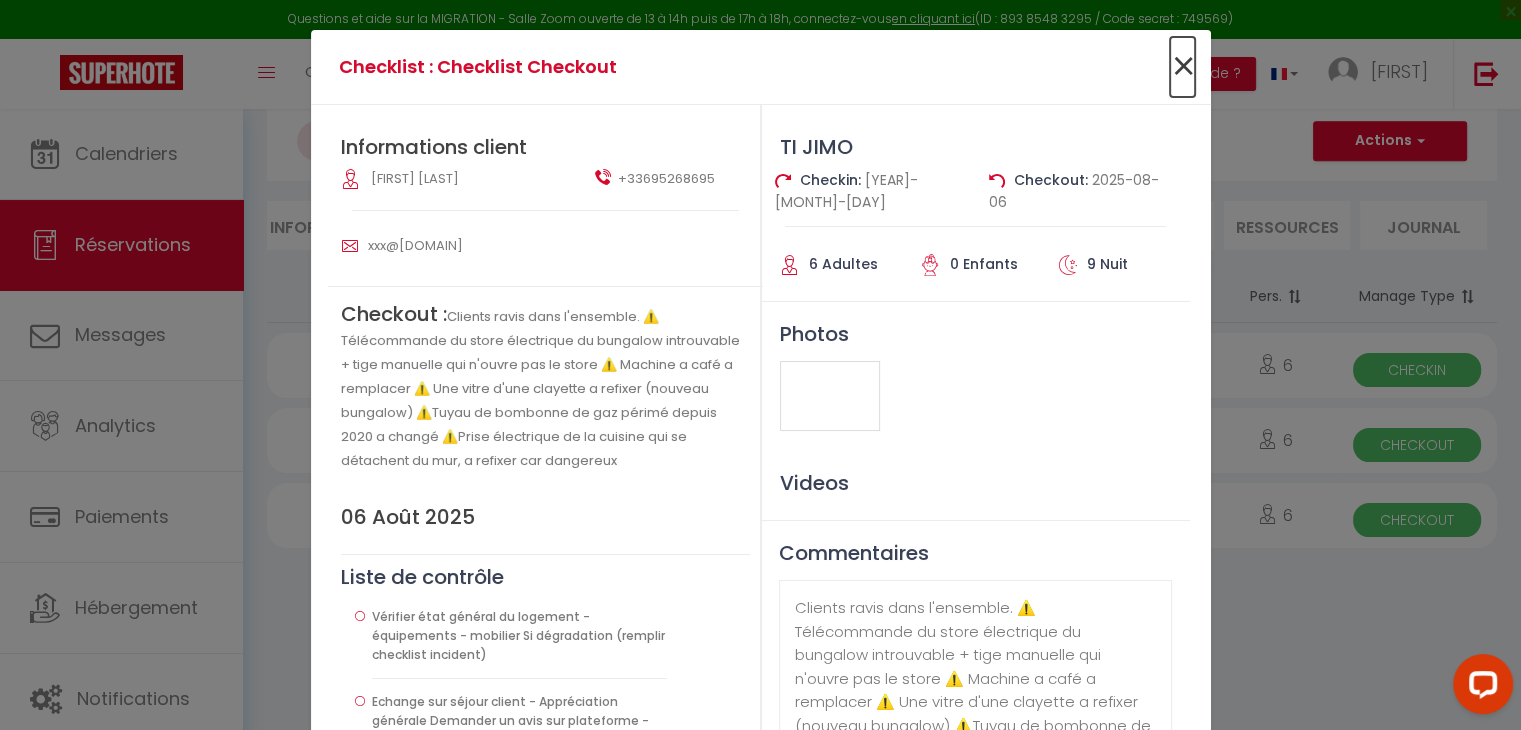 click on "×" at bounding box center [1182, 67] 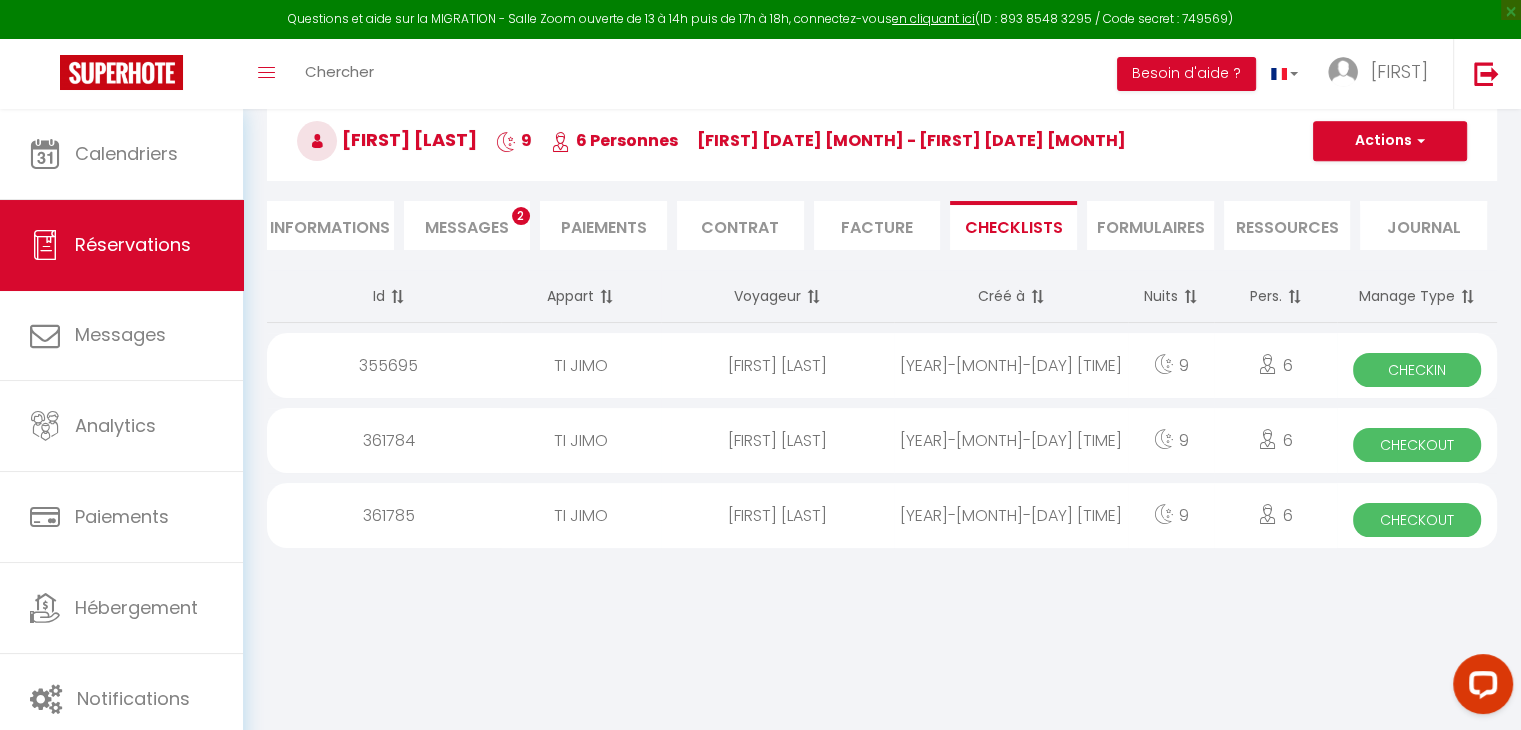 scroll, scrollTop: 0, scrollLeft: 0, axis: both 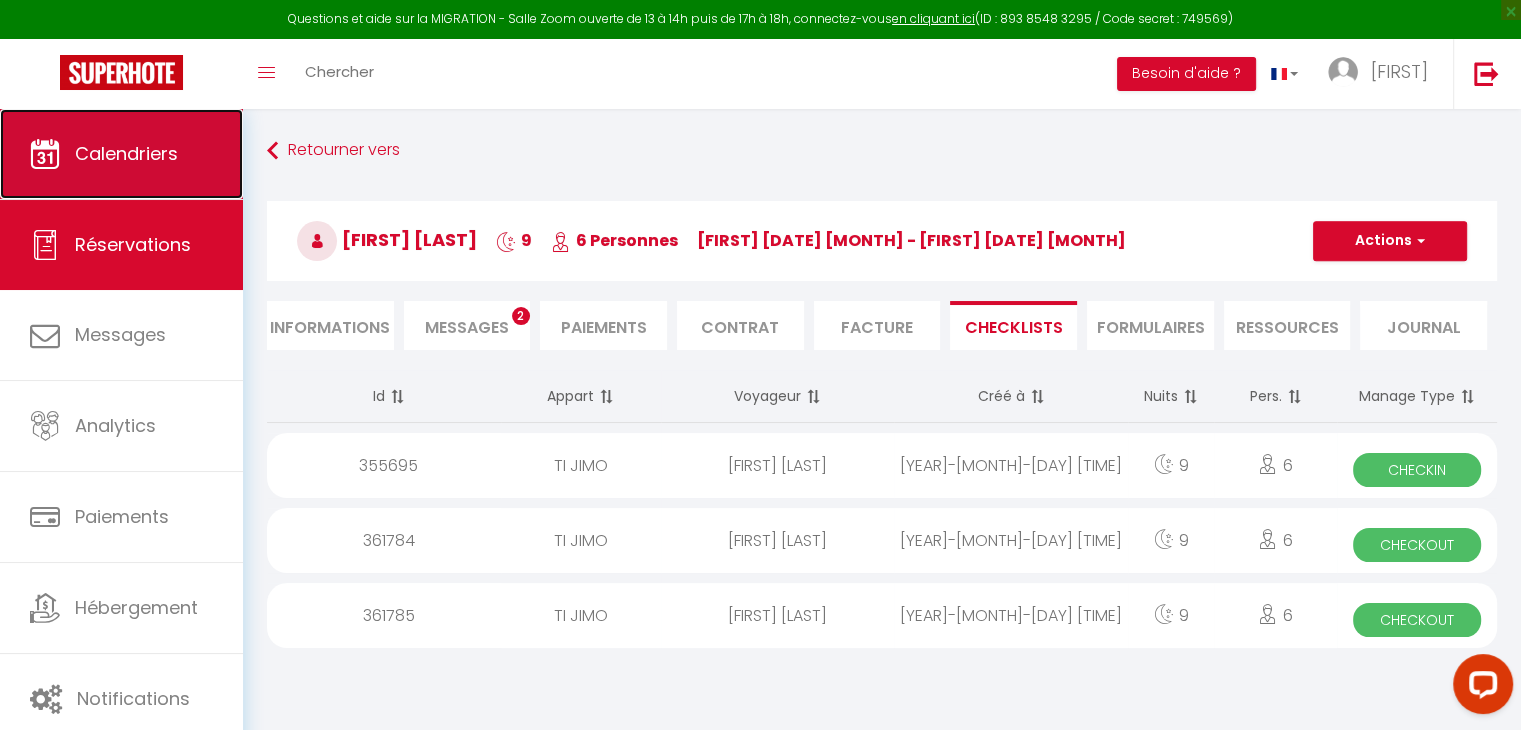 click on "Calendriers" at bounding box center (121, 154) 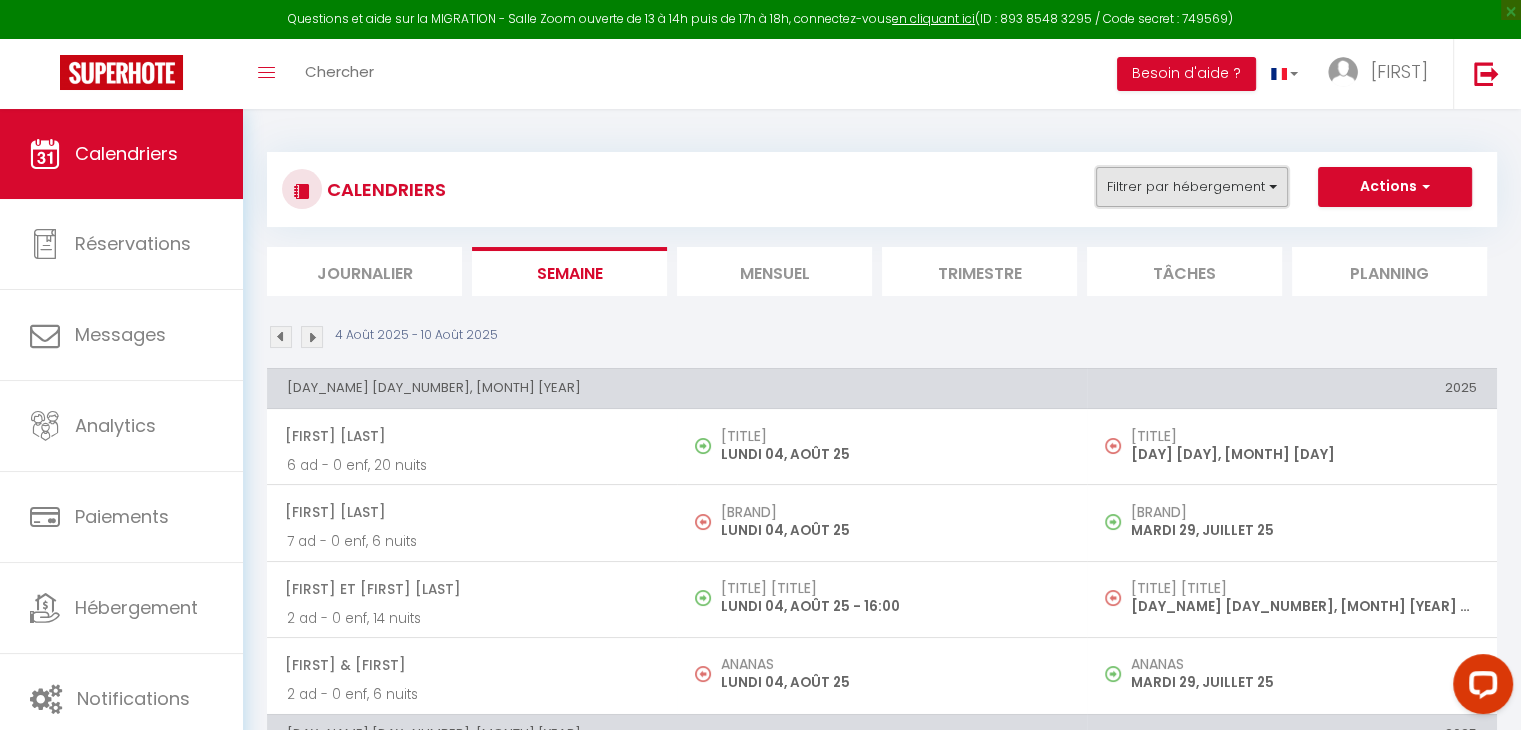 click on "Filtrer par hébergement" at bounding box center (1192, 187) 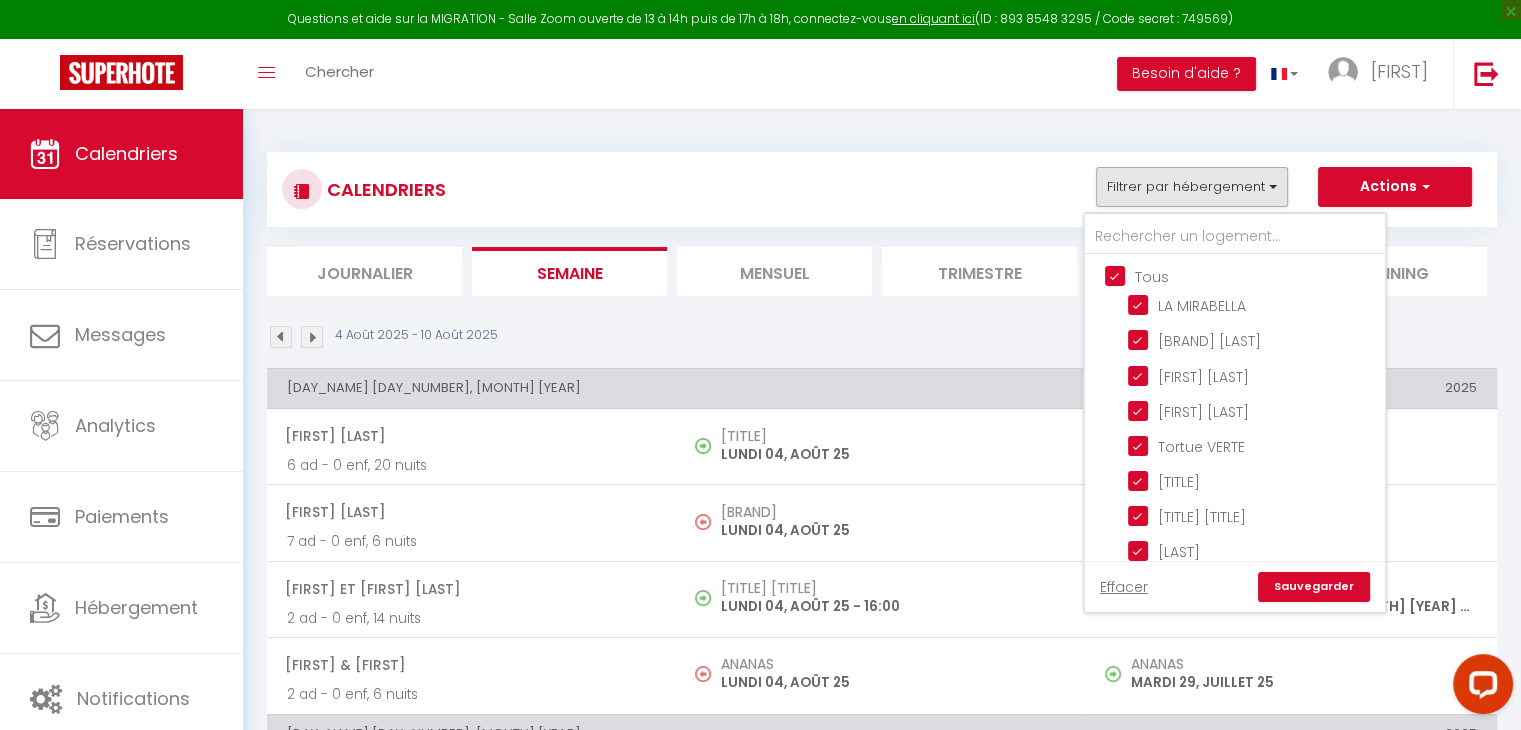 click on "Tous" at bounding box center (1255, 275) 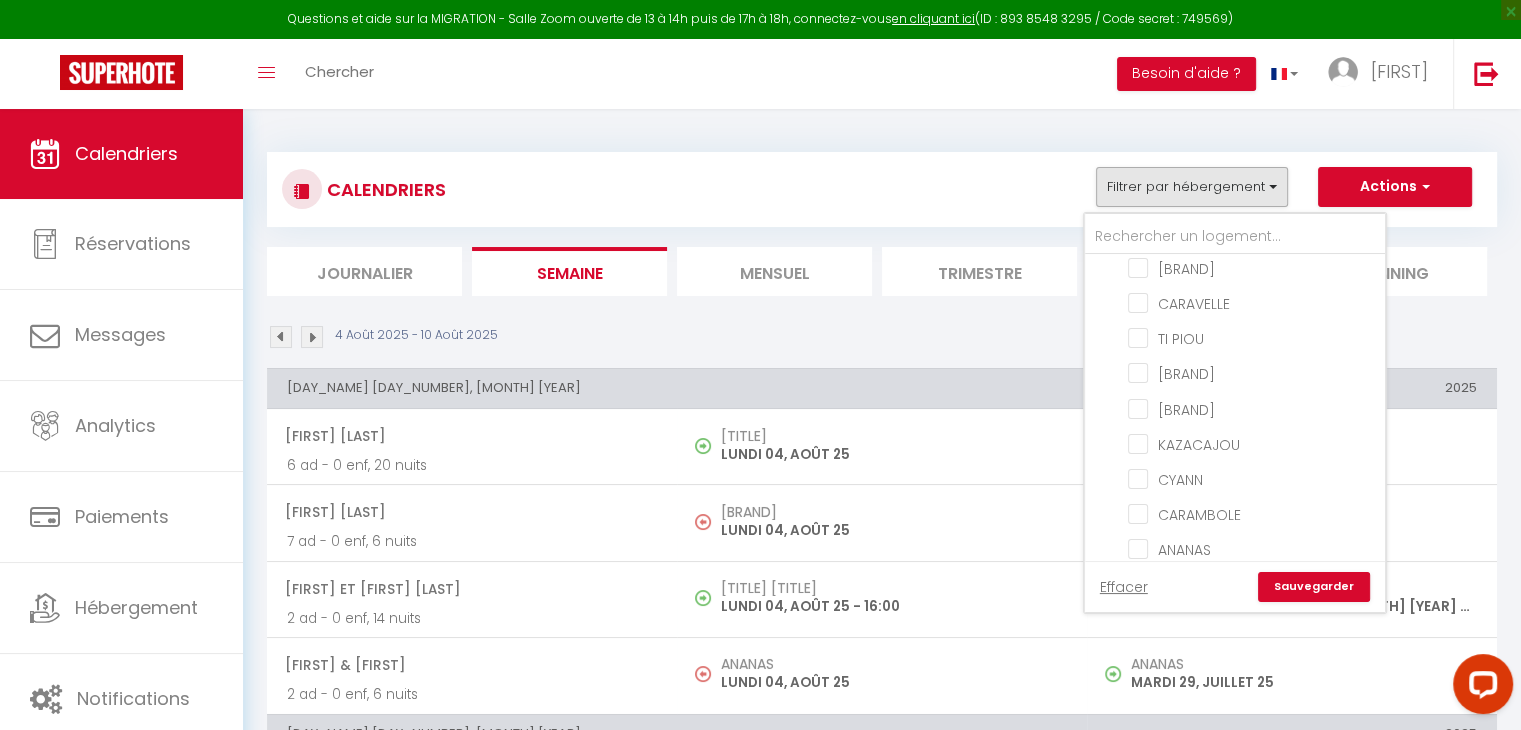 scroll, scrollTop: 400, scrollLeft: 0, axis: vertical 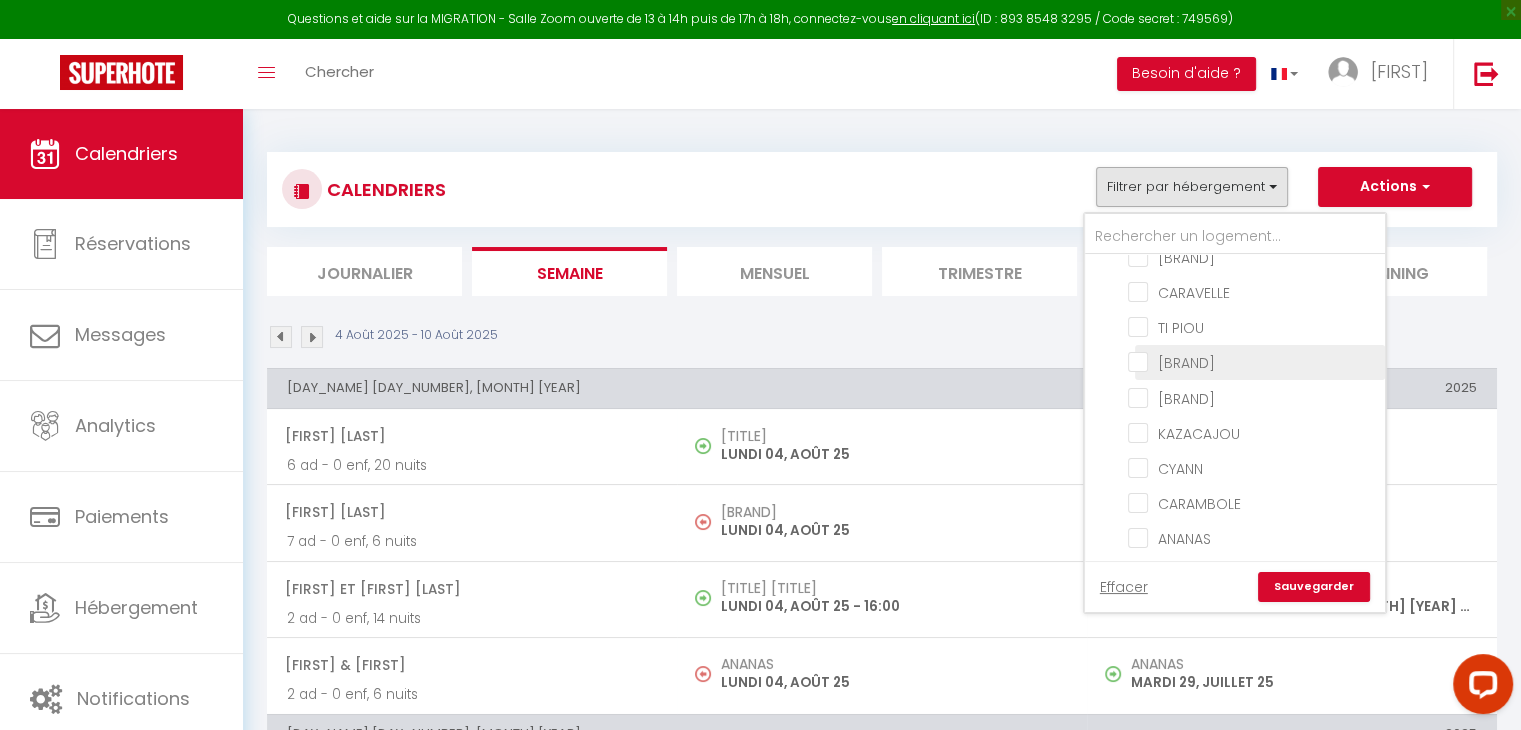 click on "[BRAND]" at bounding box center [1253, 361] 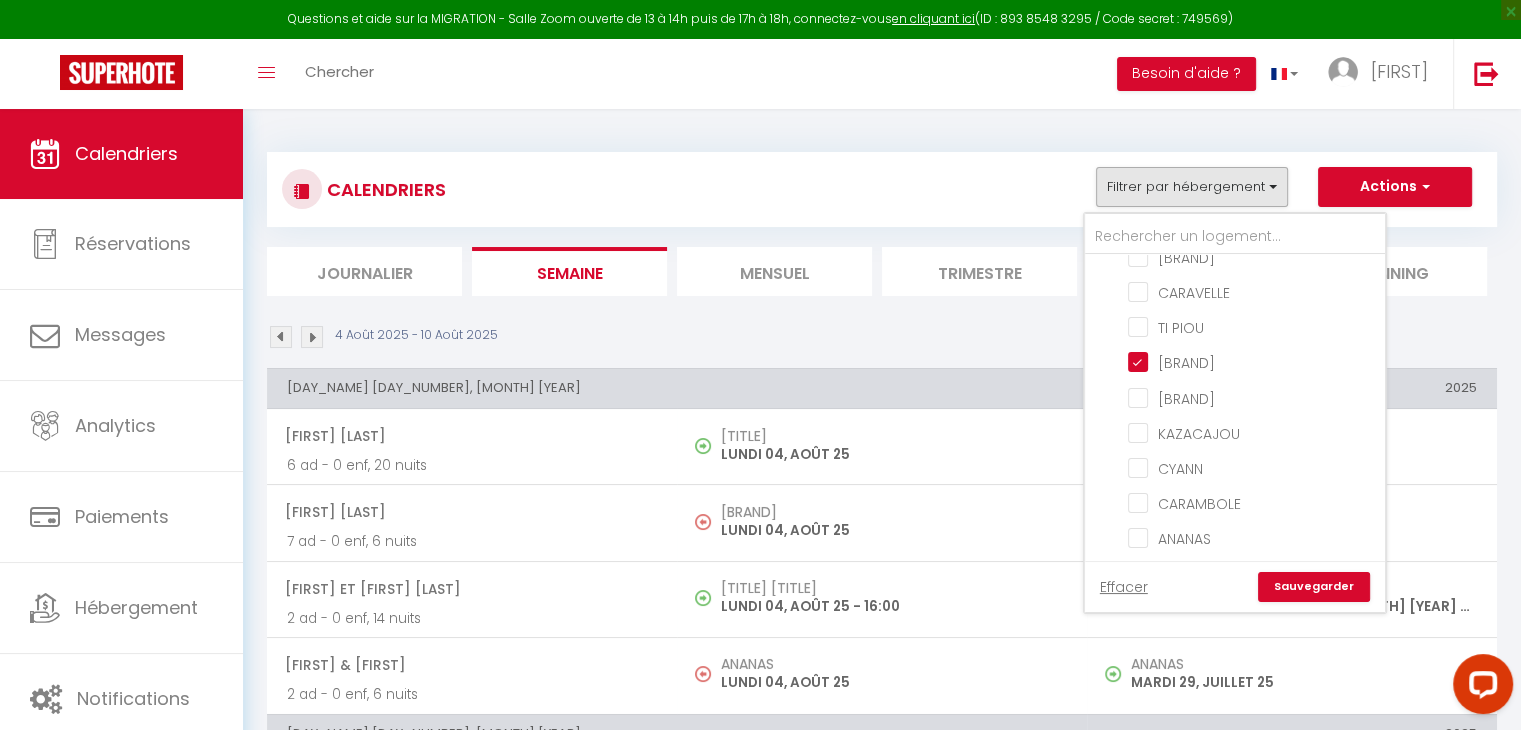 click on "Sauvegarder" at bounding box center [1314, 587] 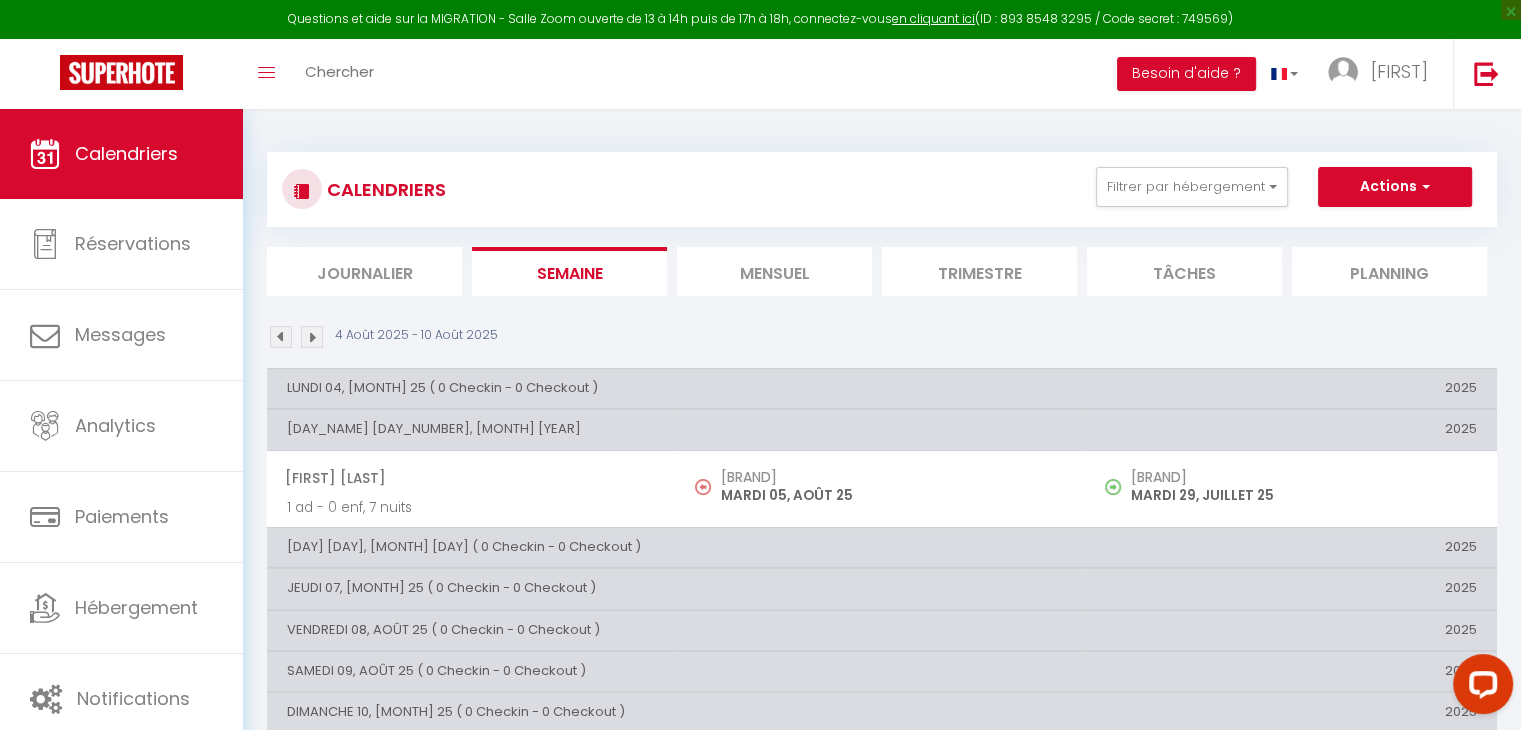 click on "Trimestre" at bounding box center [979, 271] 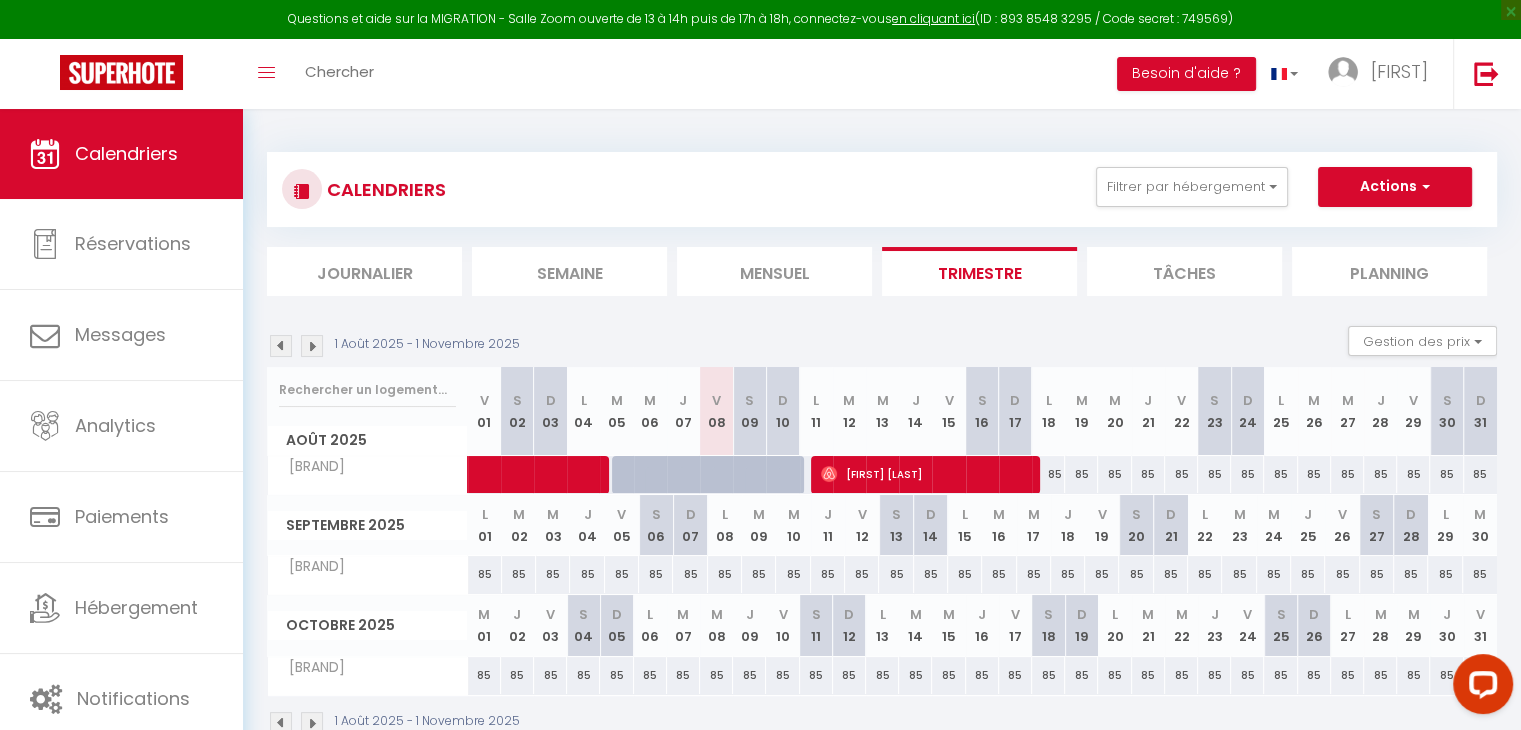 click at bounding box center (312, 346) 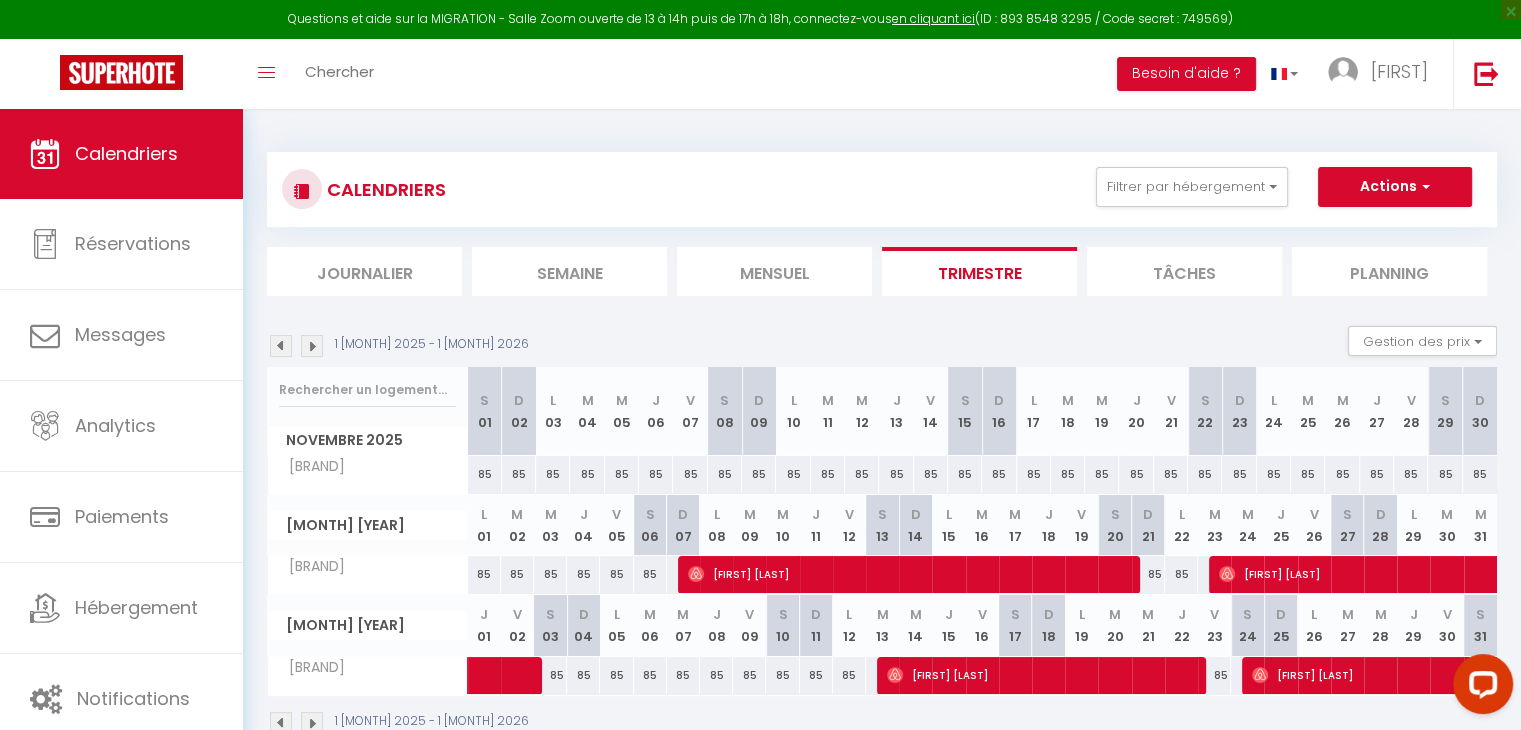 click at bounding box center (312, 346) 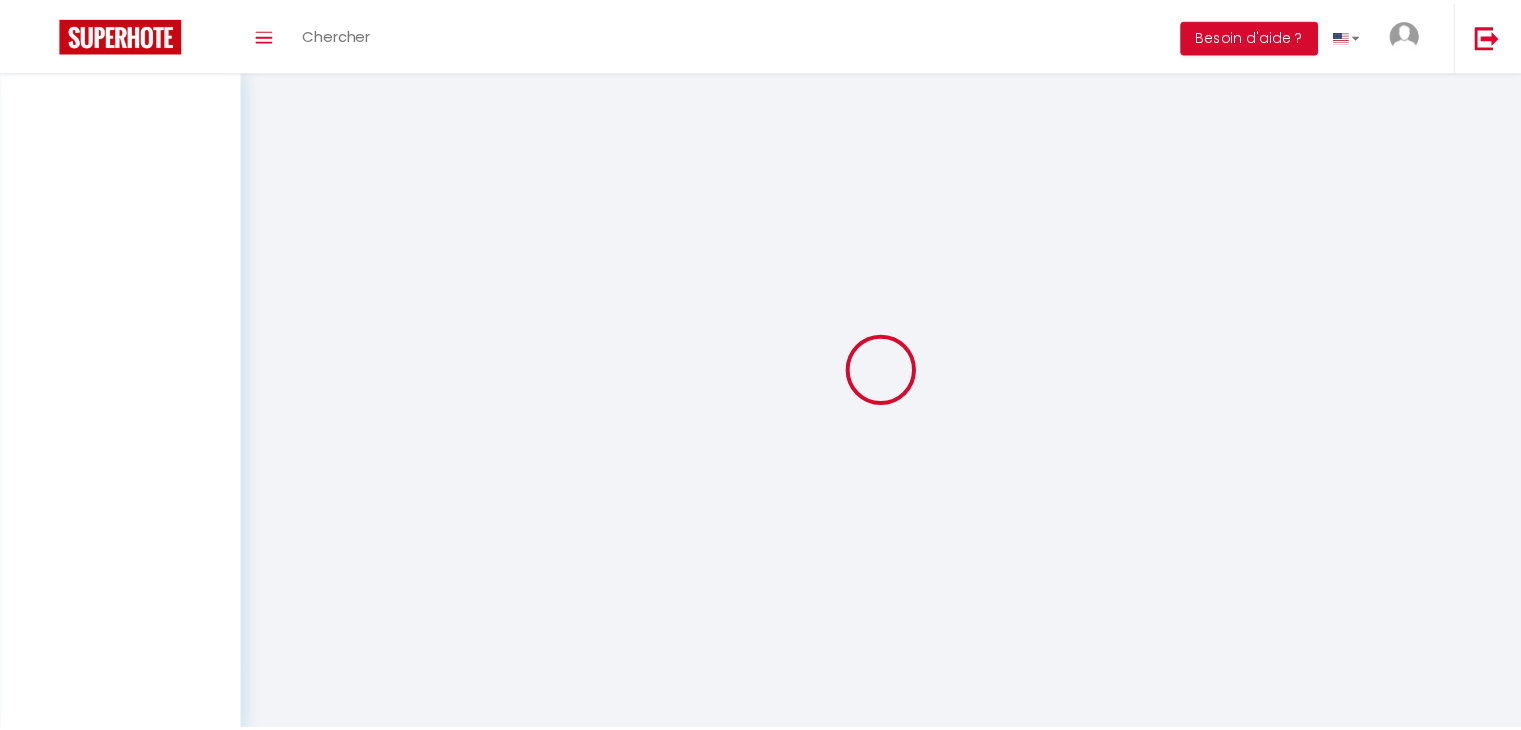 scroll, scrollTop: 0, scrollLeft: 0, axis: both 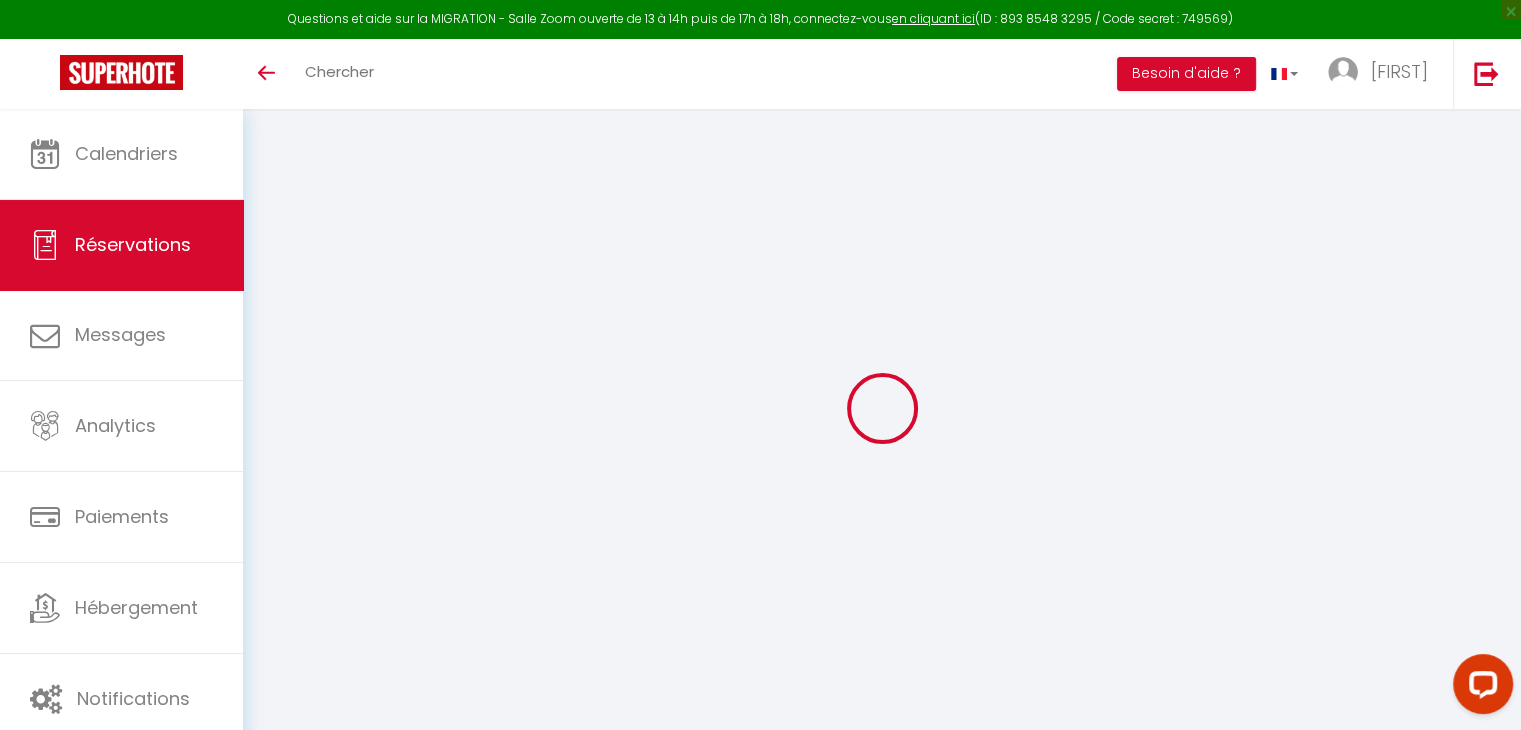 select 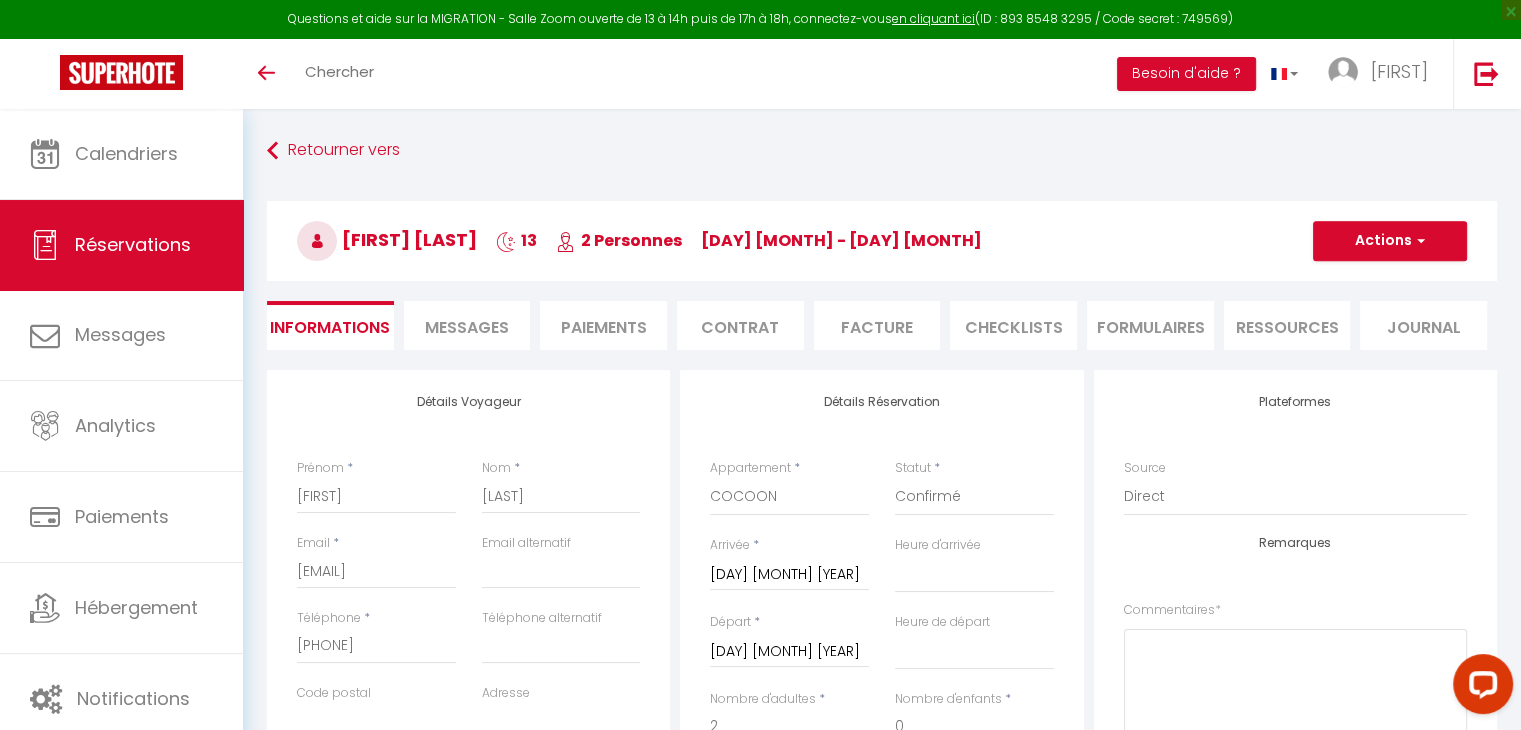 type on "120" 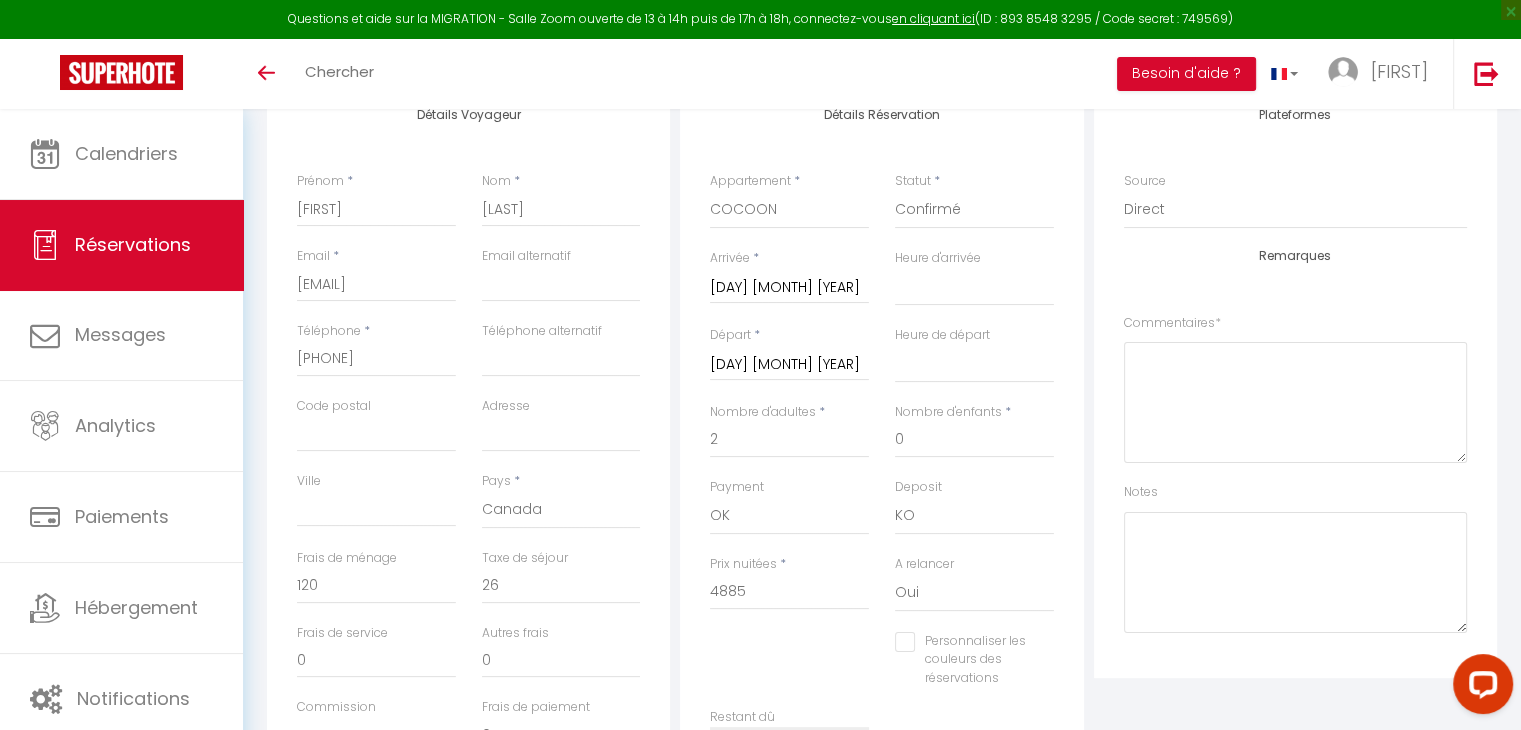 scroll, scrollTop: 300, scrollLeft: 0, axis: vertical 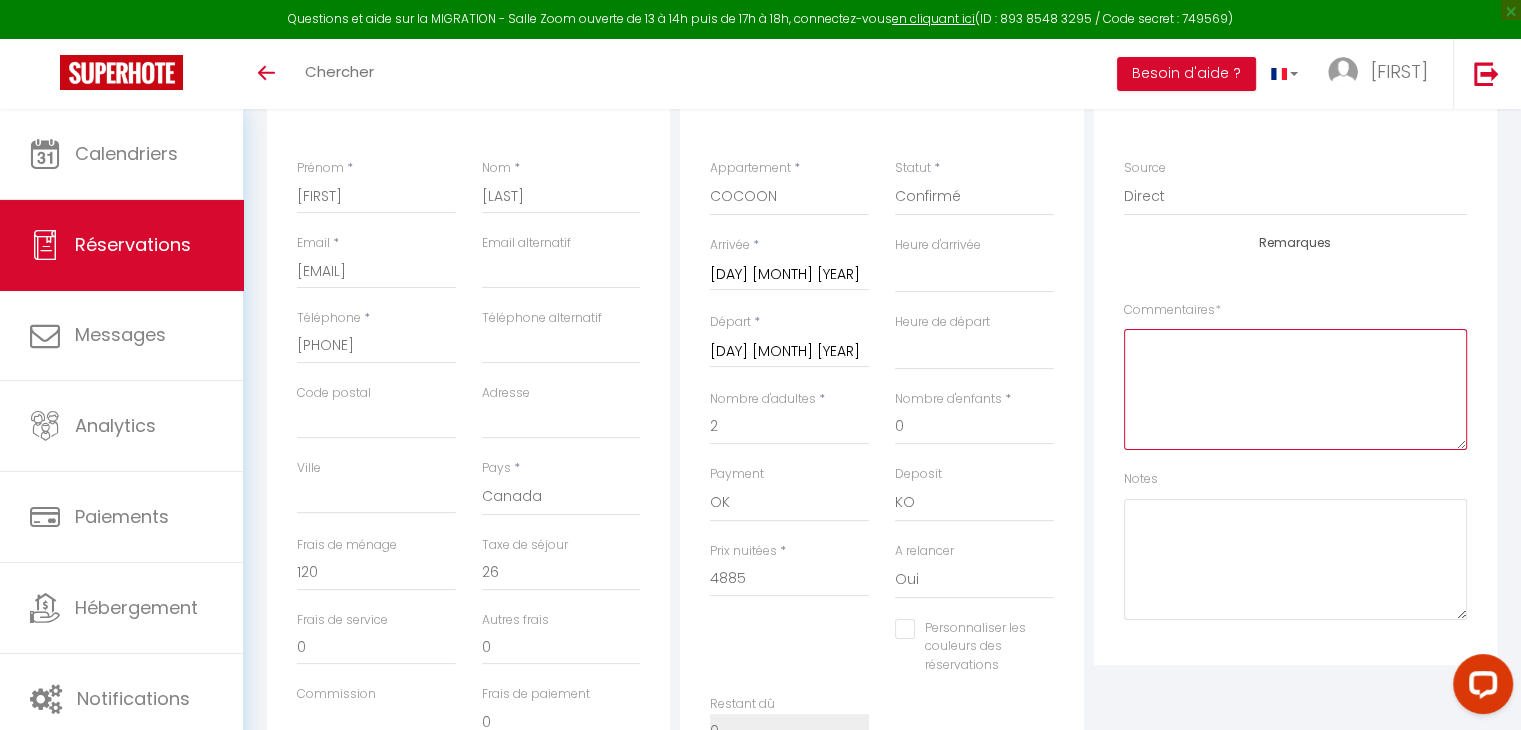 click at bounding box center [1295, 389] 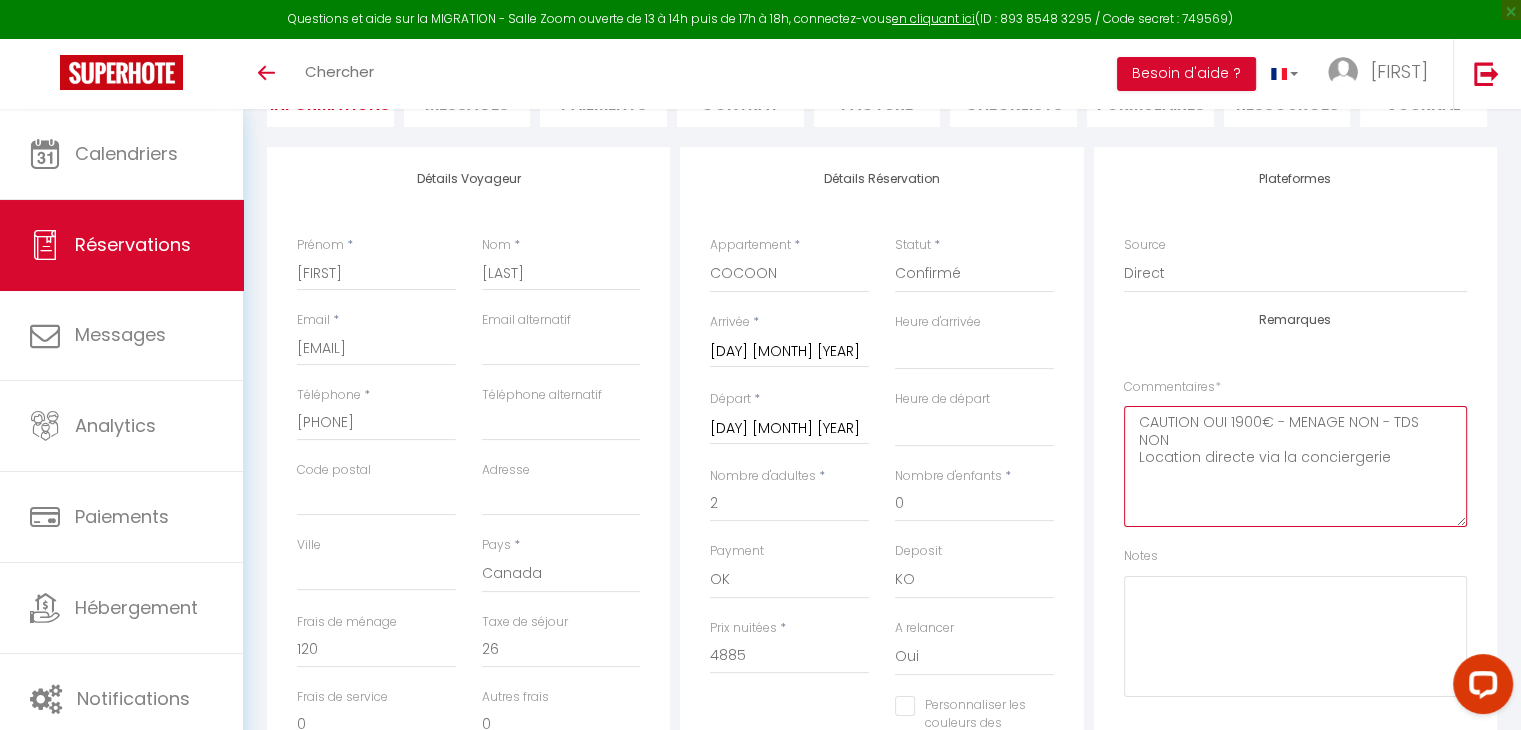 scroll, scrollTop: 0, scrollLeft: 0, axis: both 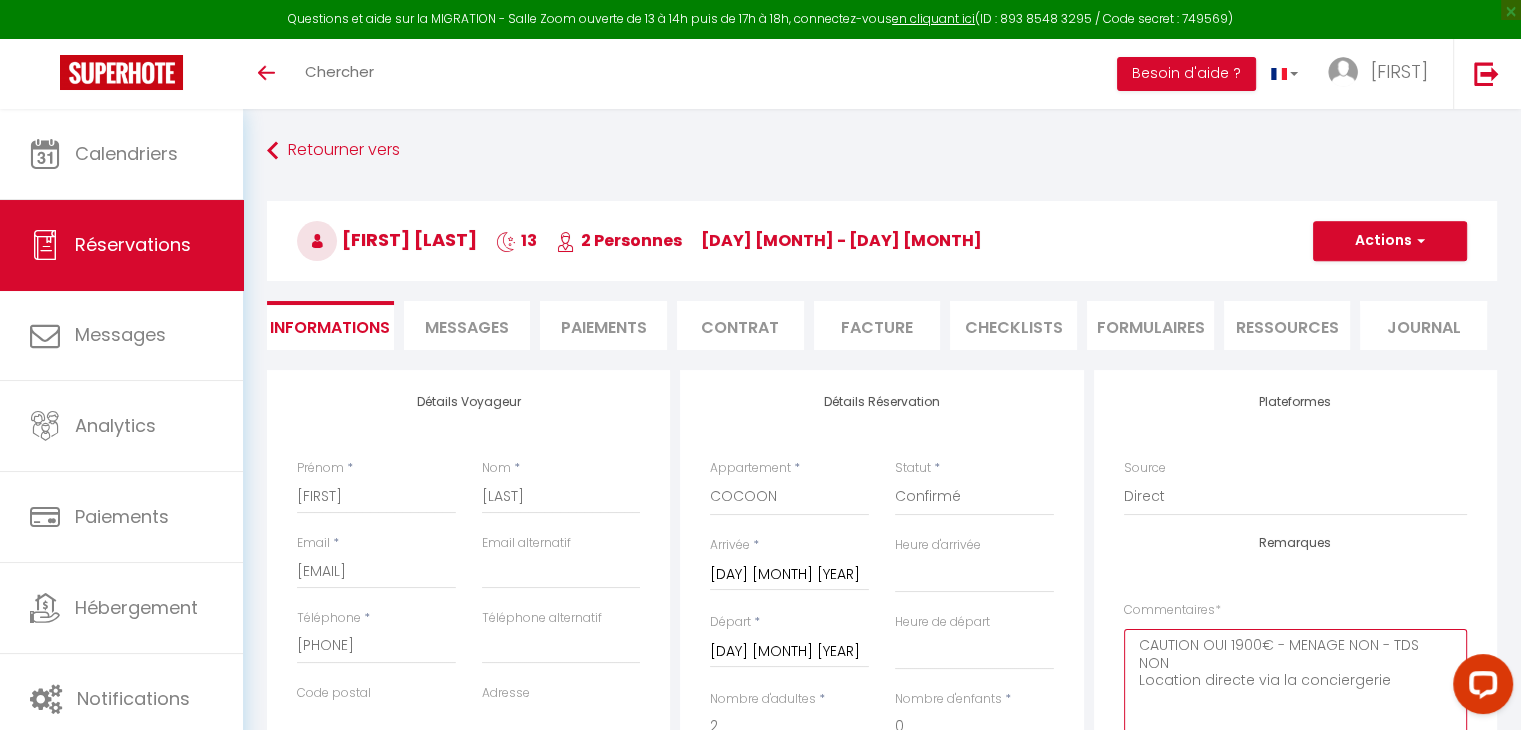 type on "CAUTION OUI 1900€ - MENAGE NON - TDS NON
Location directe via la conciergerie" 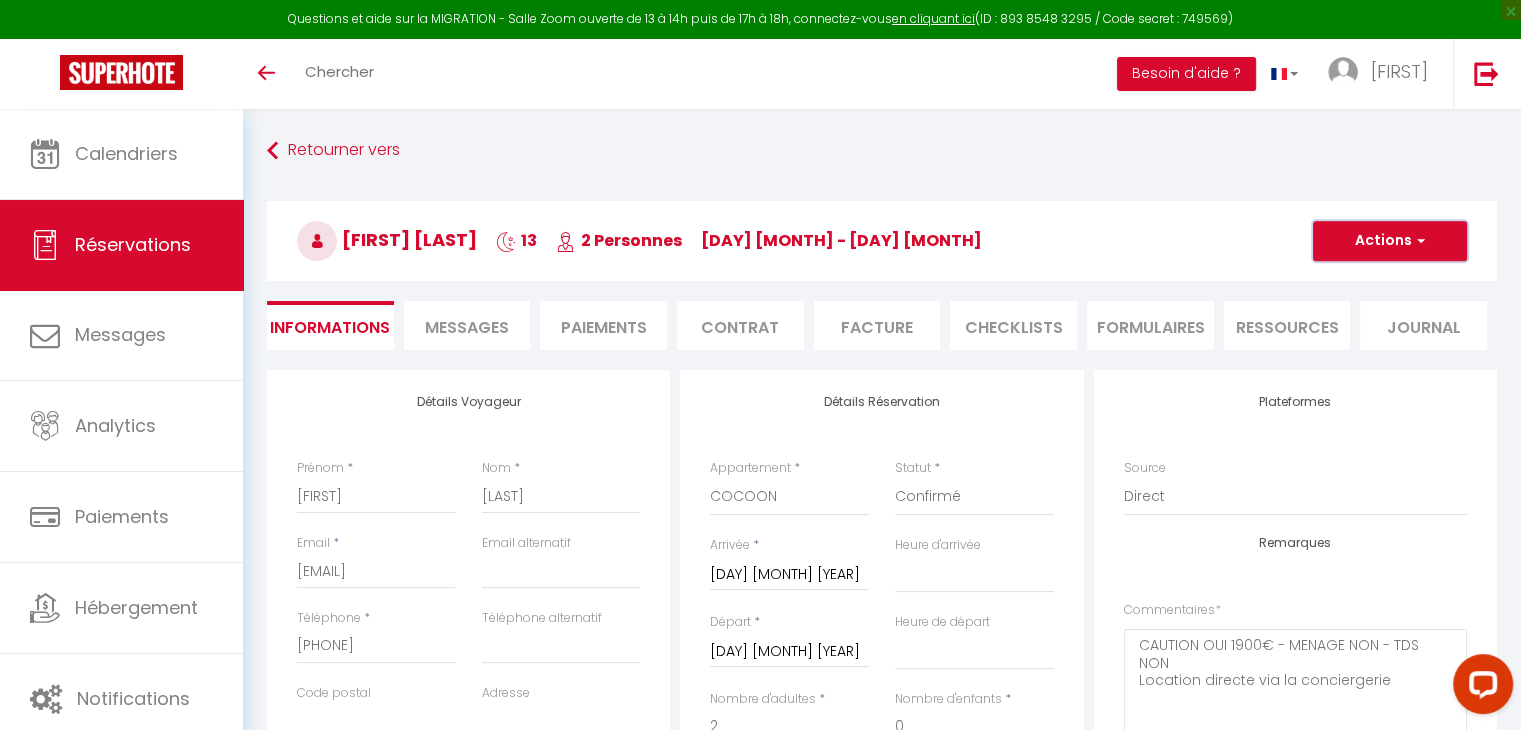 click on "Actions" at bounding box center [1390, 241] 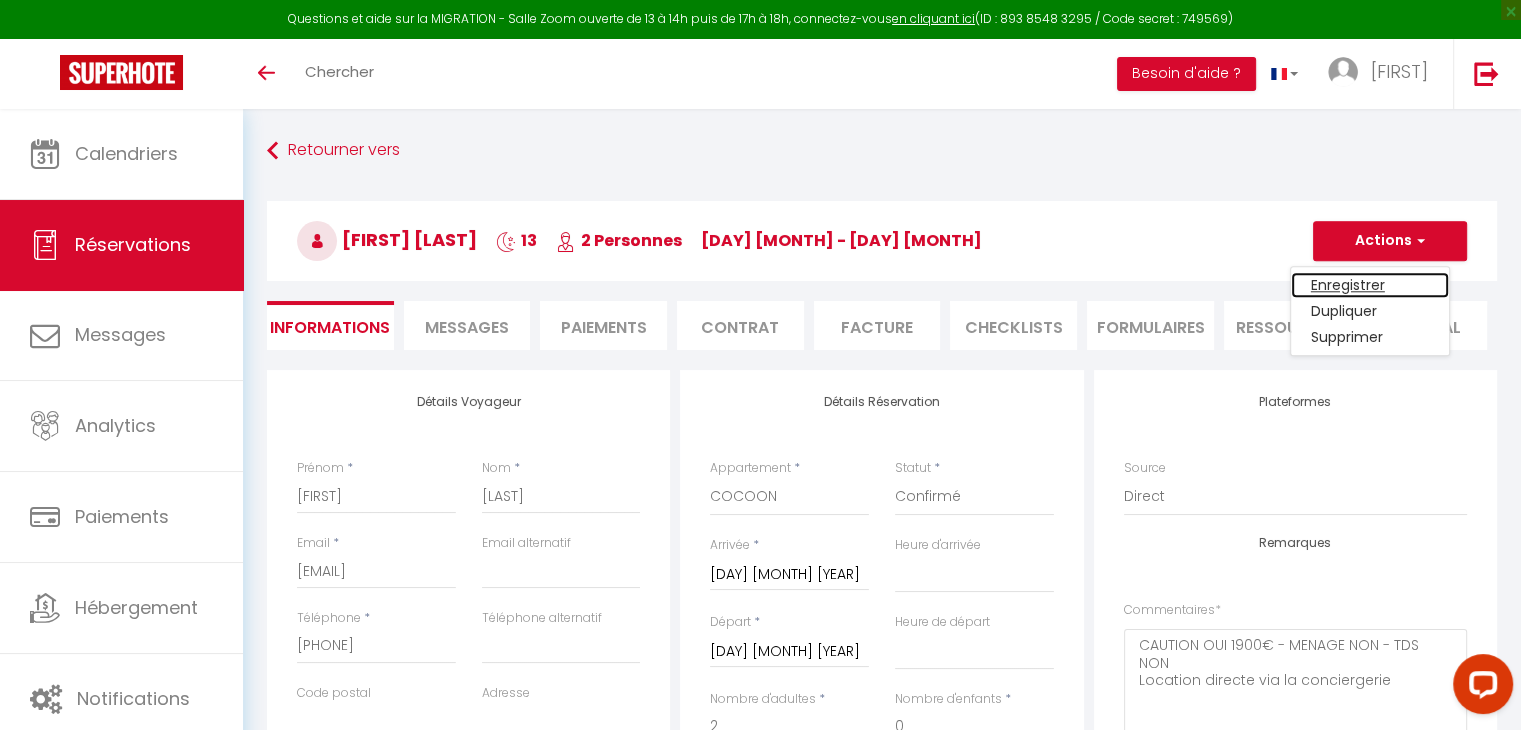 click on "Enregistrer" at bounding box center (1370, 285) 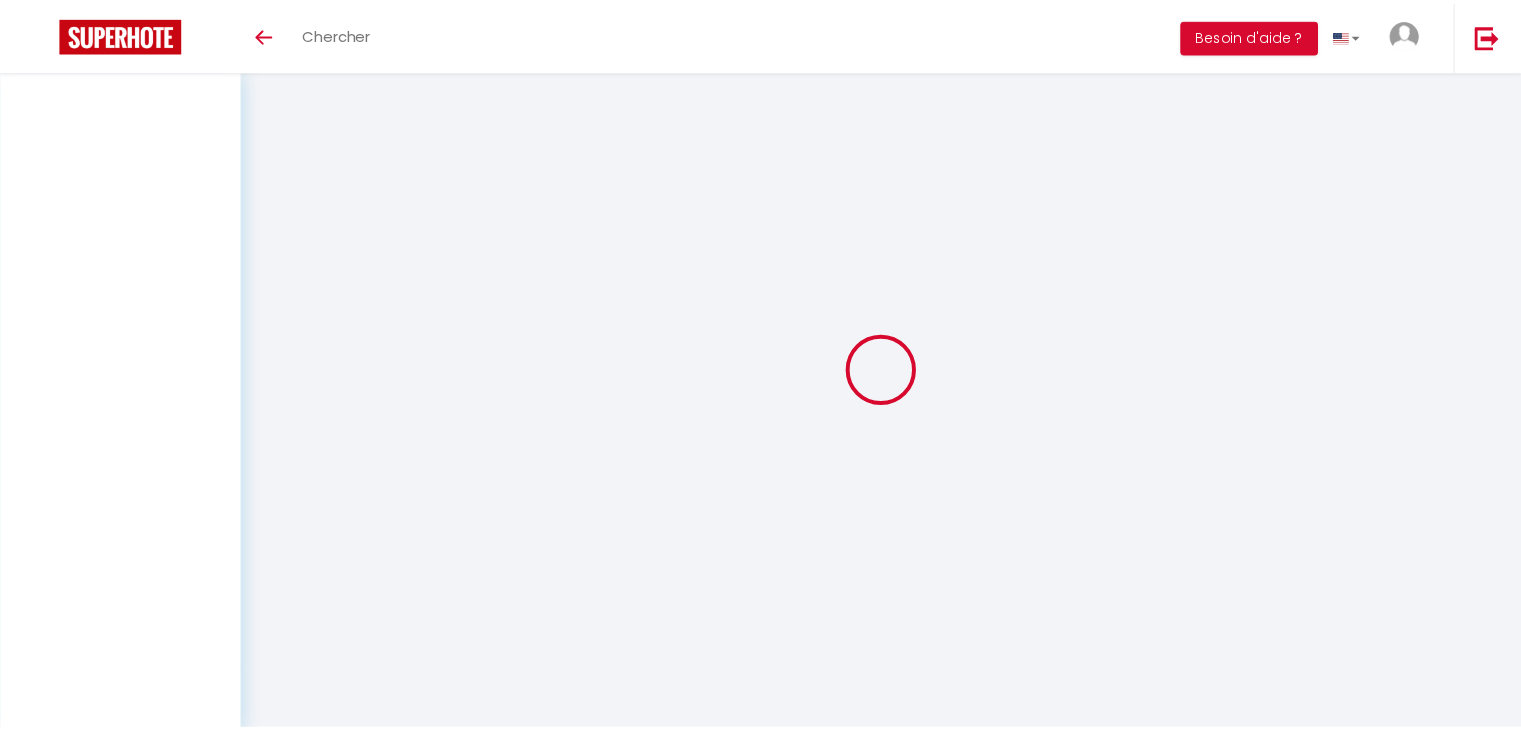 scroll, scrollTop: 0, scrollLeft: 0, axis: both 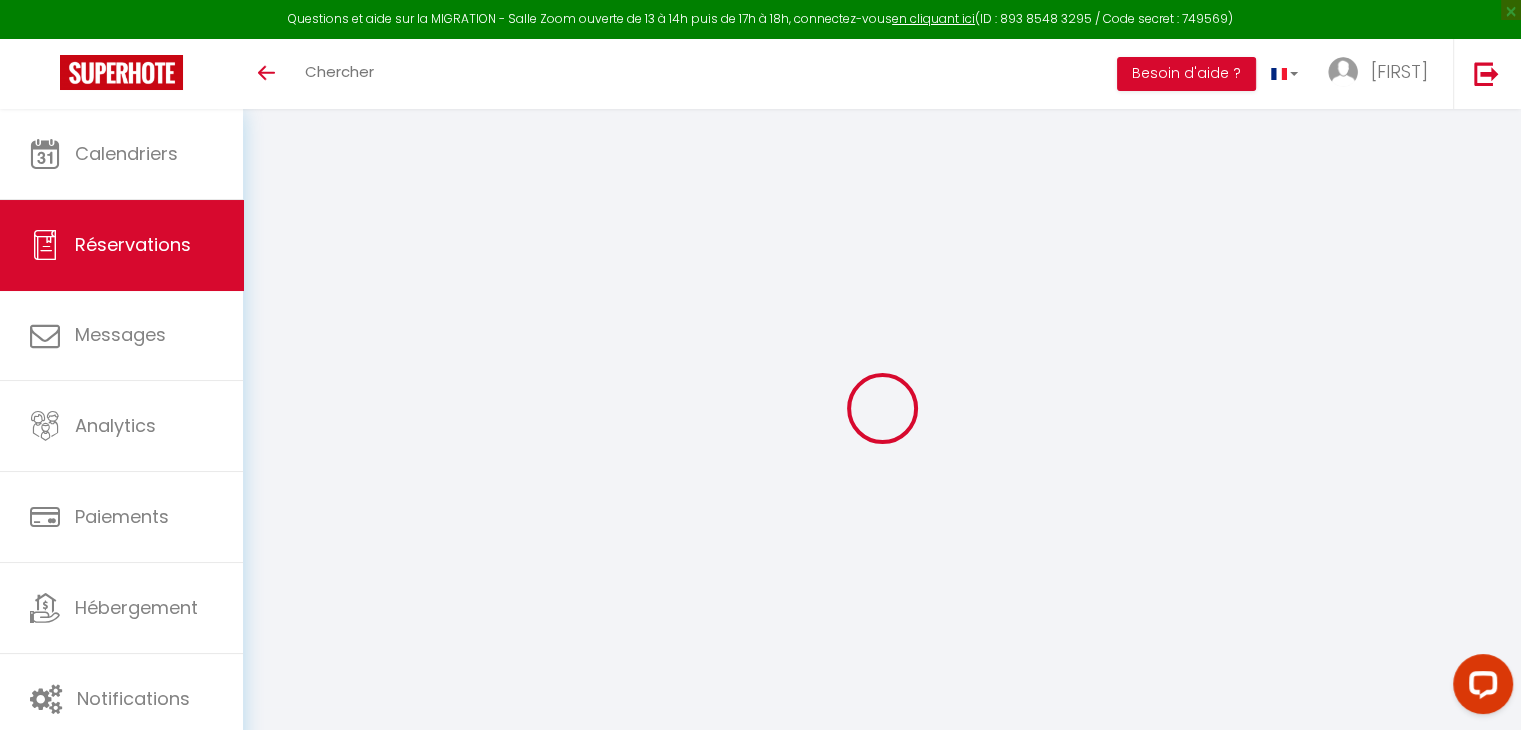 select 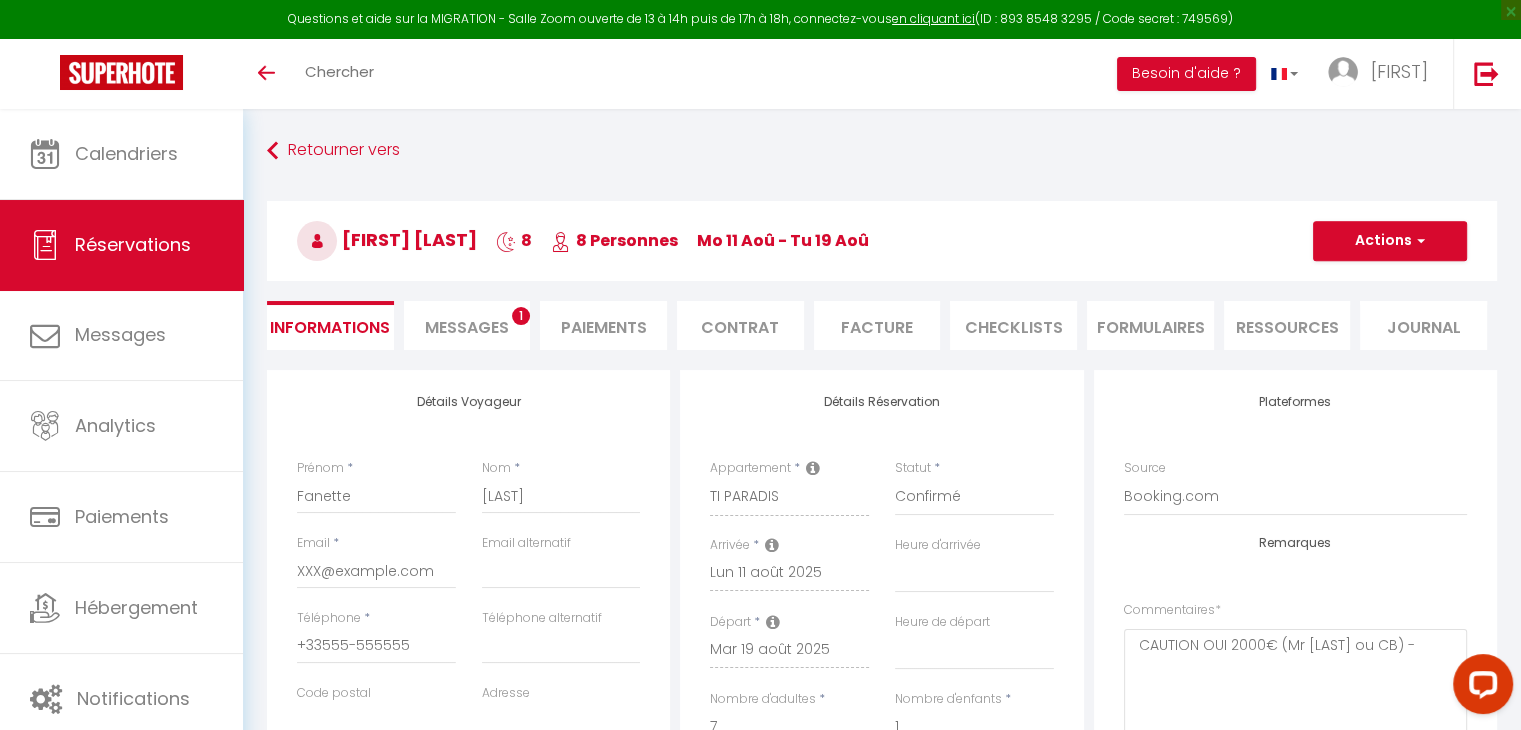 select 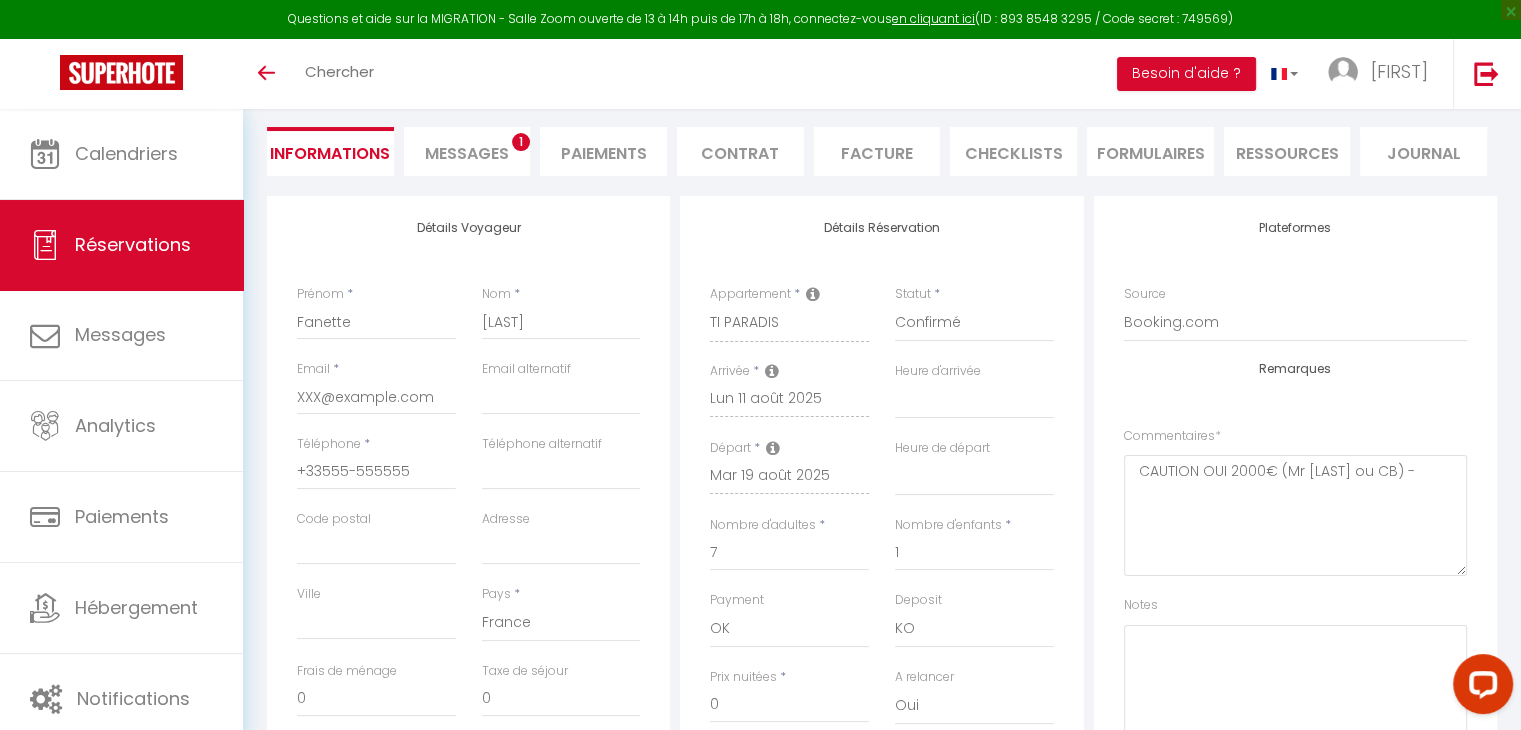 scroll, scrollTop: 200, scrollLeft: 0, axis: vertical 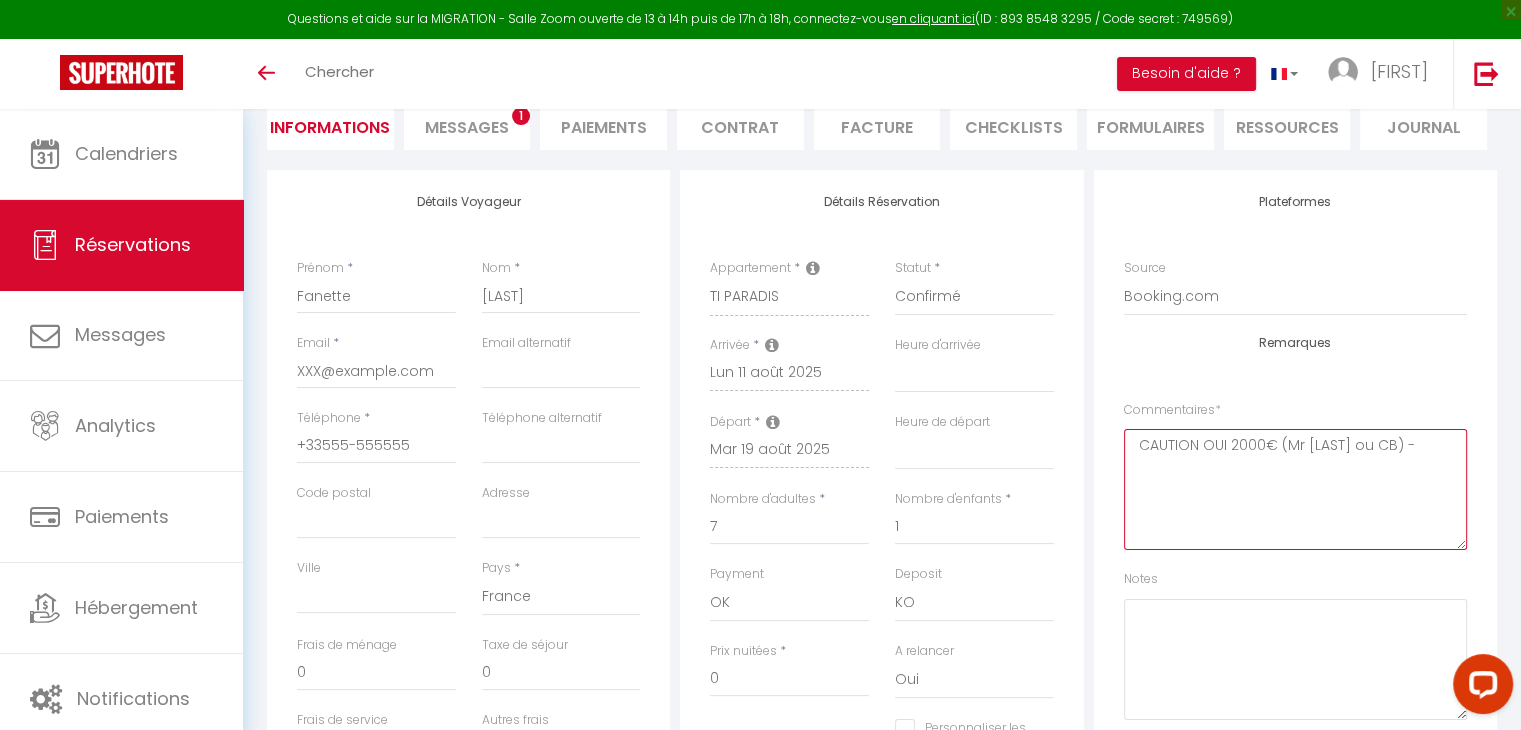 click on "CAUTION OUI 2000€ (Mr BESSERVE ou CB) -" at bounding box center (1295, 489) 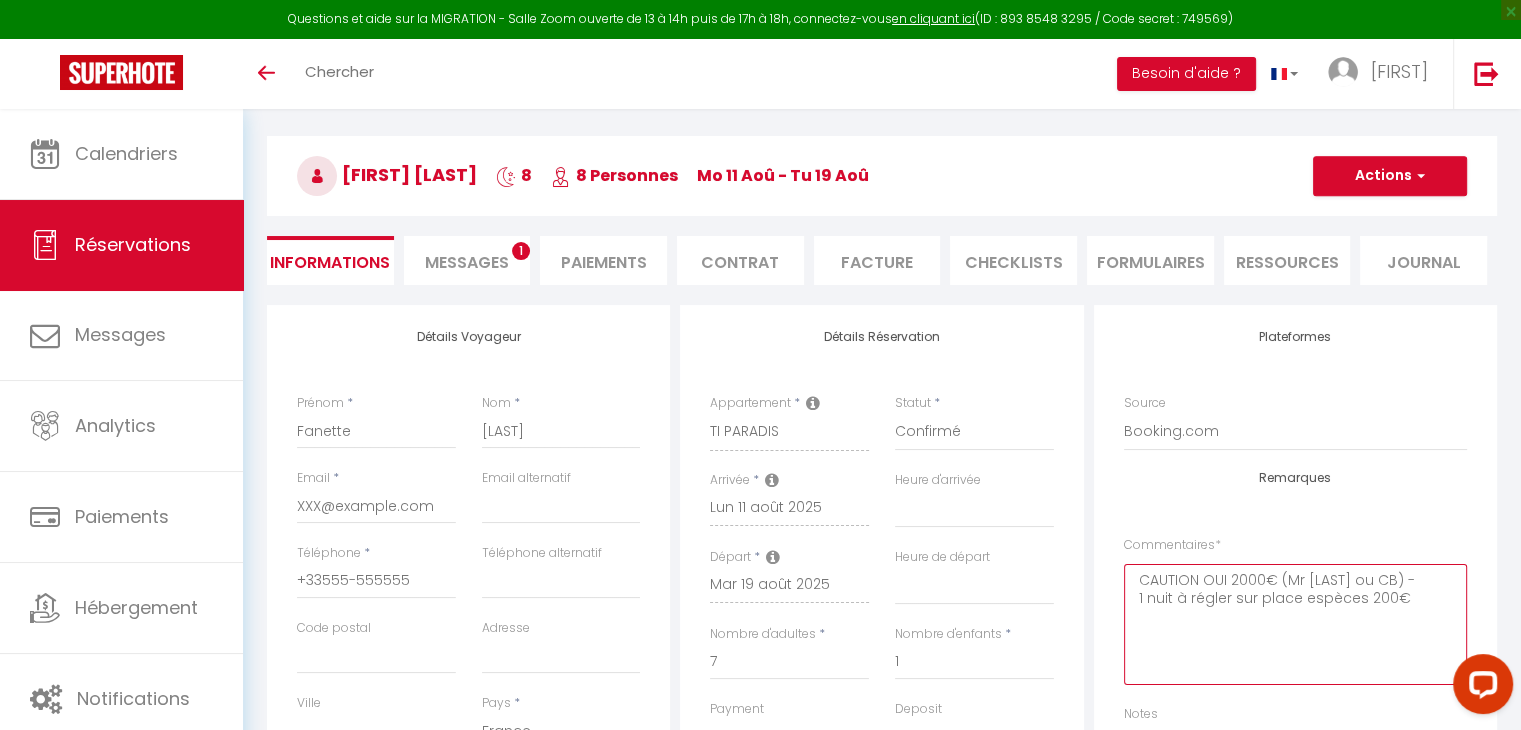 scroll, scrollTop: 100, scrollLeft: 0, axis: vertical 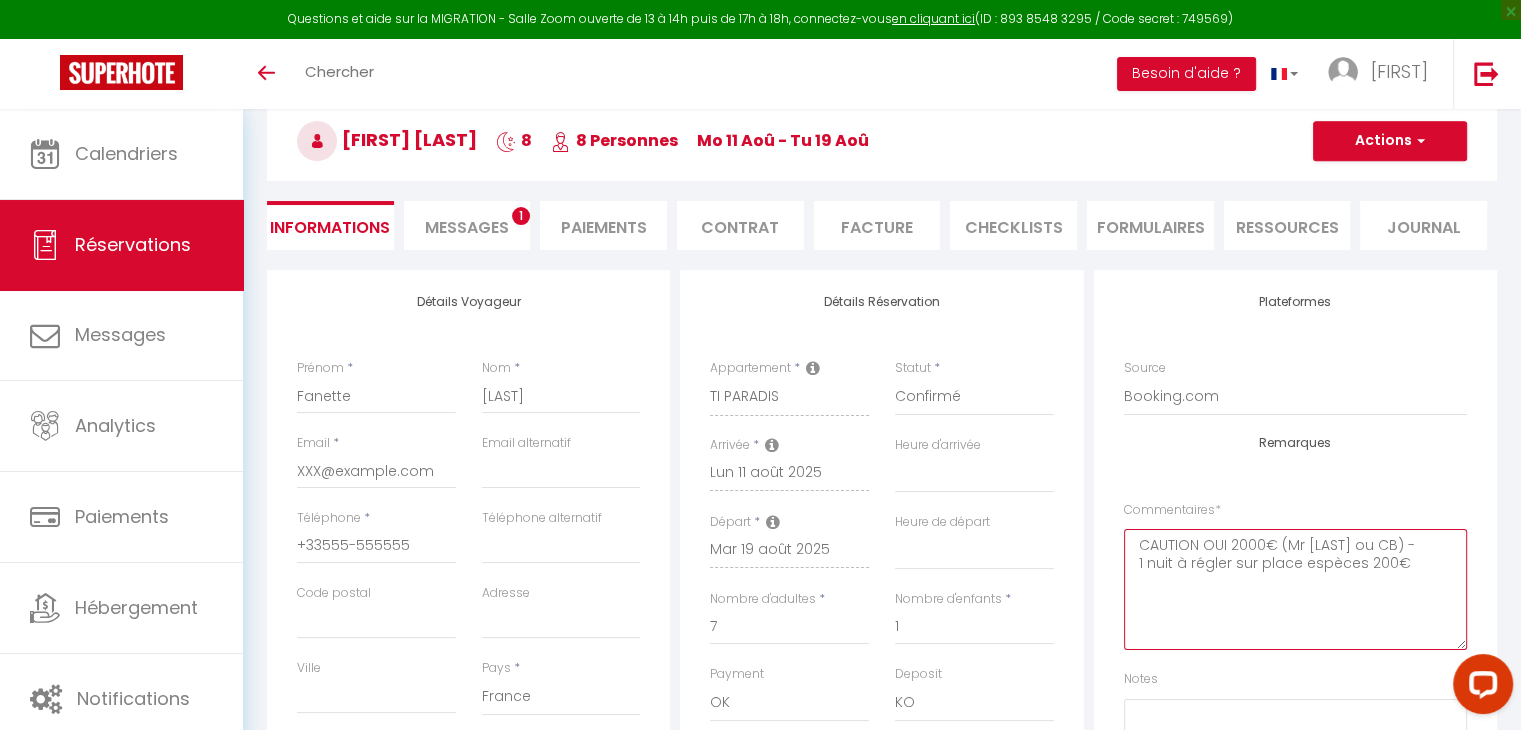 type on "CAUTION OUI 2000€ (Mr BESSERVE ou CB) -
1 nuit à régler sur place espèces 200€" 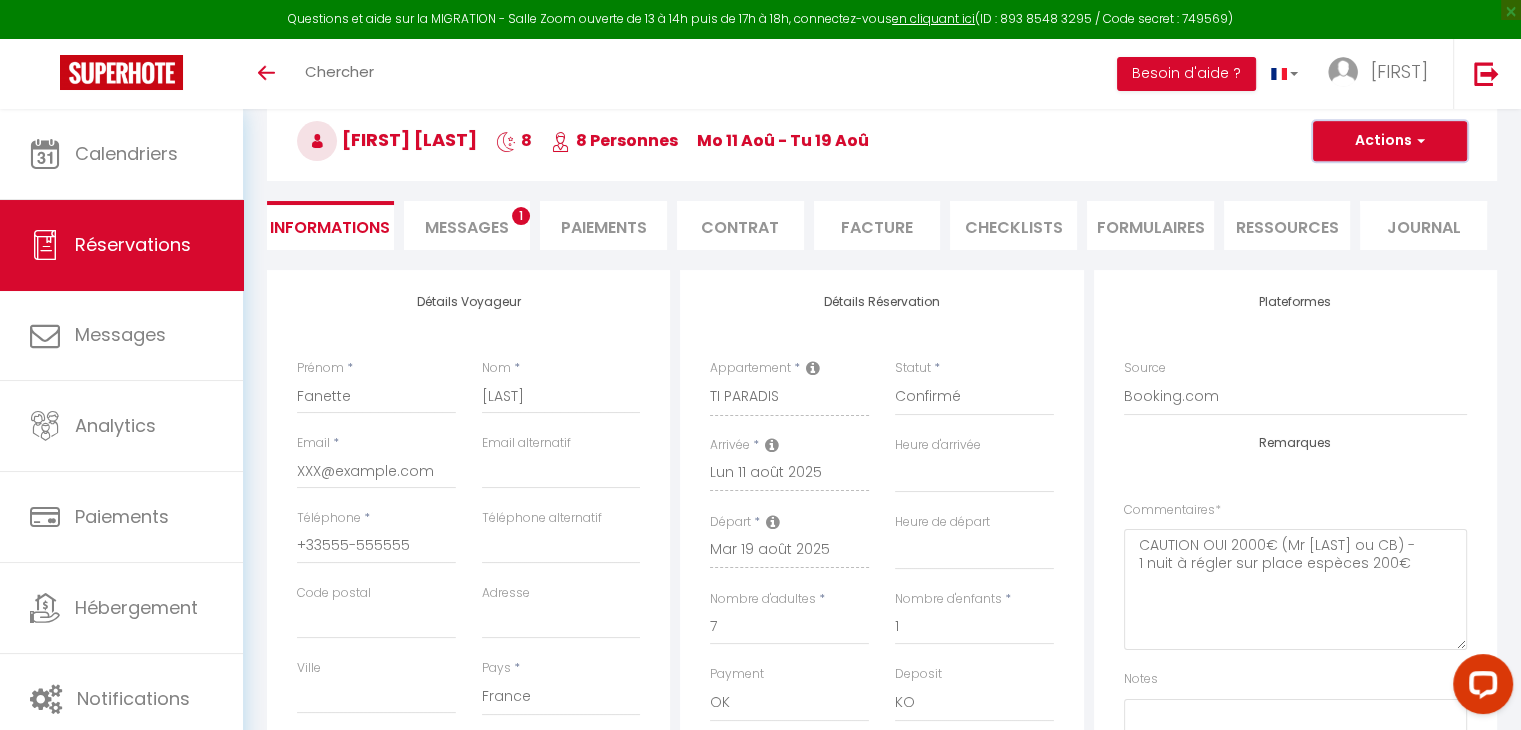 click on "Actions" at bounding box center (1390, 141) 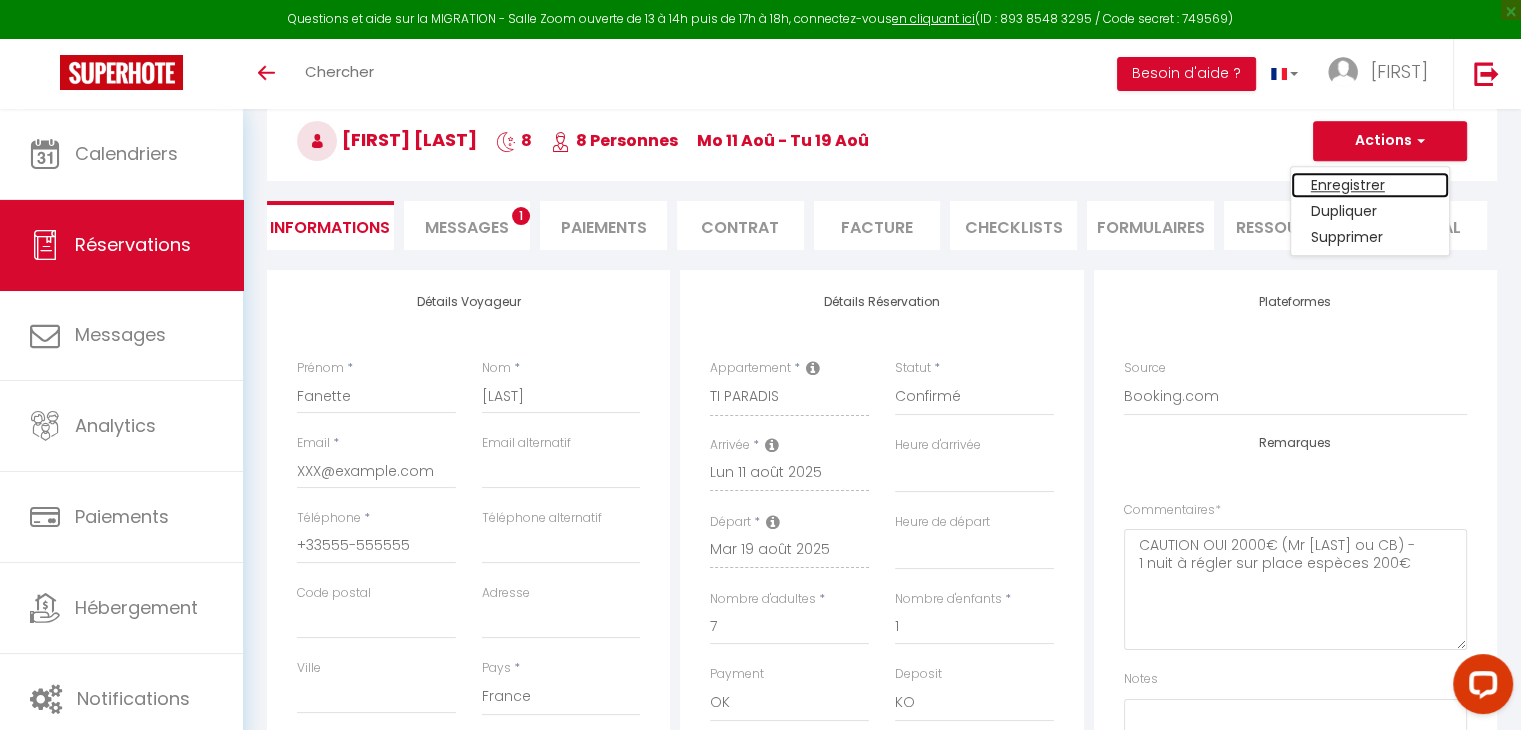 click on "Enregistrer" at bounding box center [1370, 185] 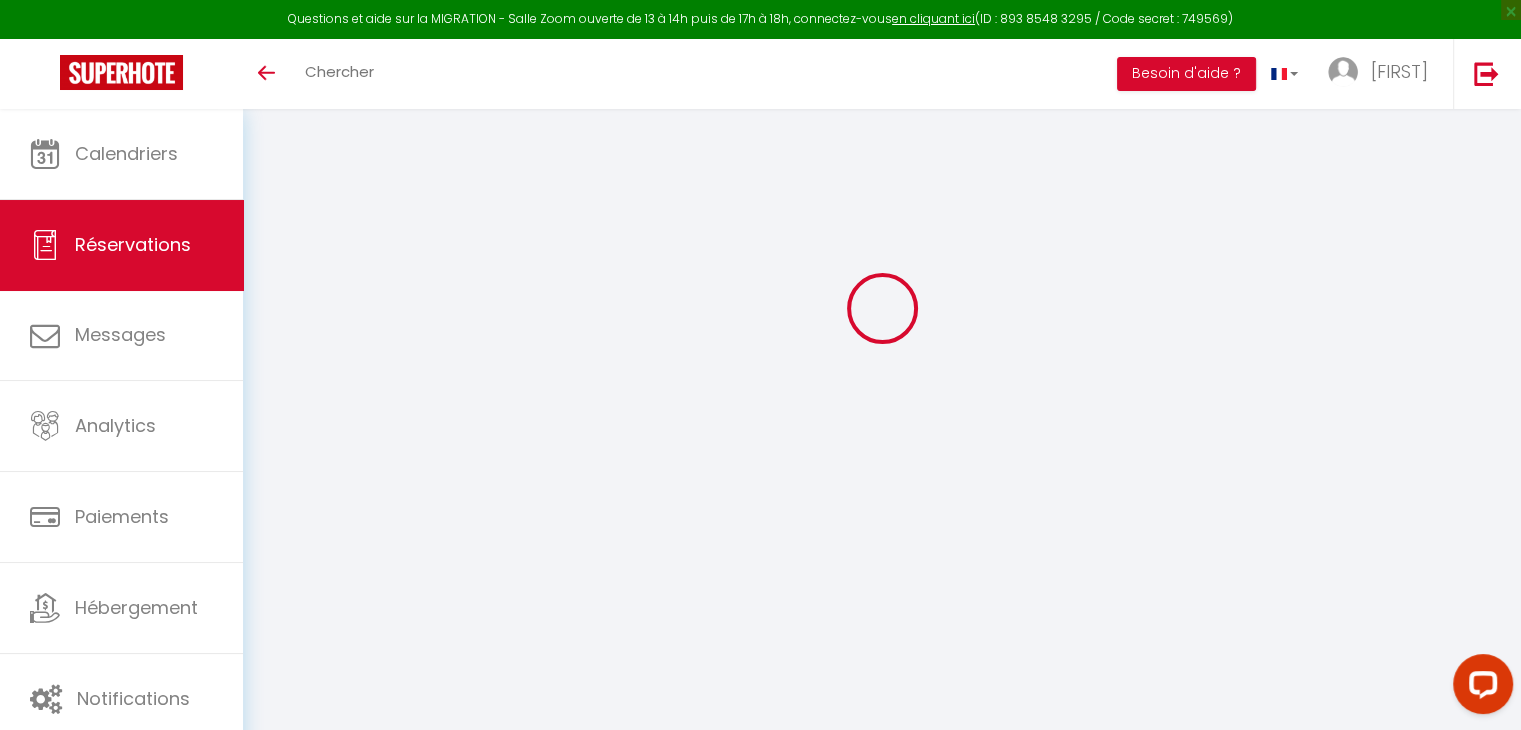 scroll, scrollTop: 0, scrollLeft: 0, axis: both 